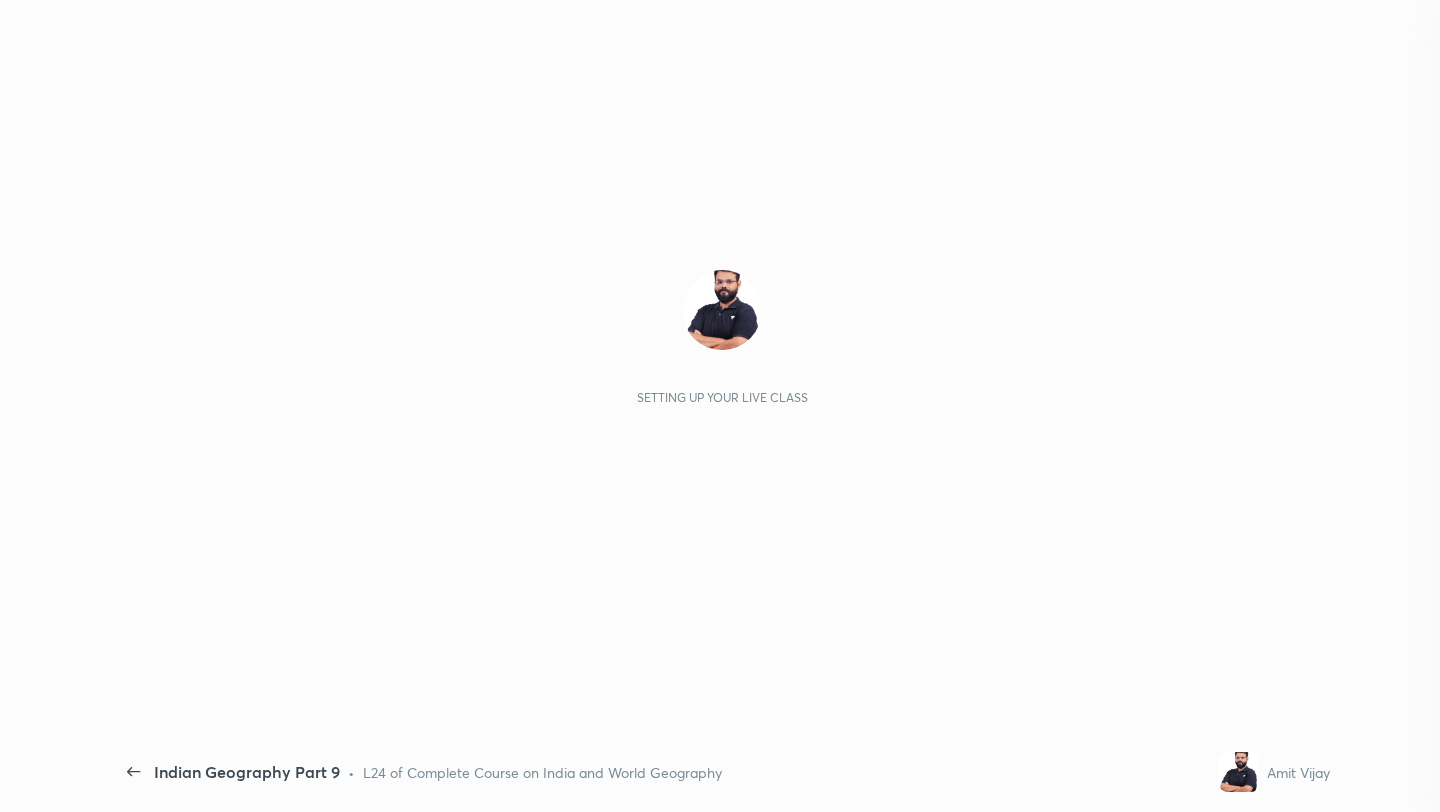scroll, scrollTop: 0, scrollLeft: 0, axis: both 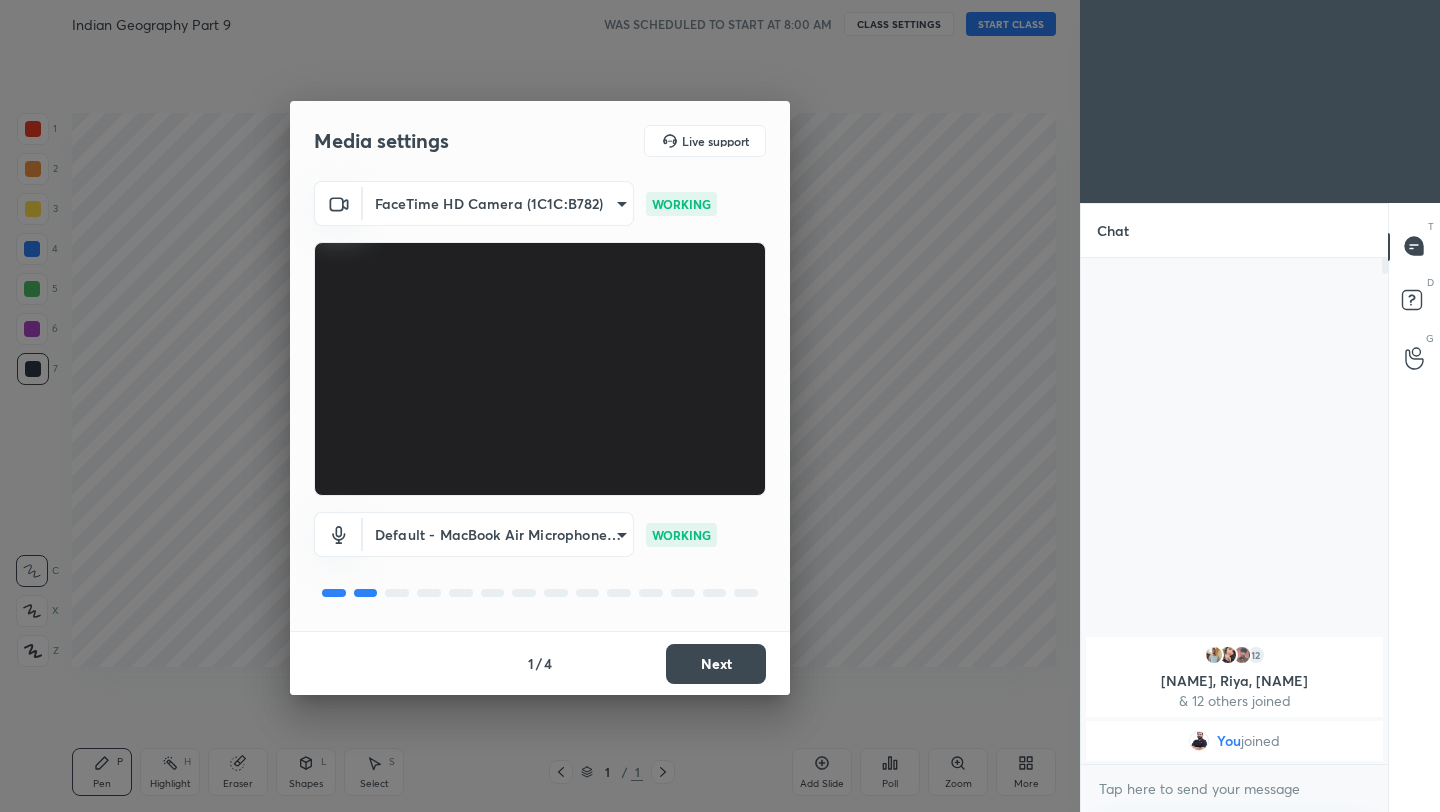 click on "Next" at bounding box center [716, 664] 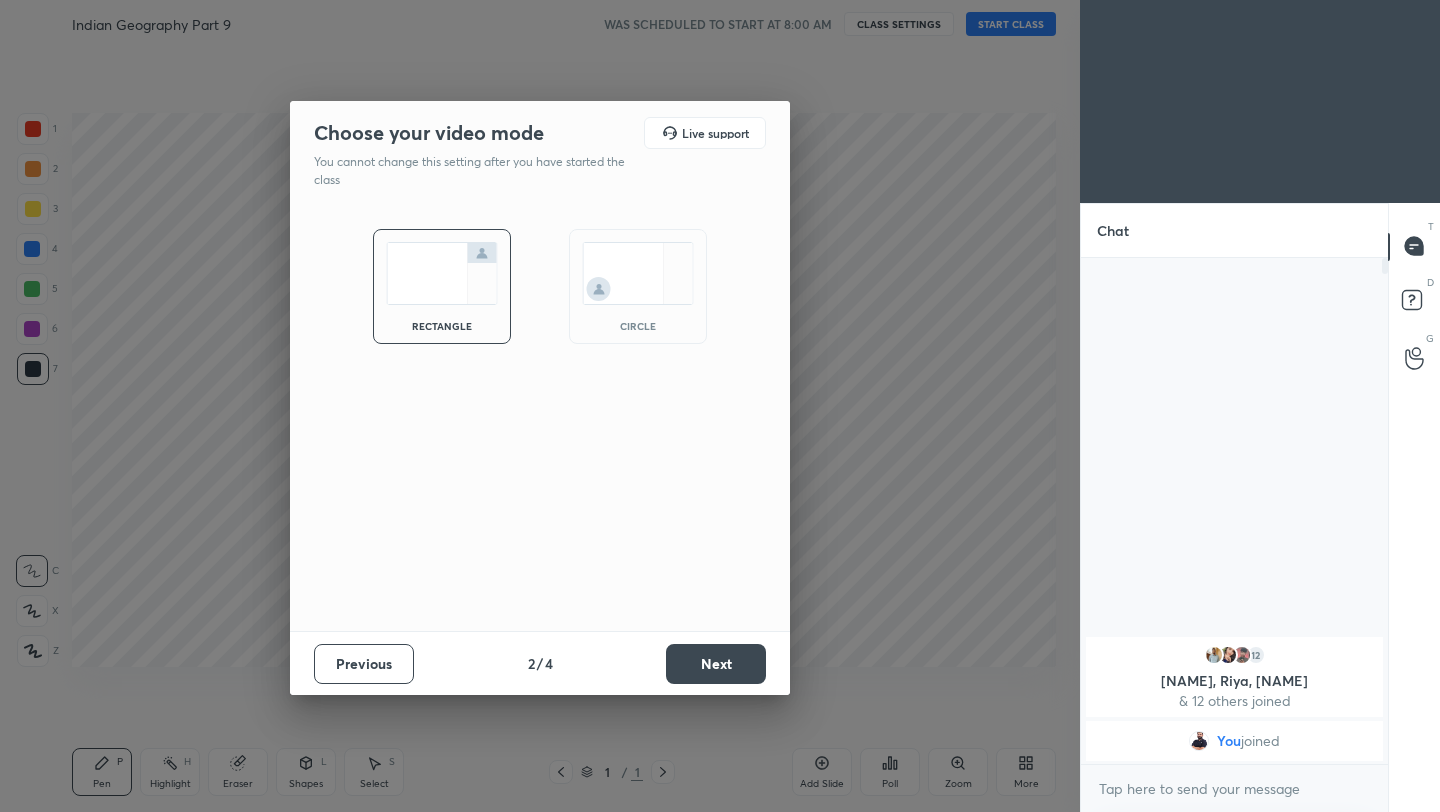 click on "Next" at bounding box center [716, 664] 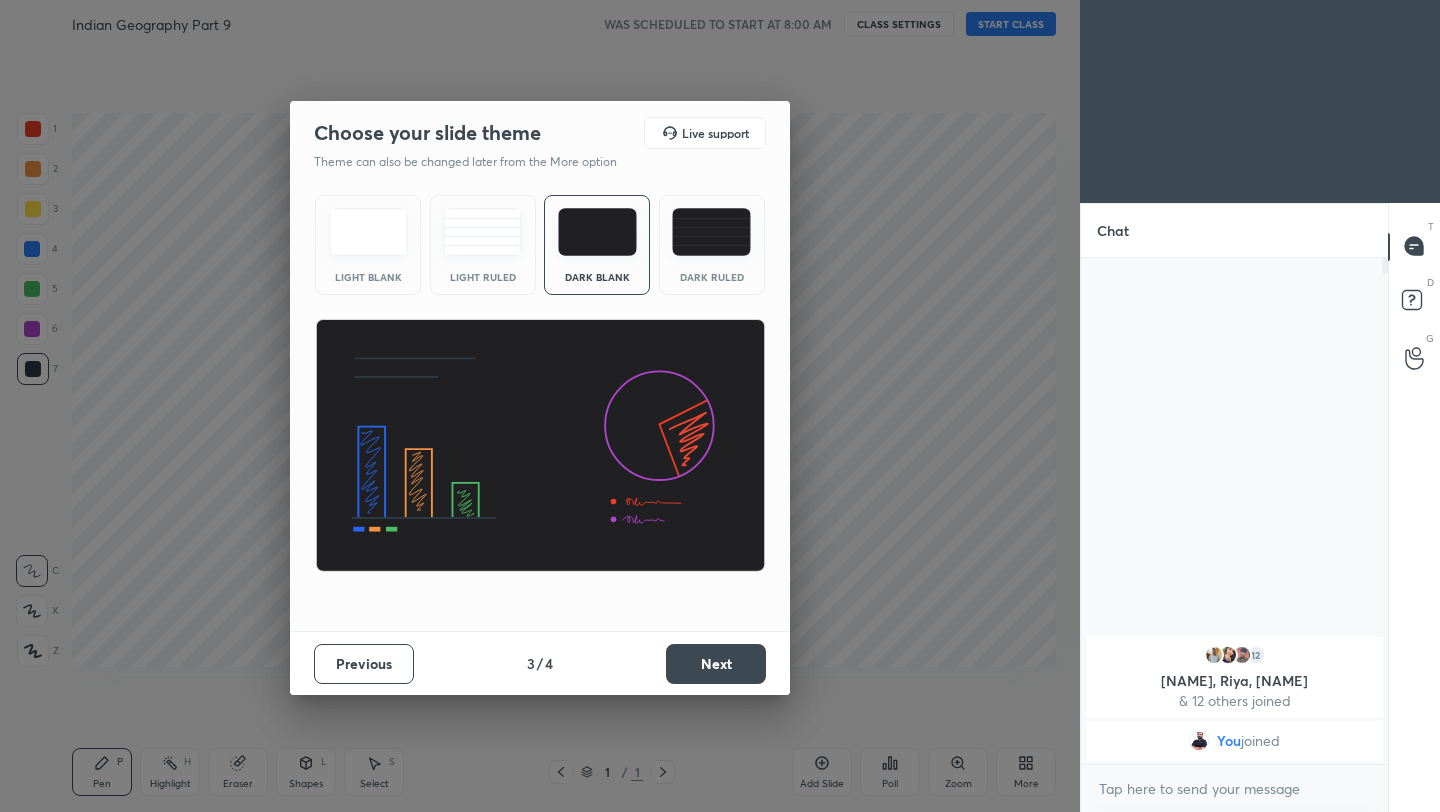 click on "Next" at bounding box center [716, 664] 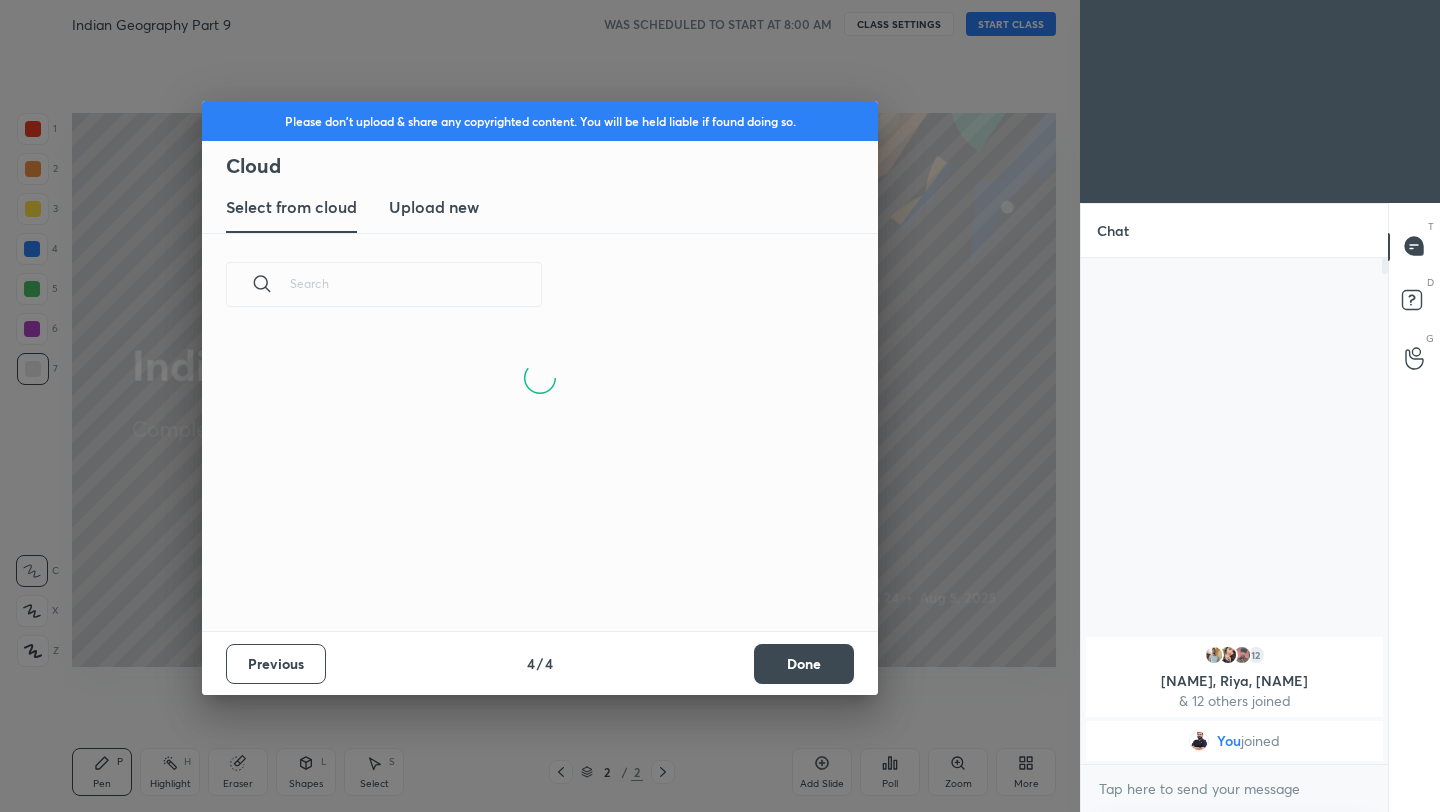 scroll, scrollTop: 7, scrollLeft: 11, axis: both 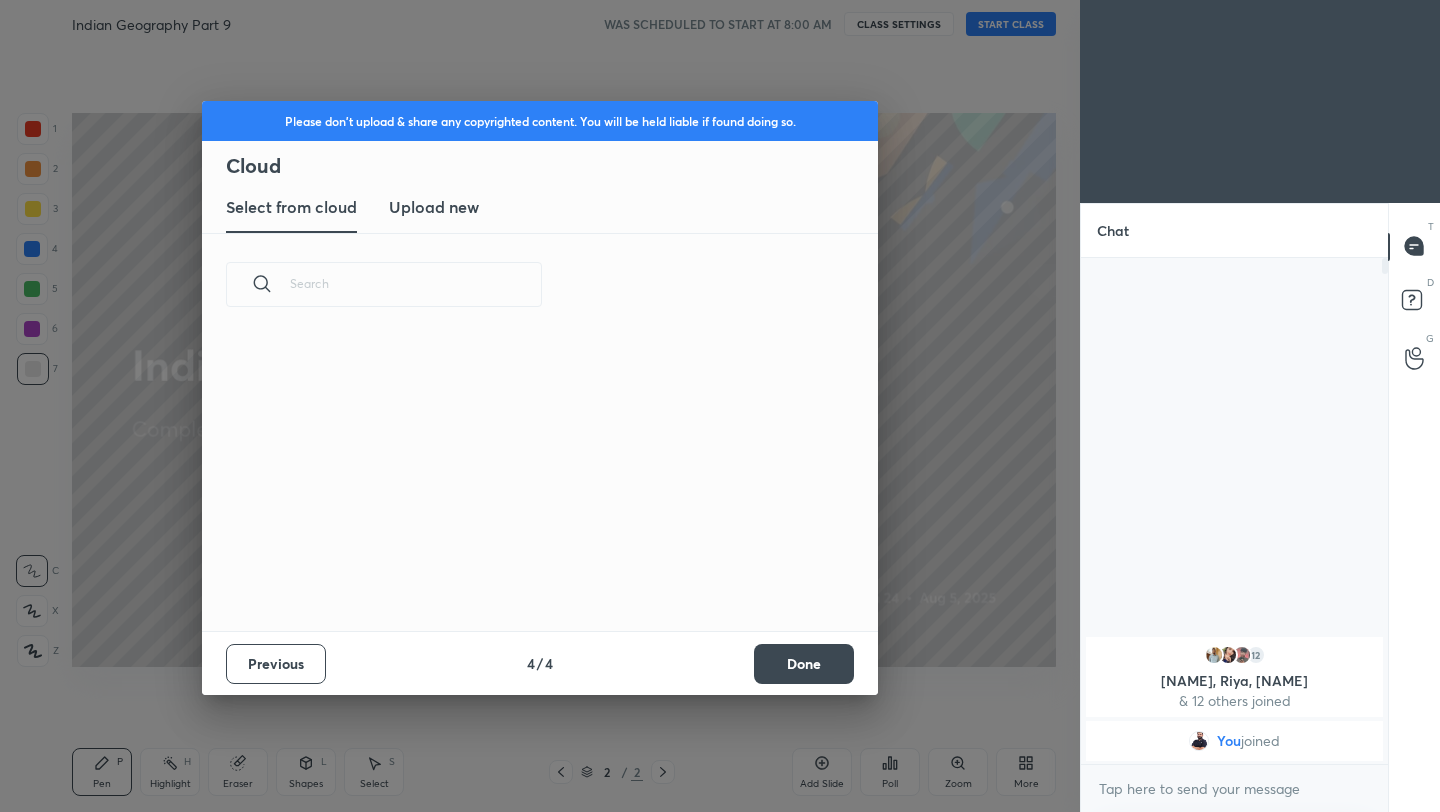 click on "Done" at bounding box center (804, 664) 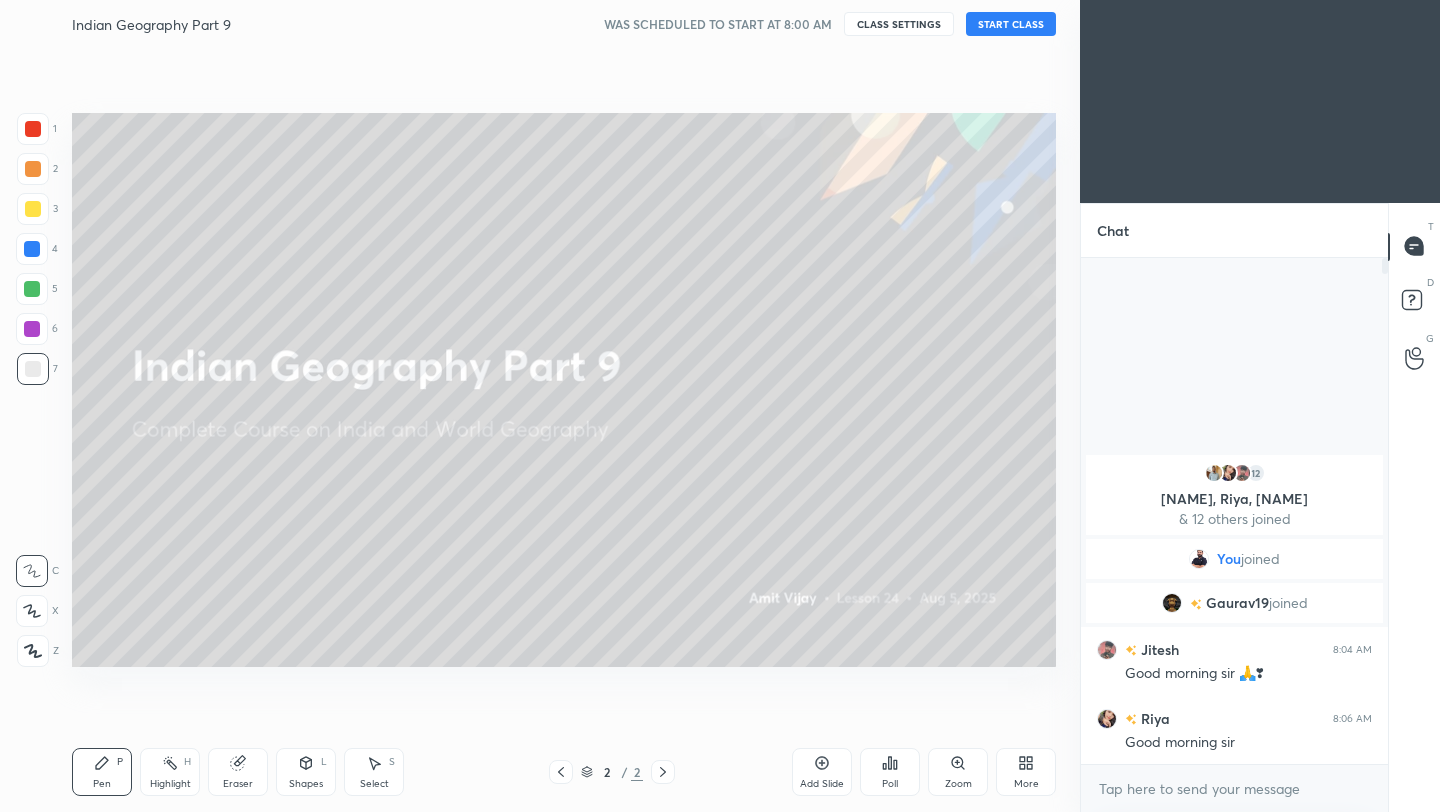 click on "START CLASS" at bounding box center [1011, 24] 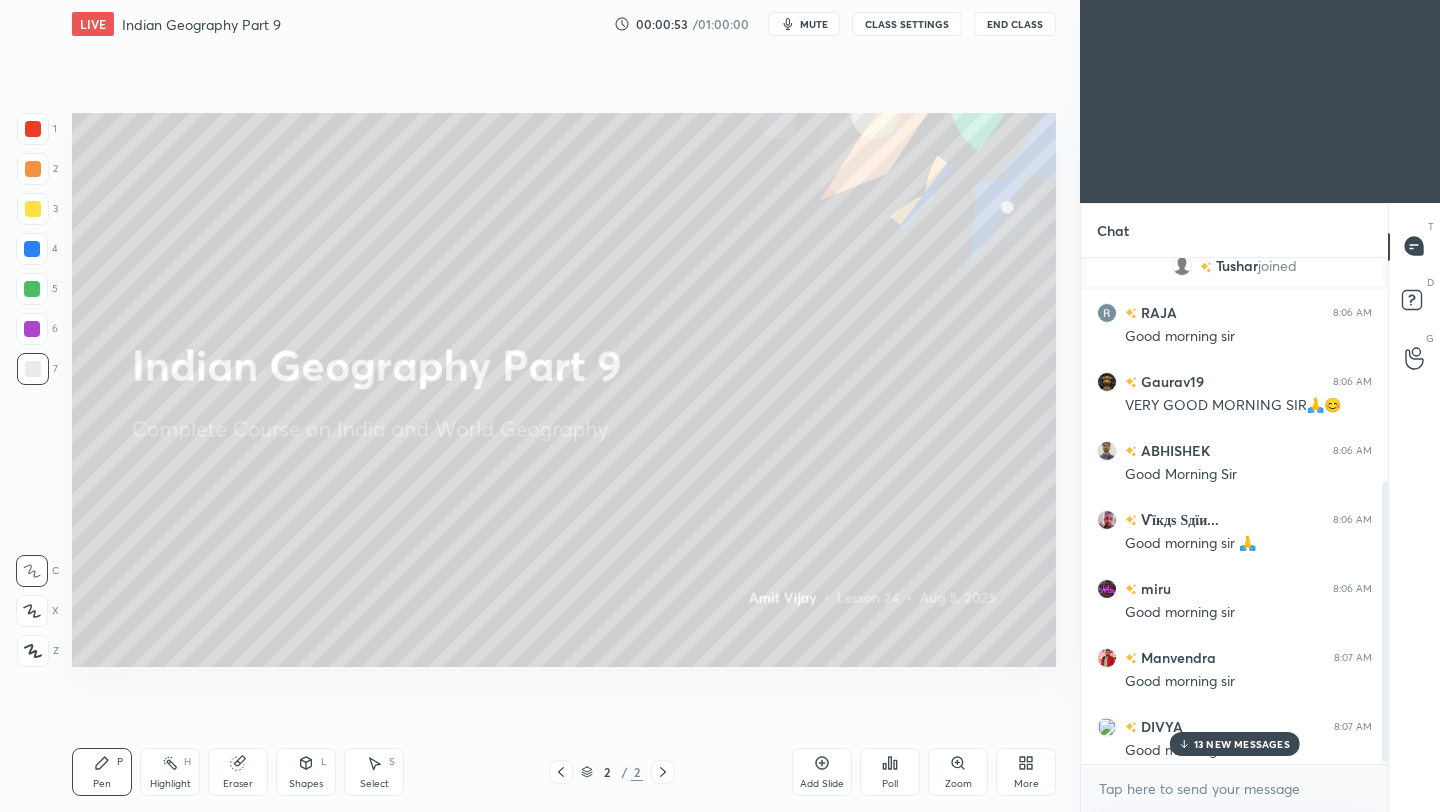 scroll, scrollTop: 407, scrollLeft: 0, axis: vertical 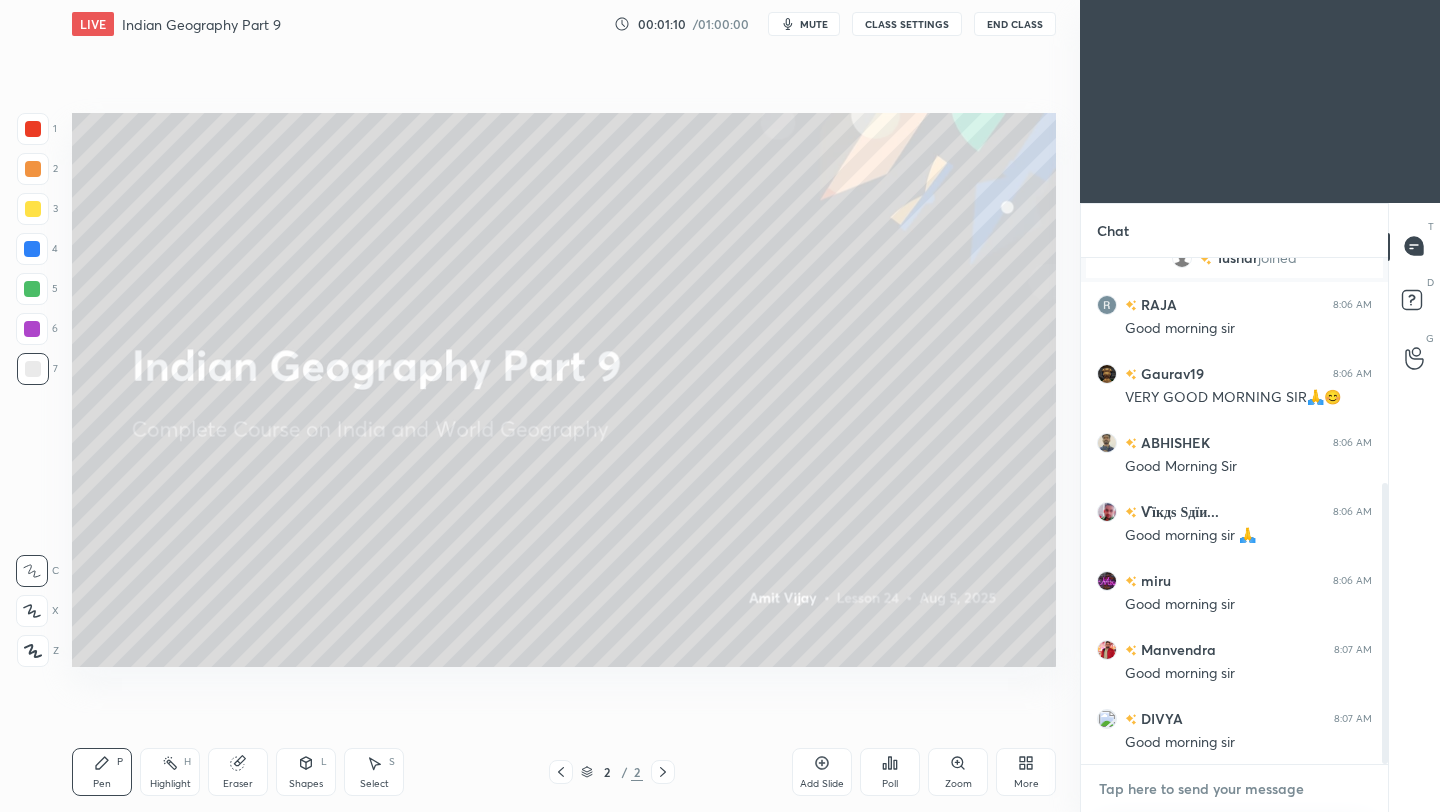 click at bounding box center (1234, 789) 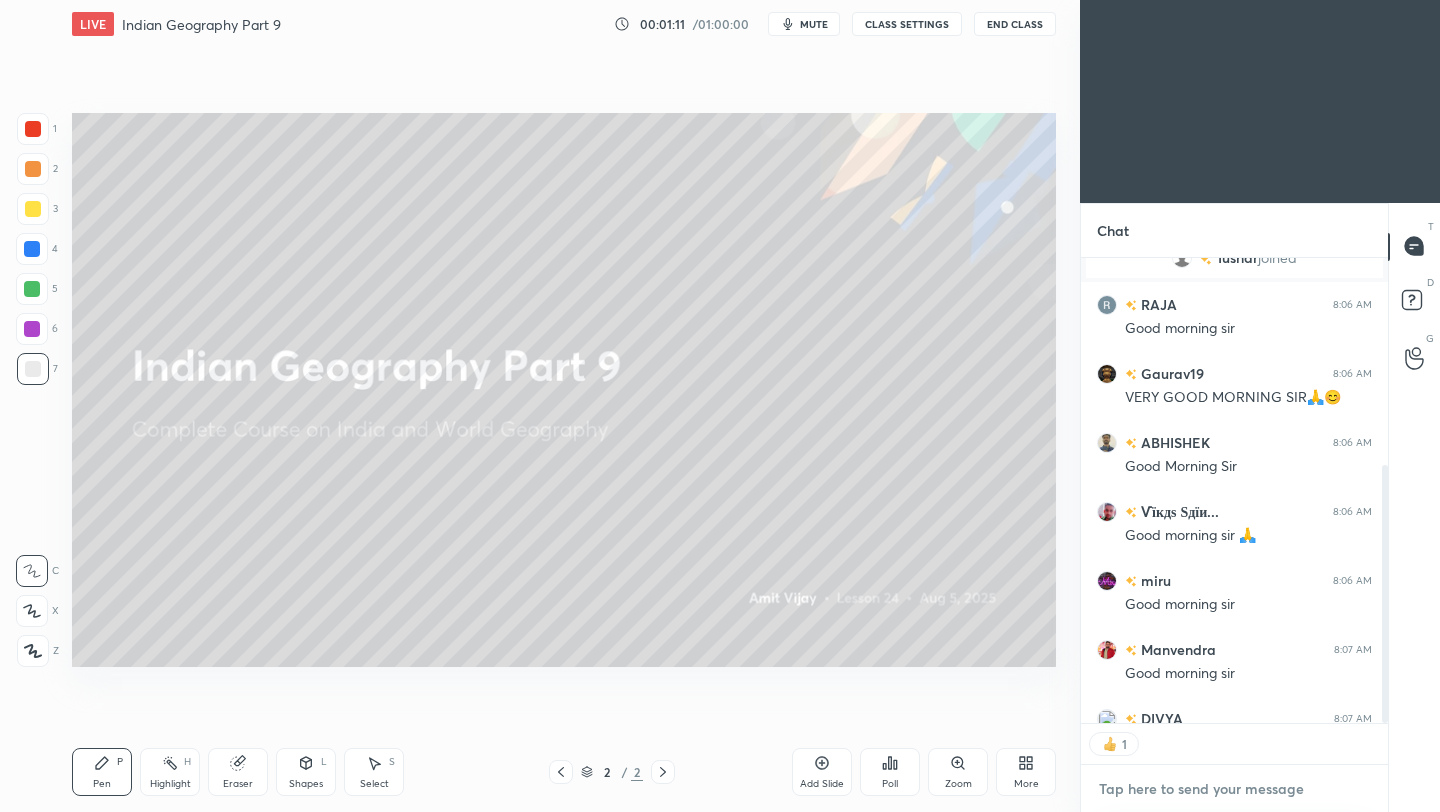 scroll, scrollTop: 459, scrollLeft: 301, axis: both 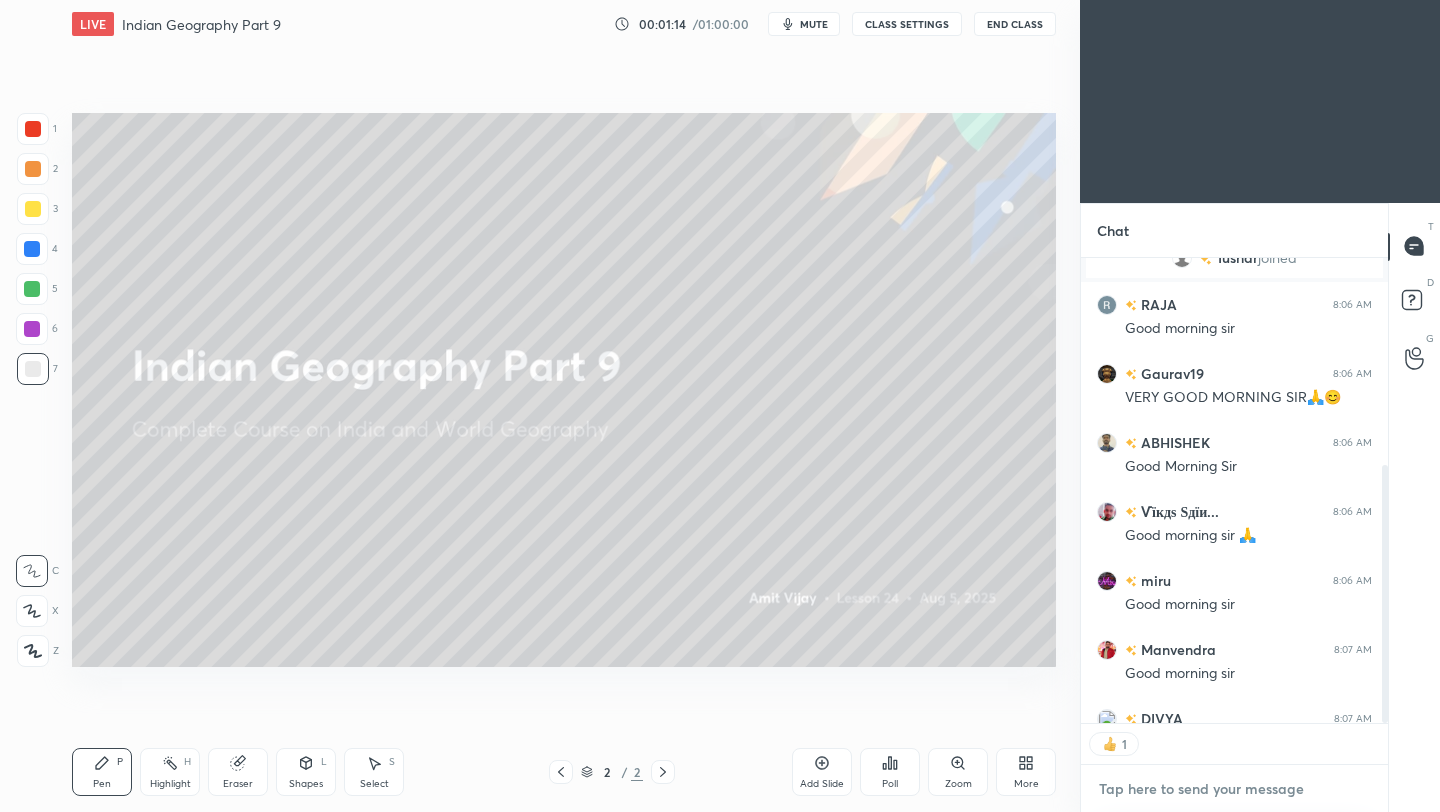 paste on "https://t.me/Amitvijaygs007" 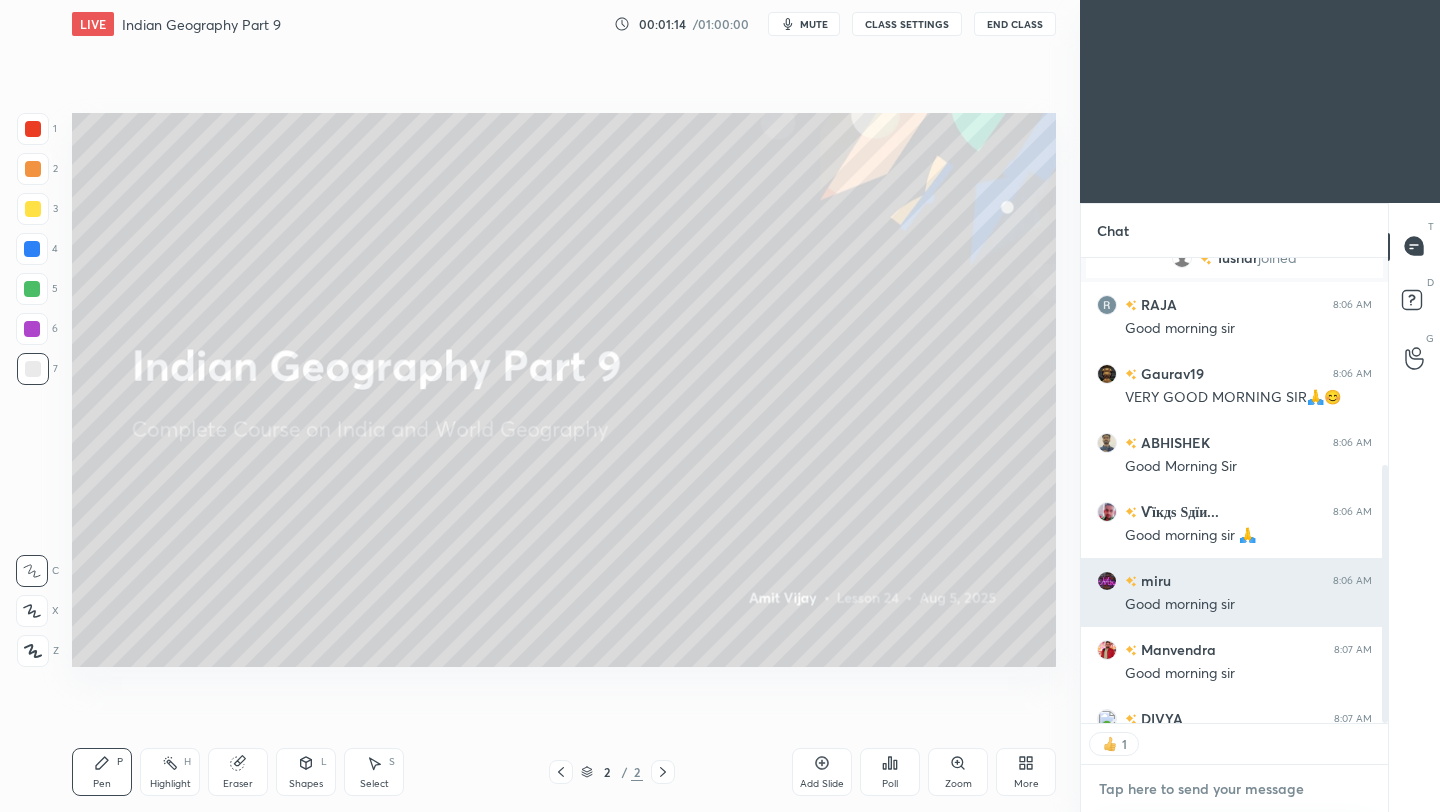 type on "https://t.me/Amitvijaygs007" 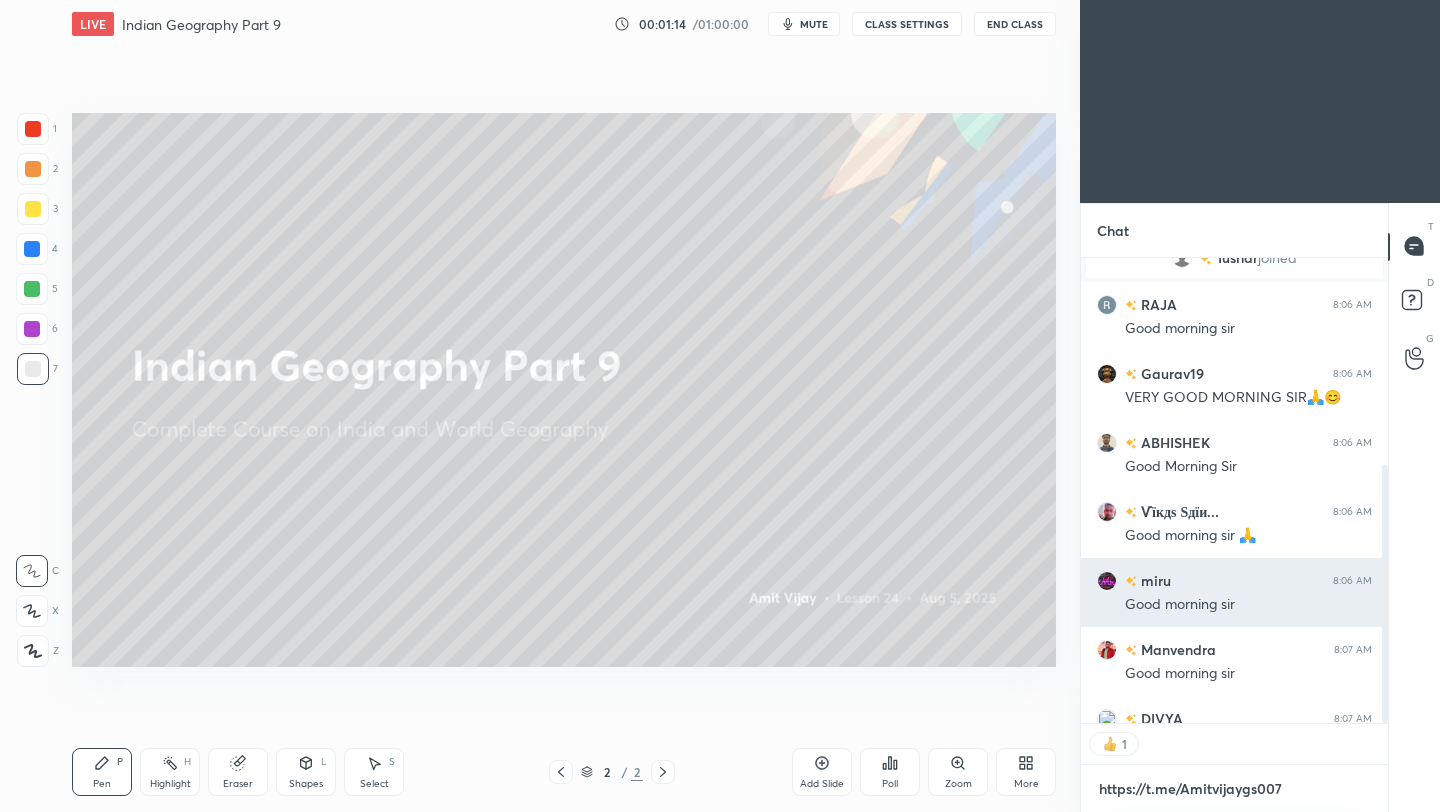 scroll, scrollTop: 453, scrollLeft: 301, axis: both 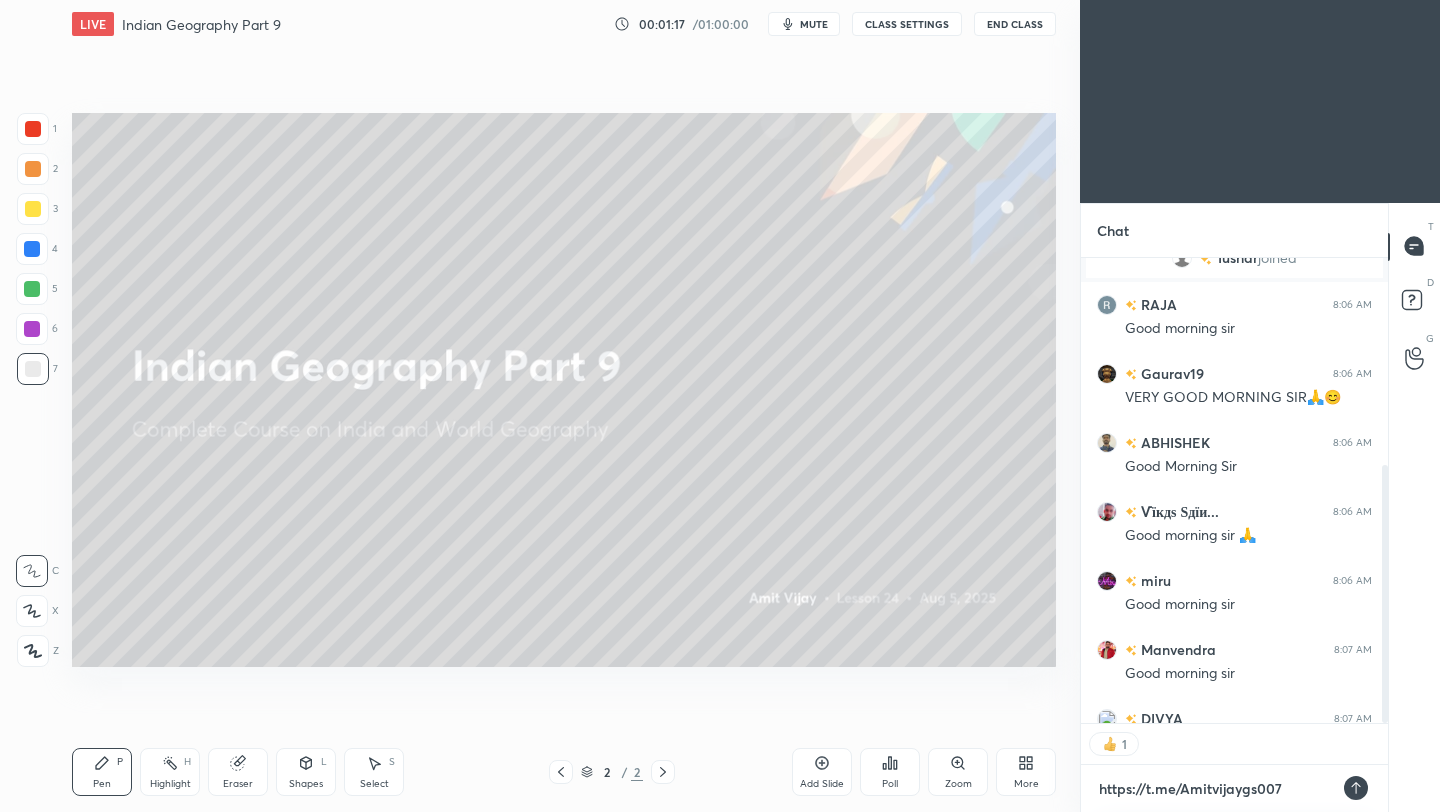 type on "https://t.me/Amitvijaygs007" 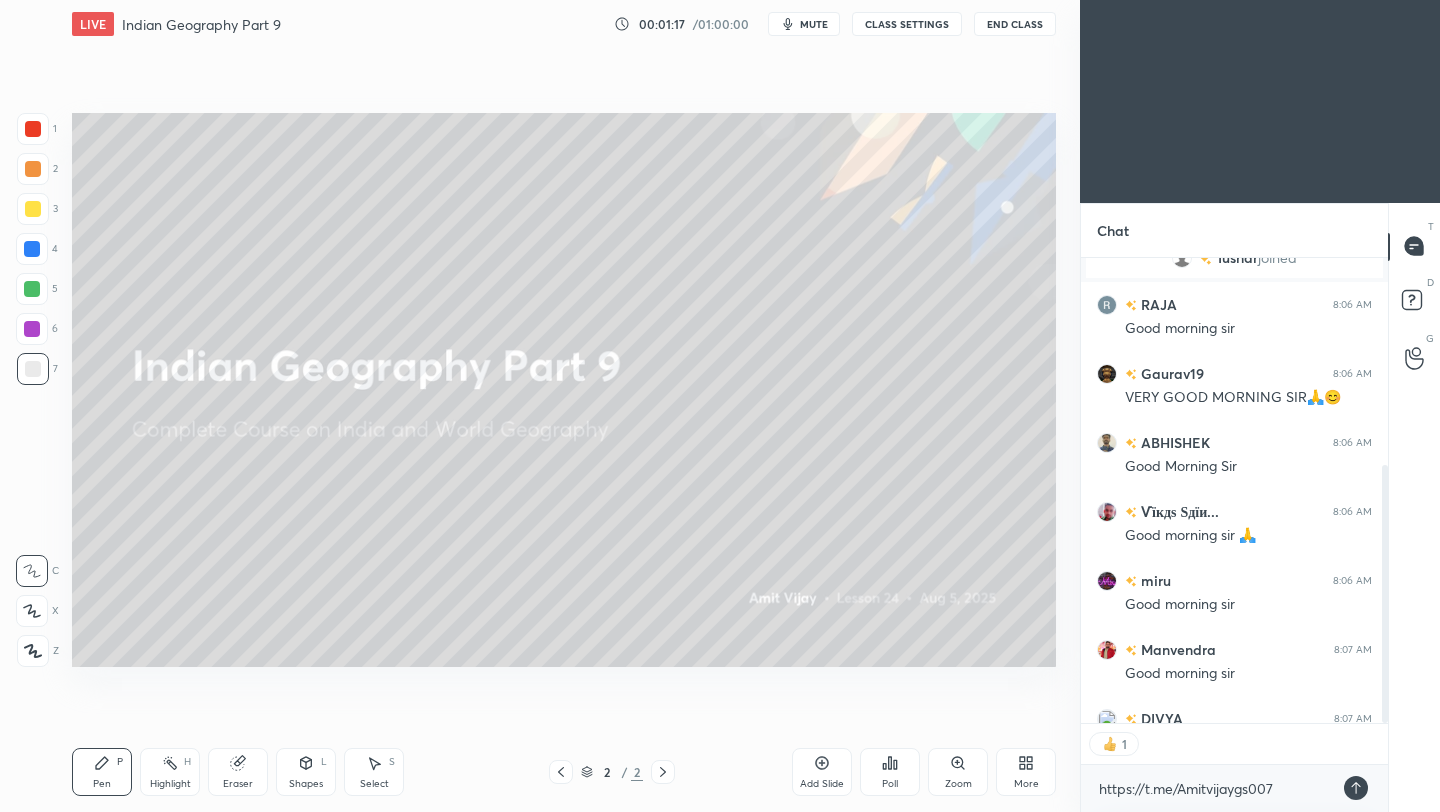 type on "x" 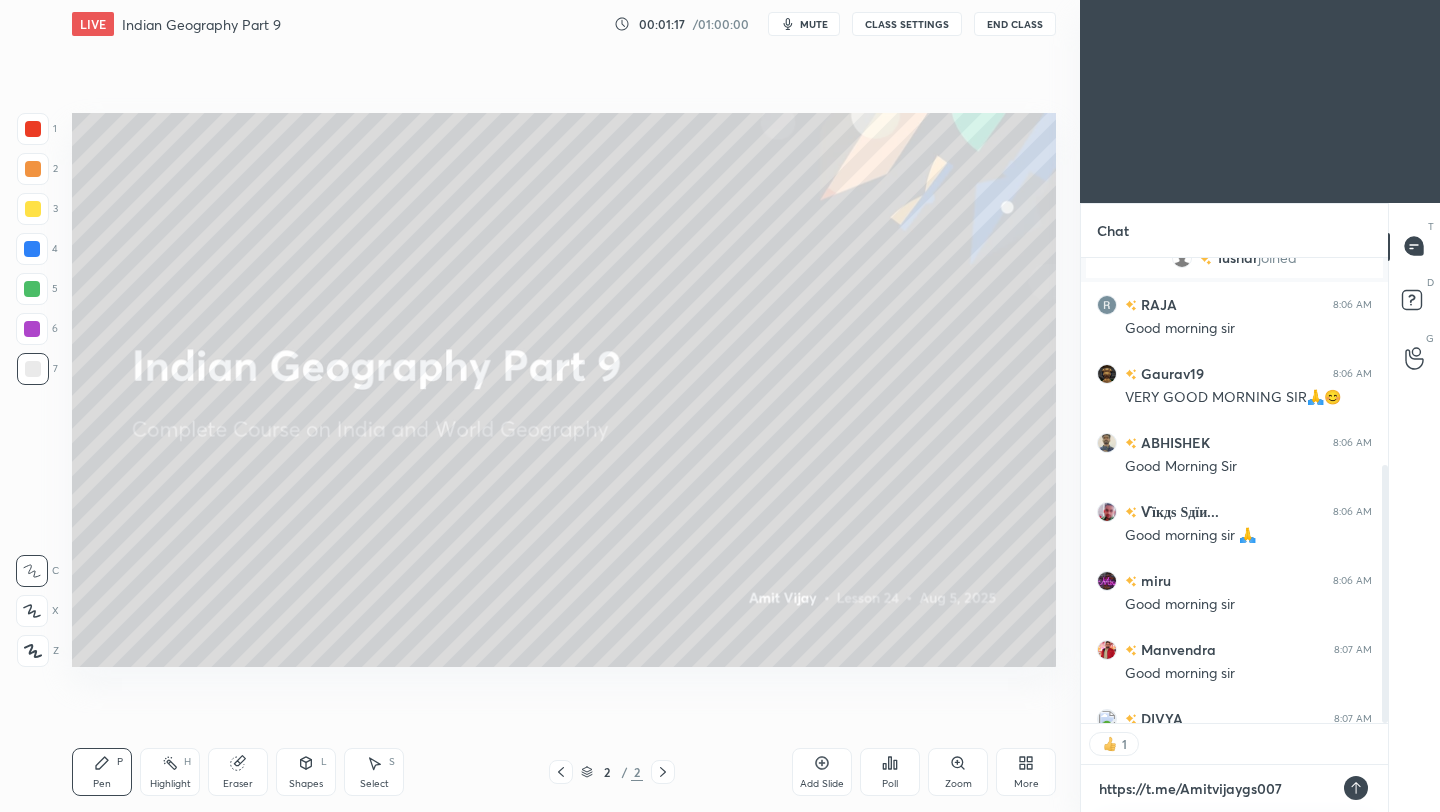 type 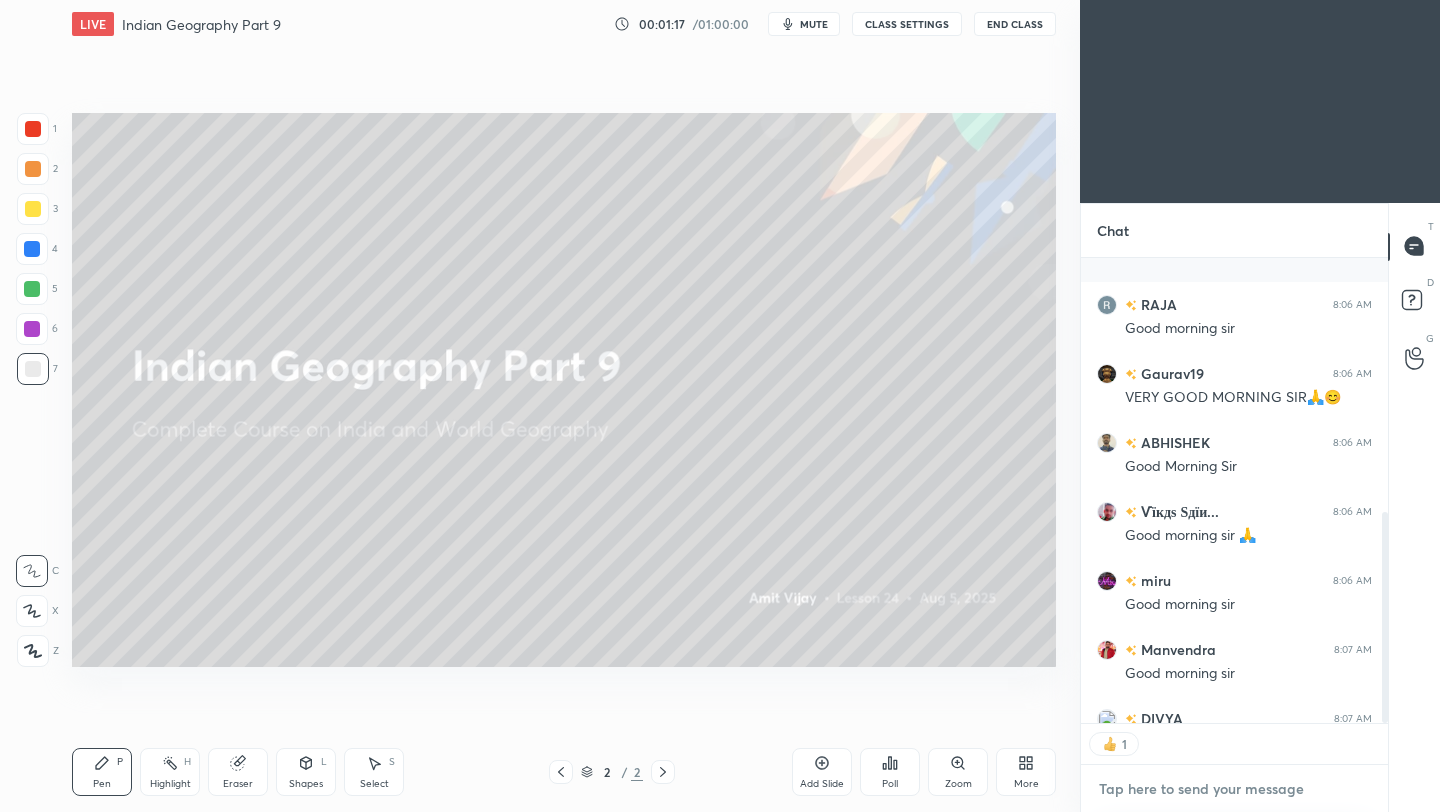 scroll, scrollTop: 560, scrollLeft: 0, axis: vertical 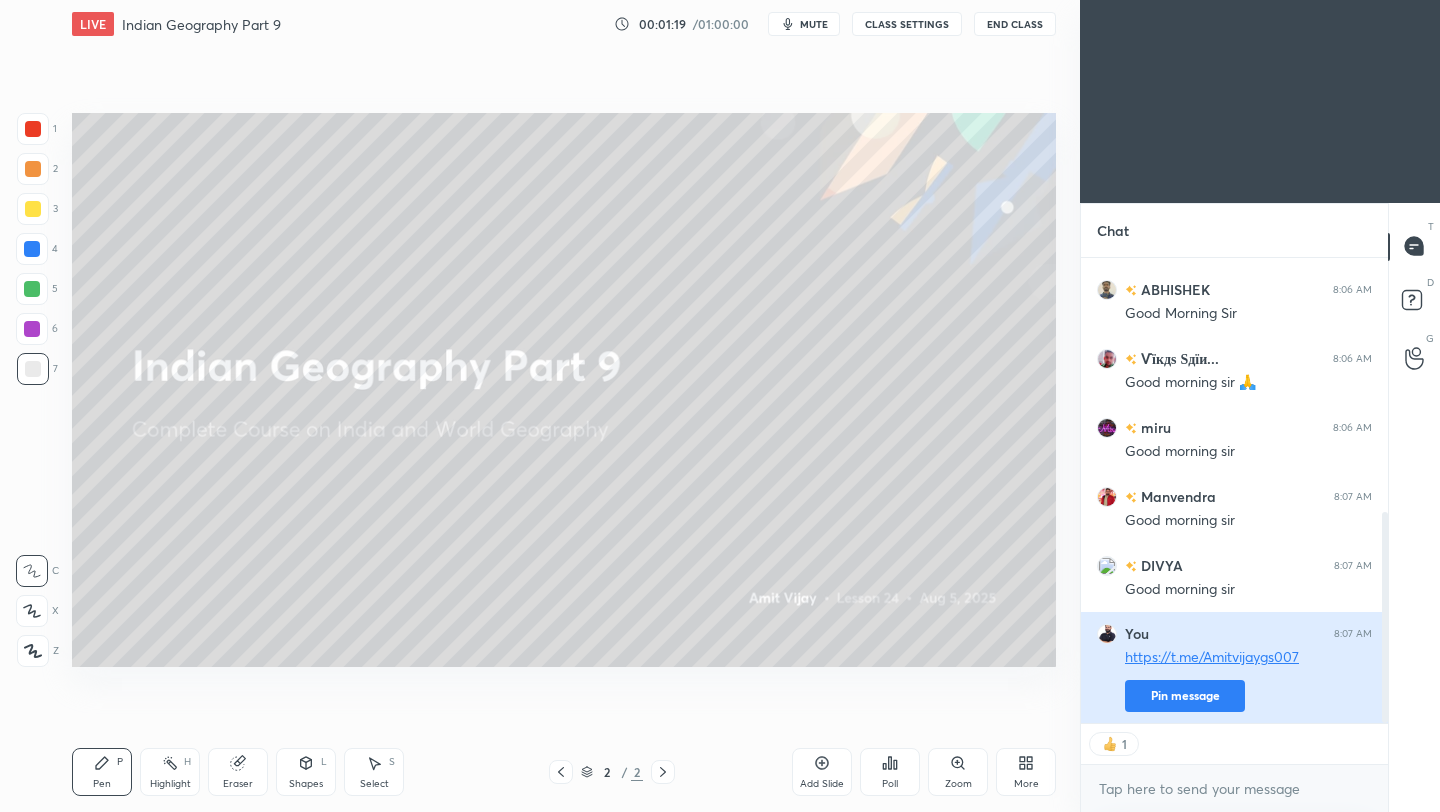 click on "Pin message" at bounding box center (1185, 696) 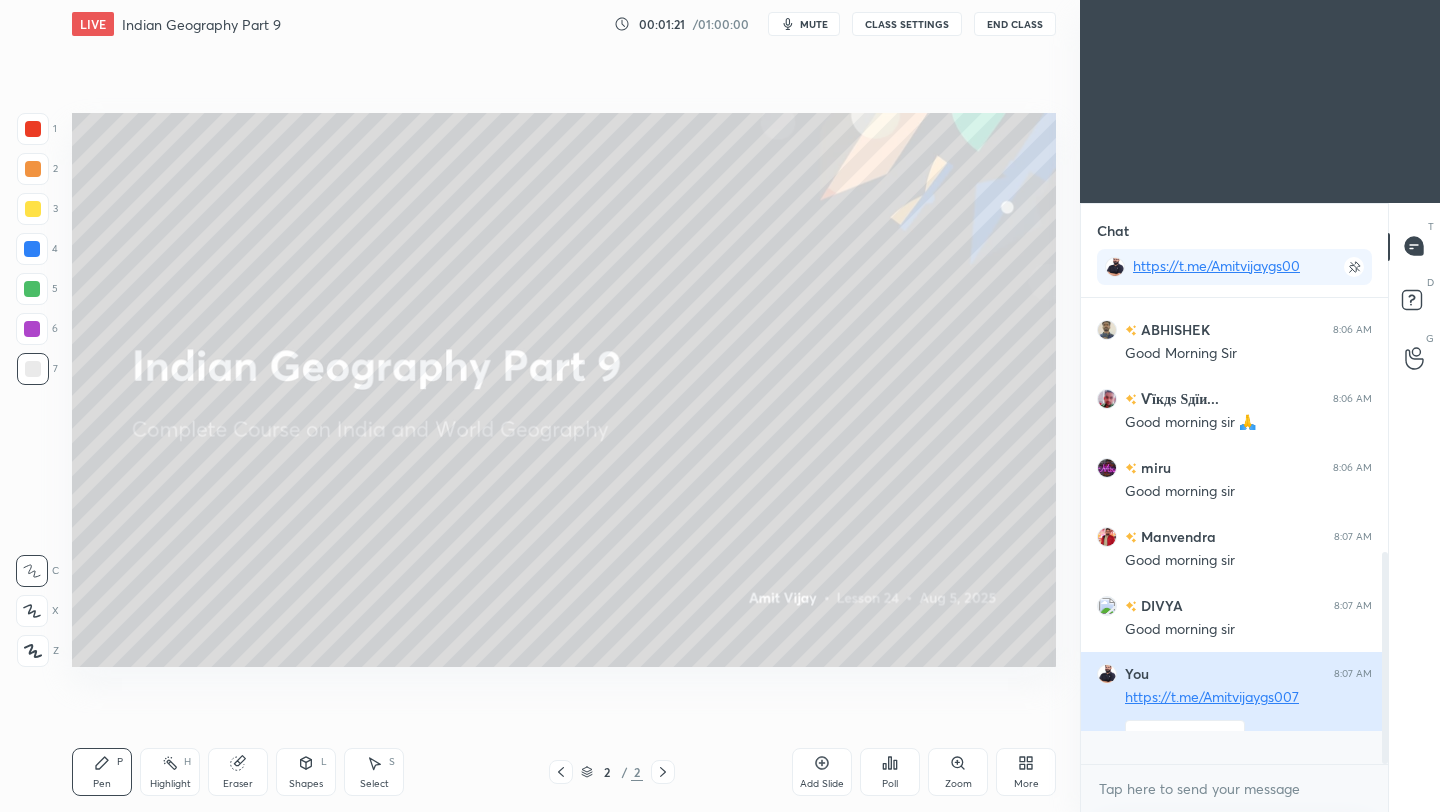 scroll, scrollTop: 7, scrollLeft: 7, axis: both 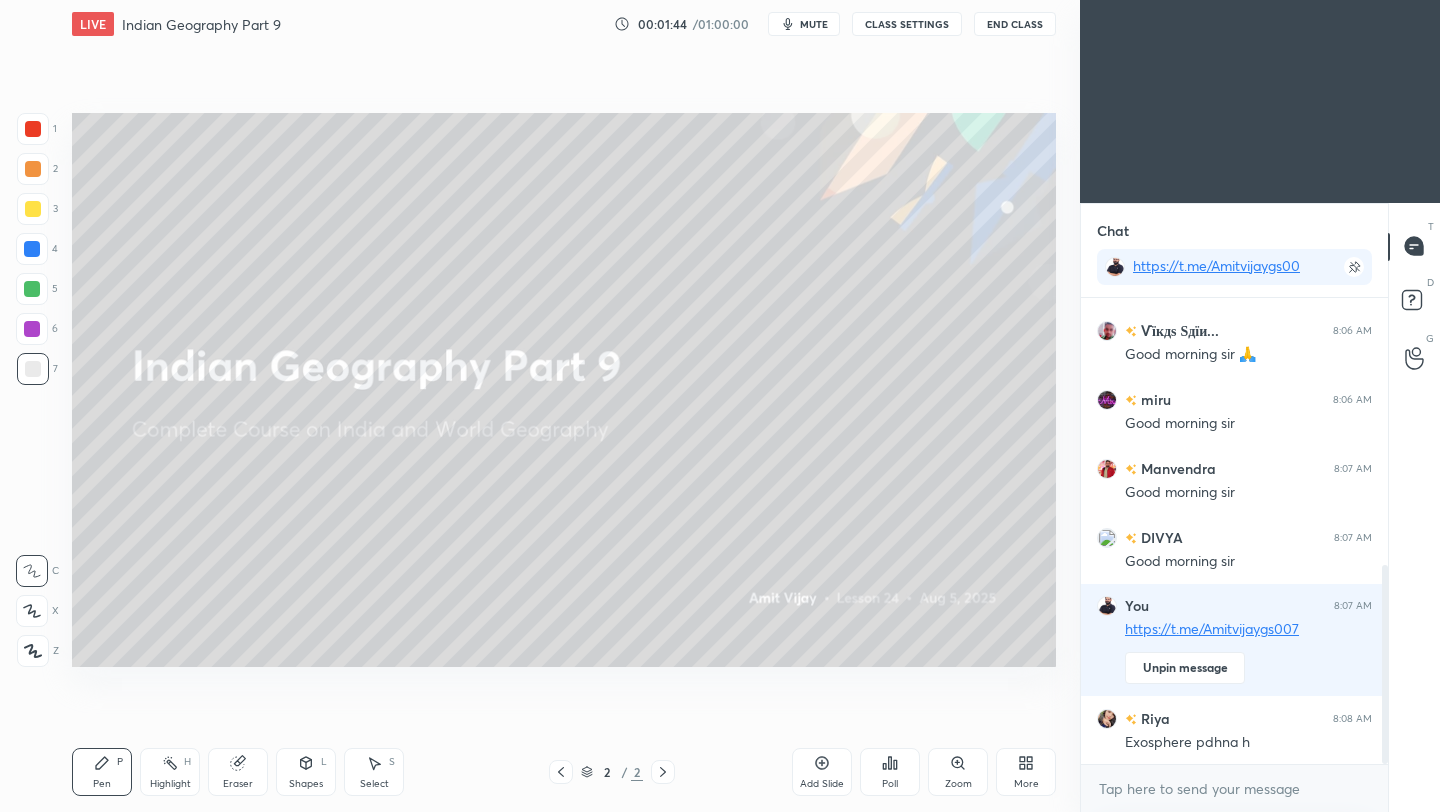 click 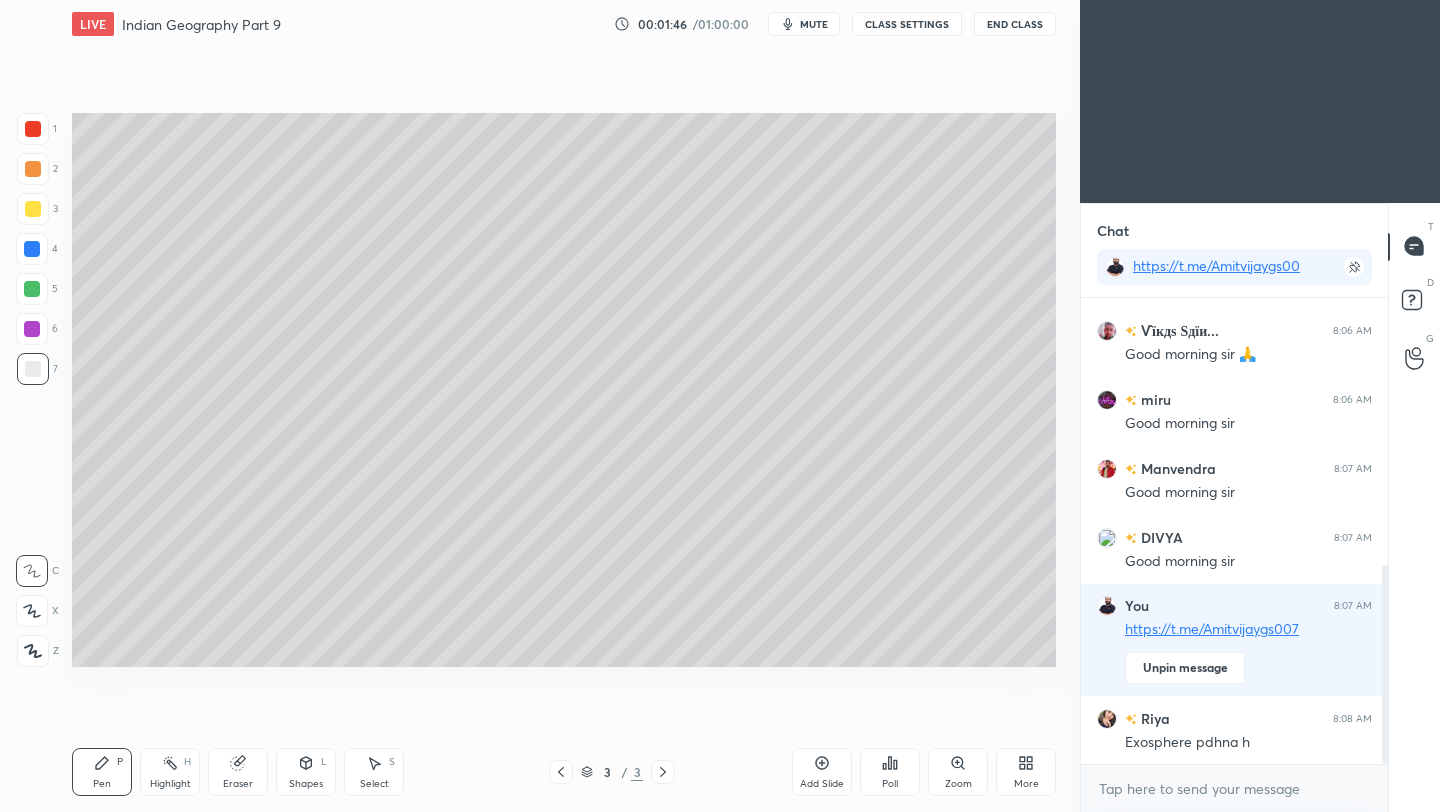 click at bounding box center (33, 209) 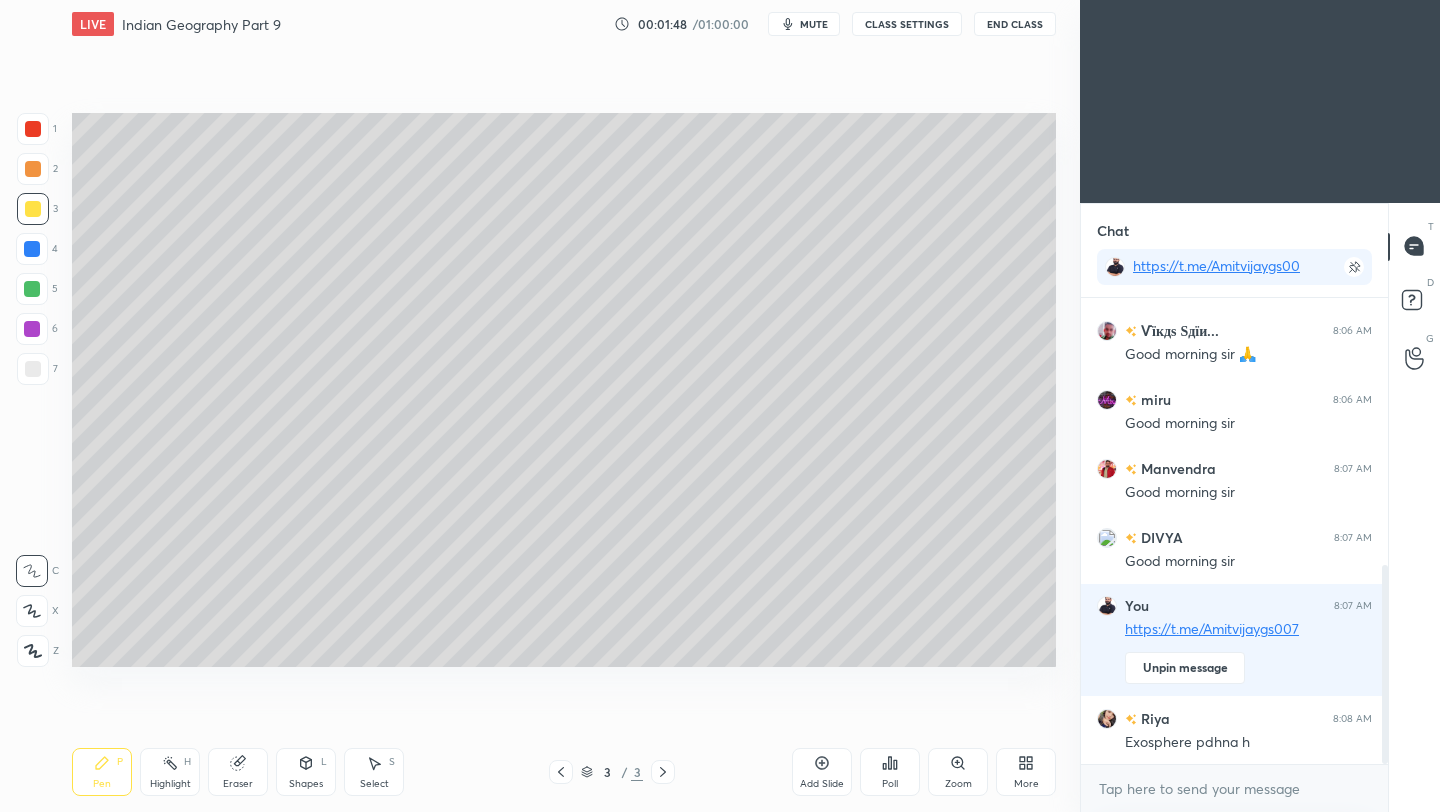 click at bounding box center [33, 369] 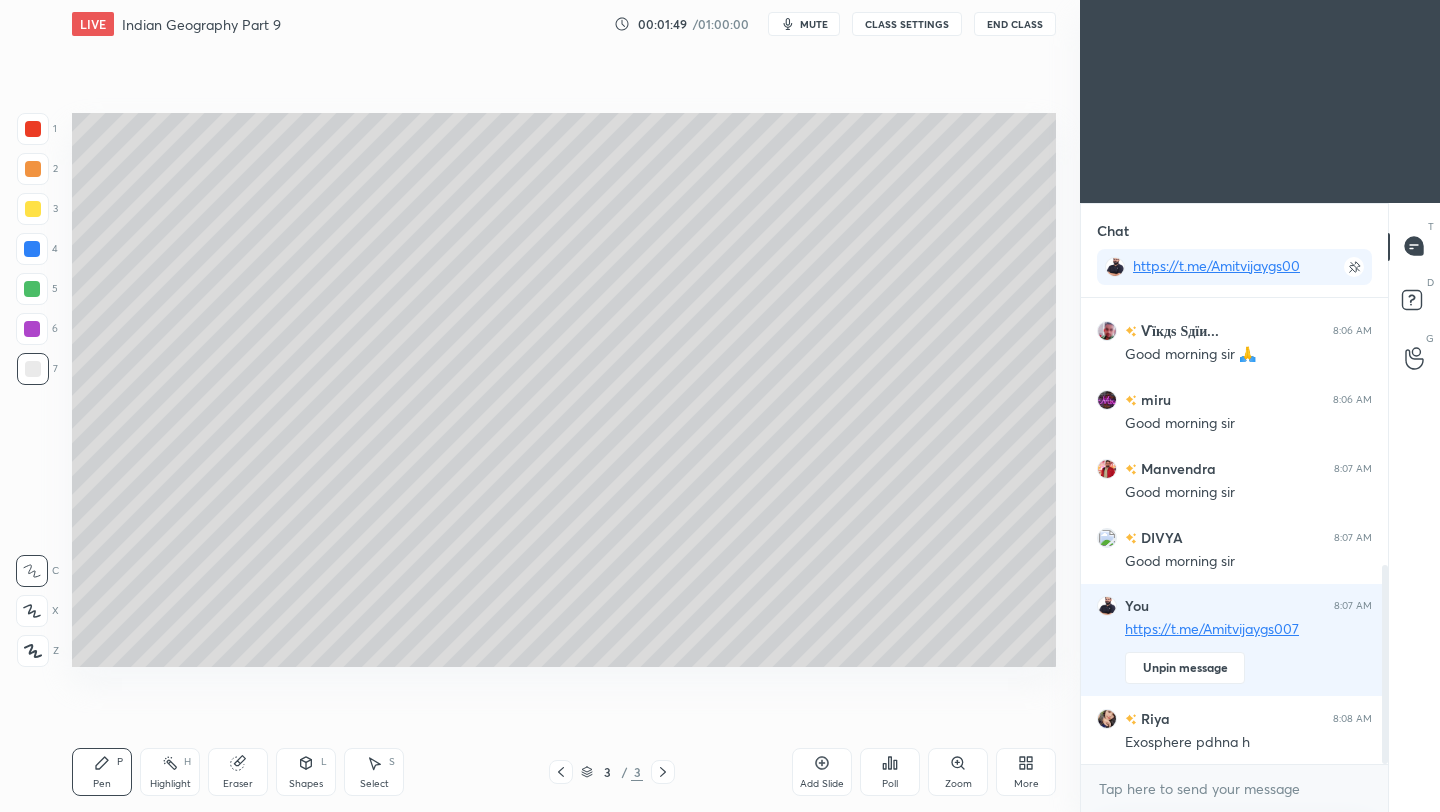 click 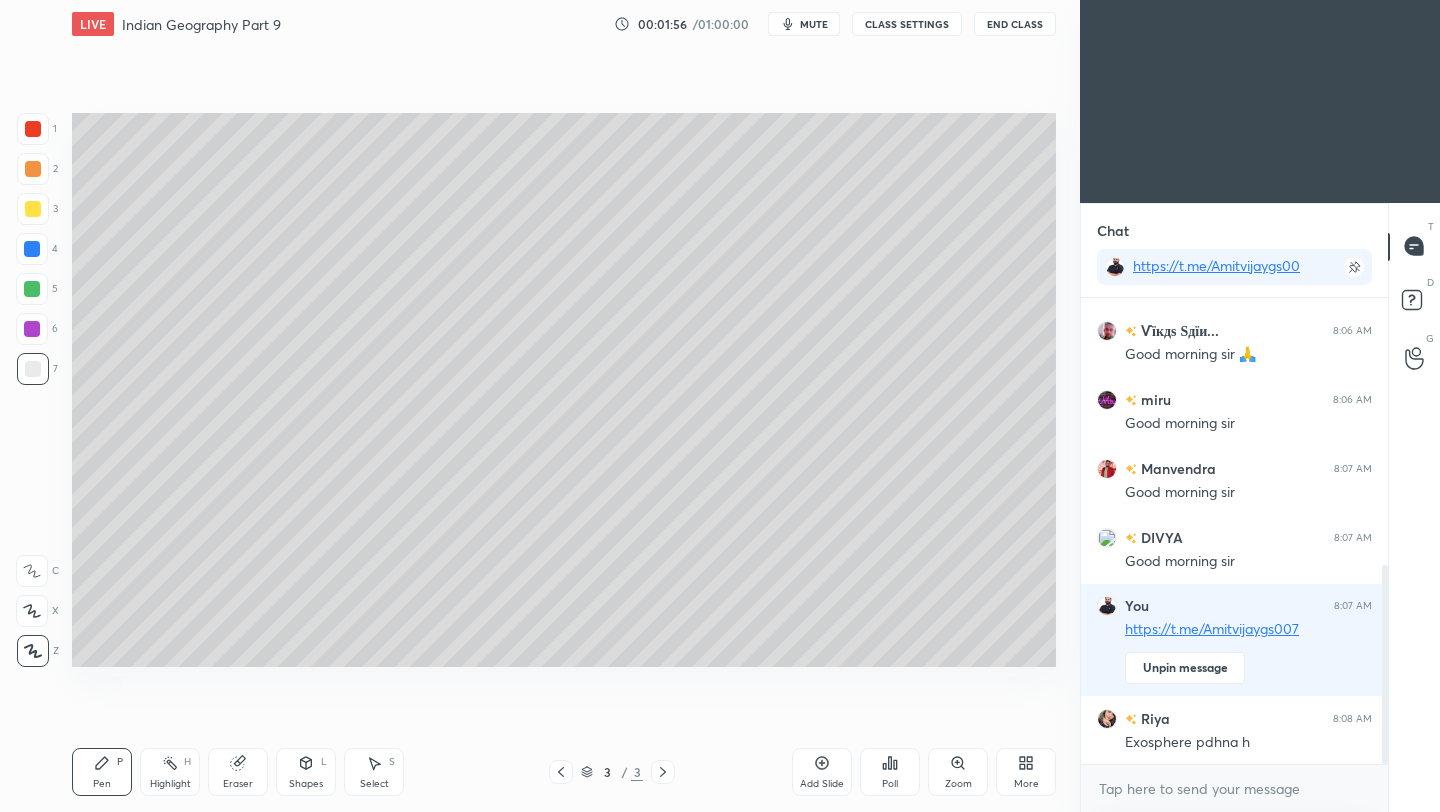 click at bounding box center (33, 209) 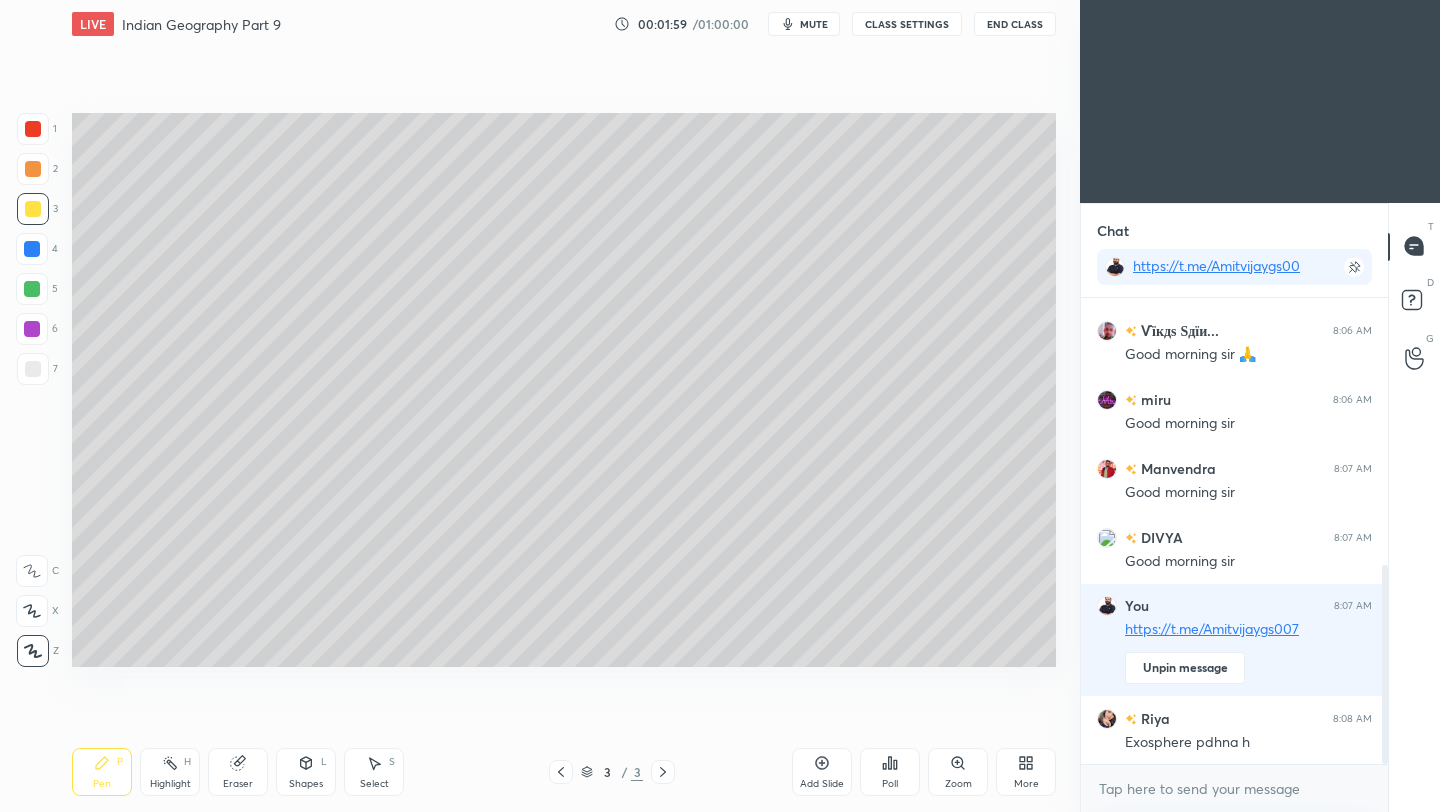 click on "End Class" at bounding box center (1015, 24) 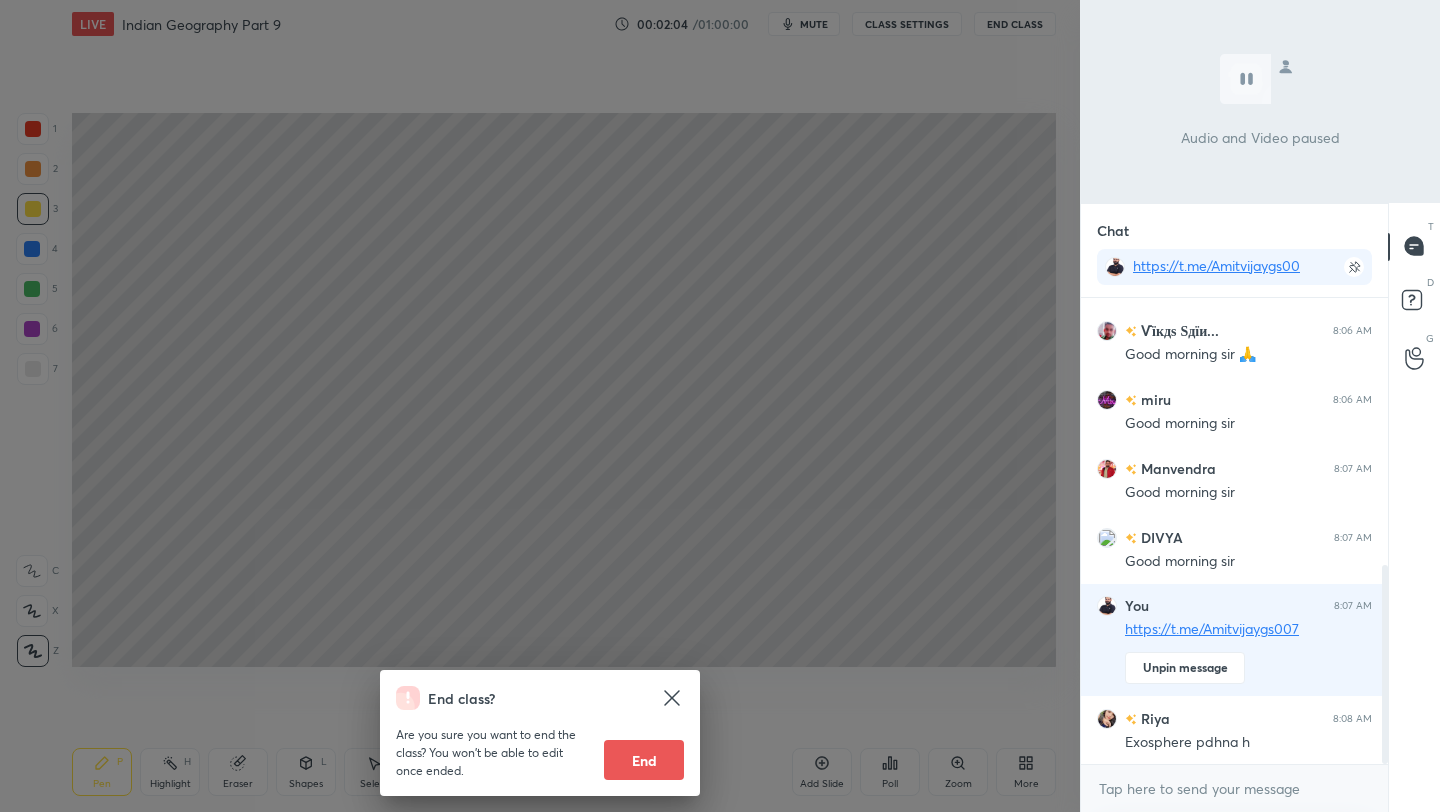 scroll, scrollTop: 697, scrollLeft: 0, axis: vertical 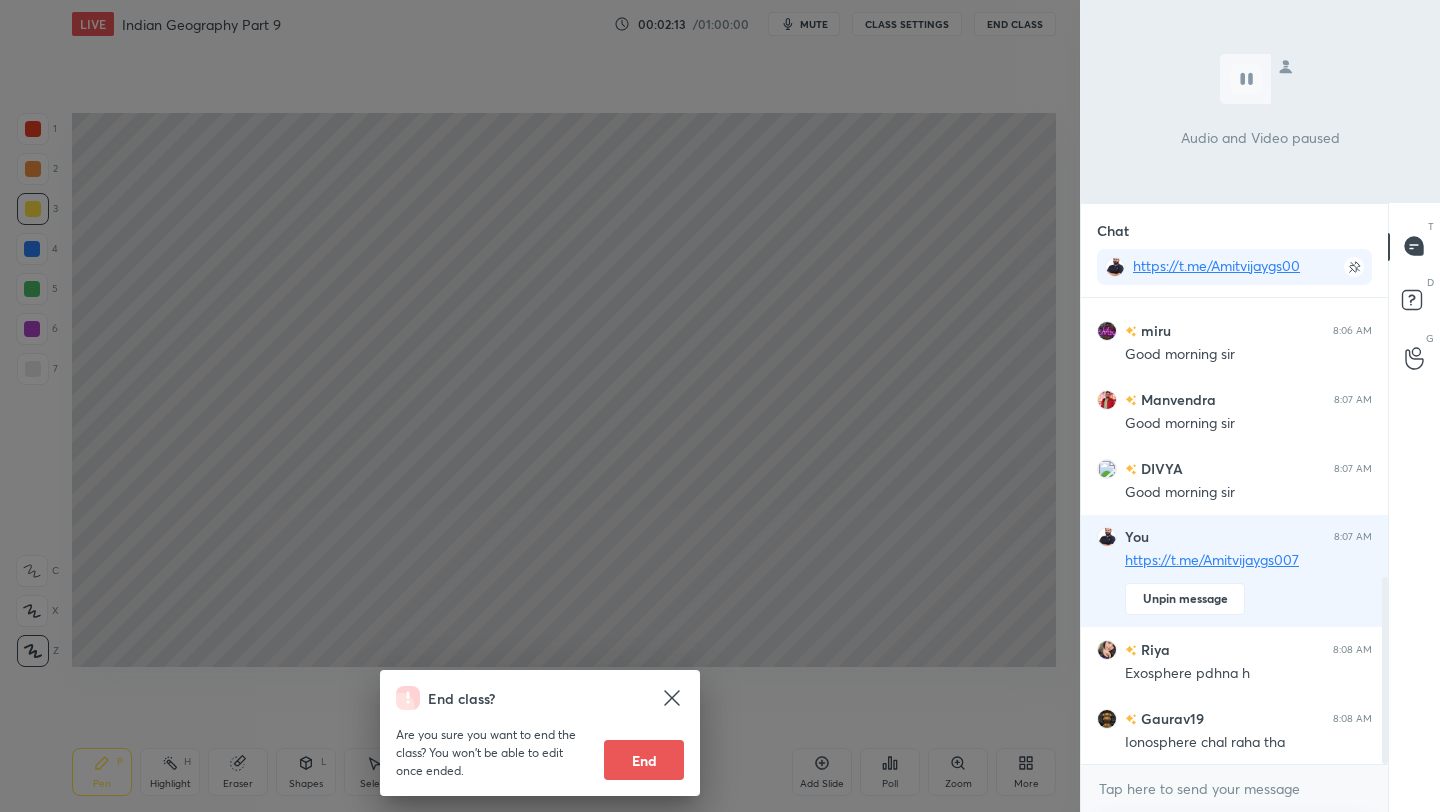 click on "End class? Are you sure you want to end the class? You won’t be able to edit once ended. End" at bounding box center [540, 406] 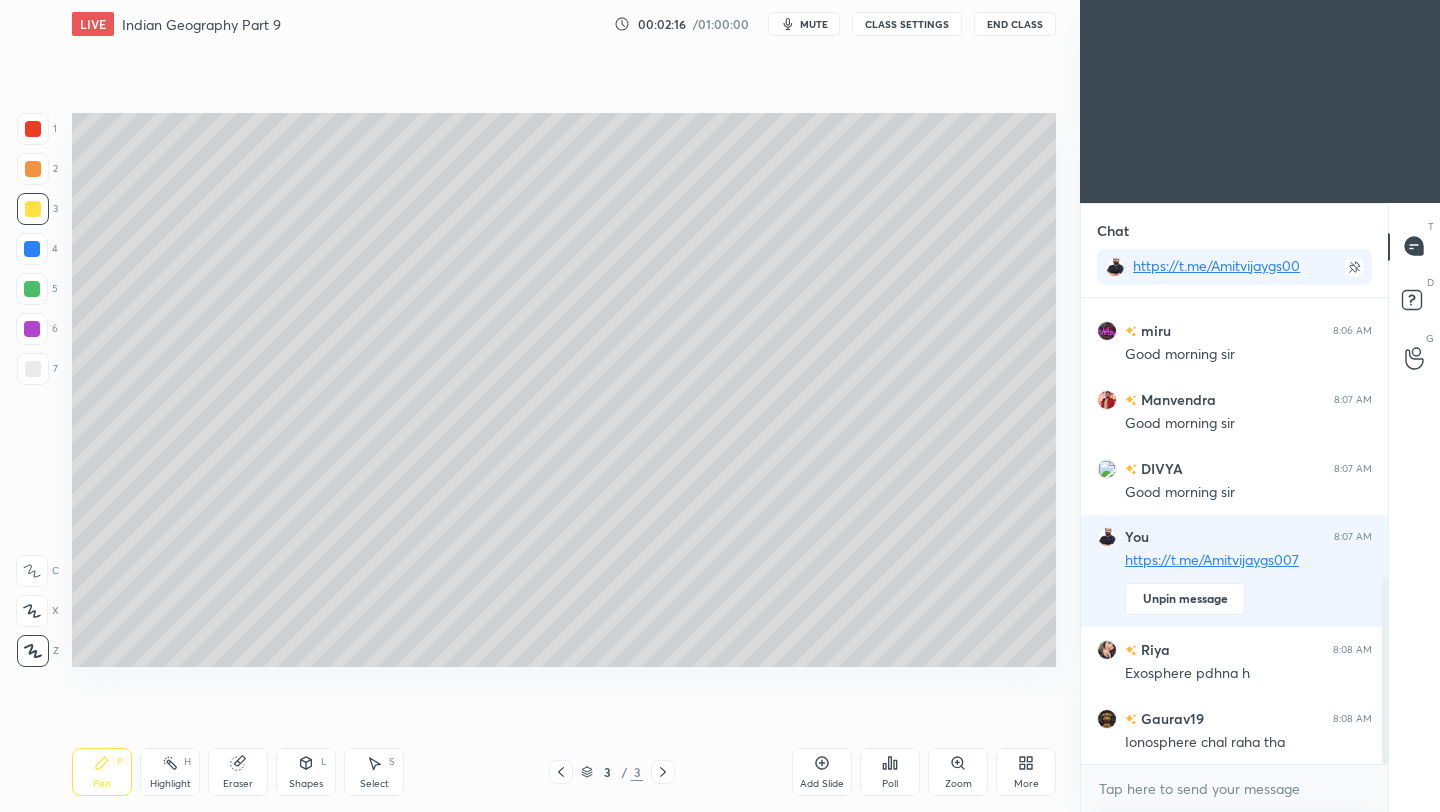 scroll, scrollTop: 745, scrollLeft: 0, axis: vertical 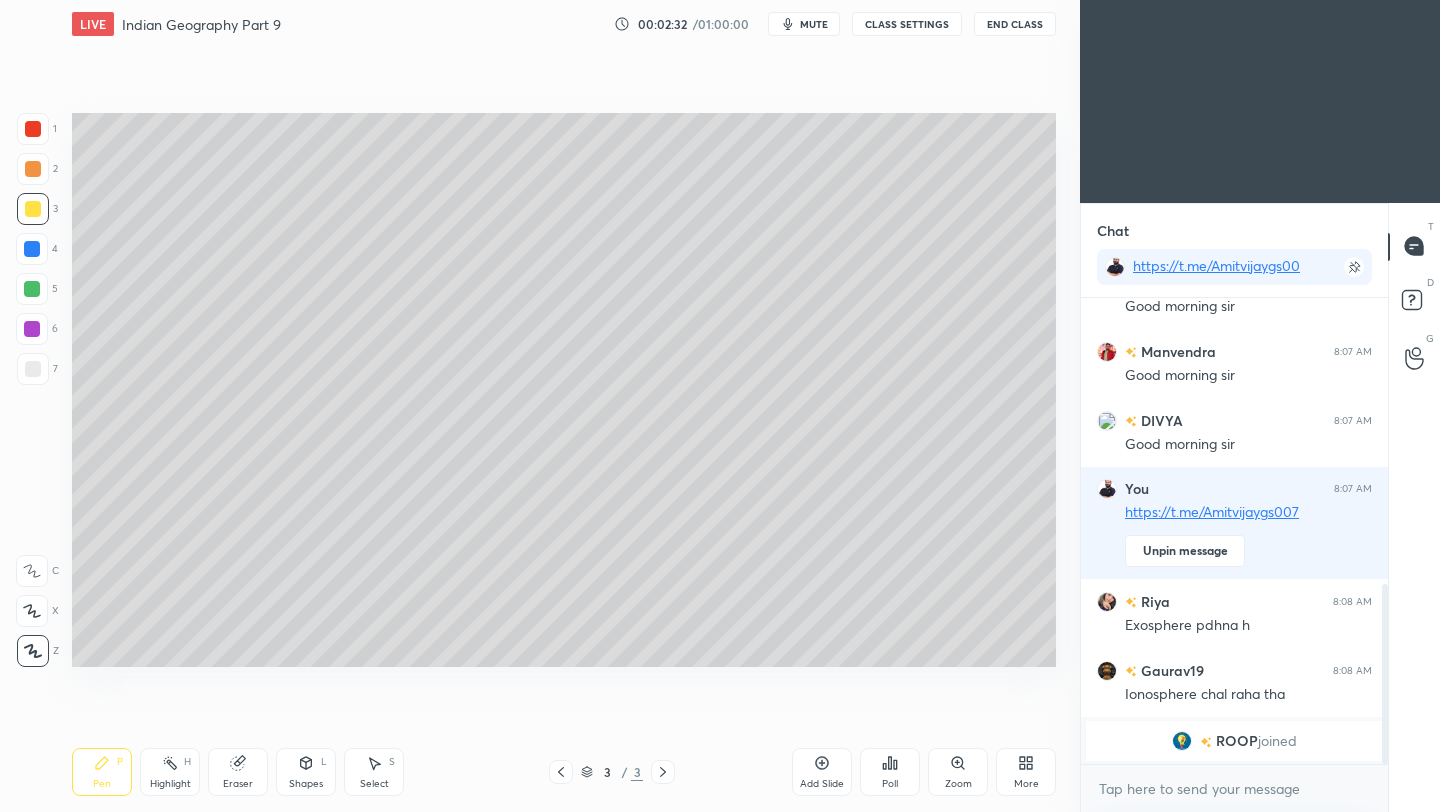 drag, startPoint x: 41, startPoint y: 365, endPoint x: 51, endPoint y: 354, distance: 14.866069 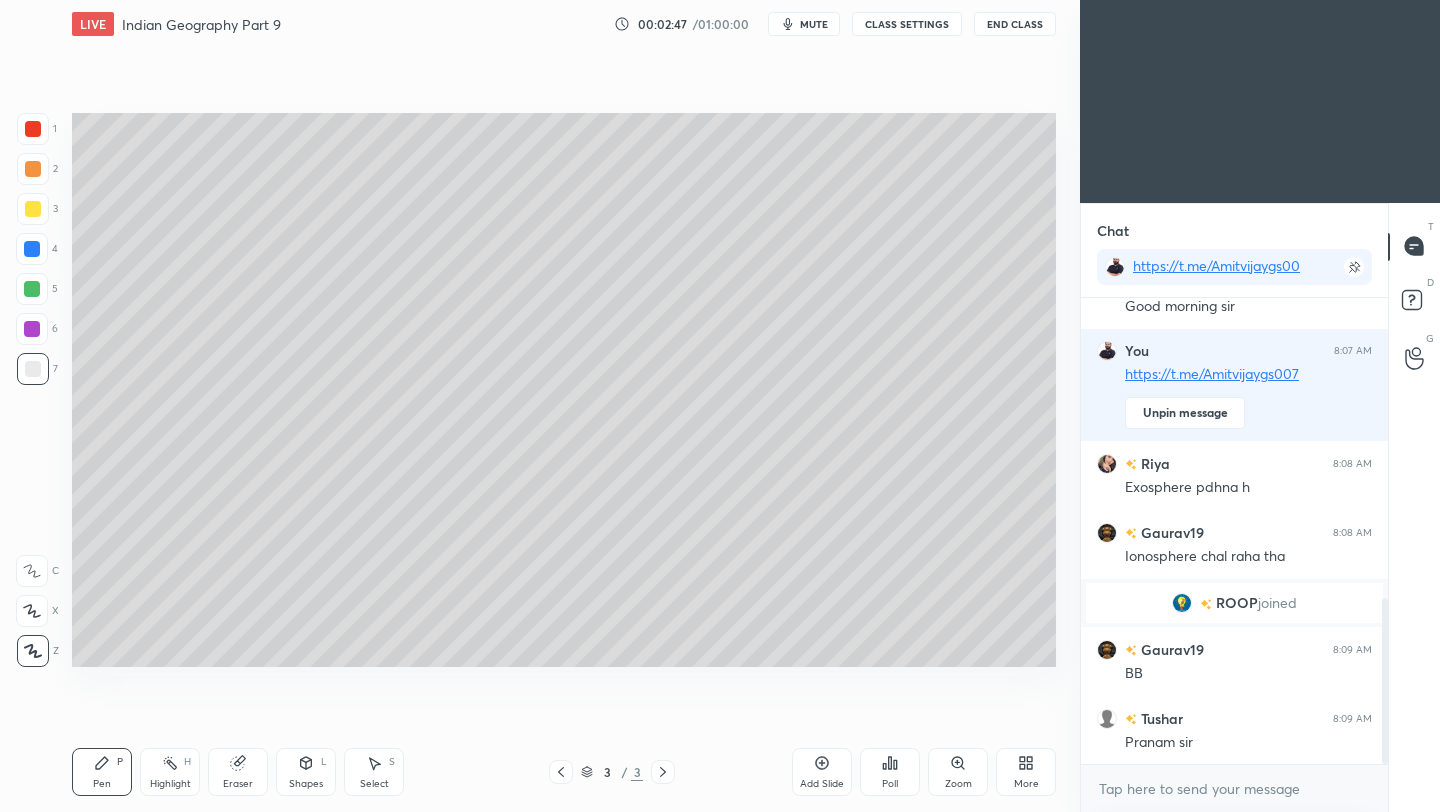 scroll, scrollTop: 914, scrollLeft: 0, axis: vertical 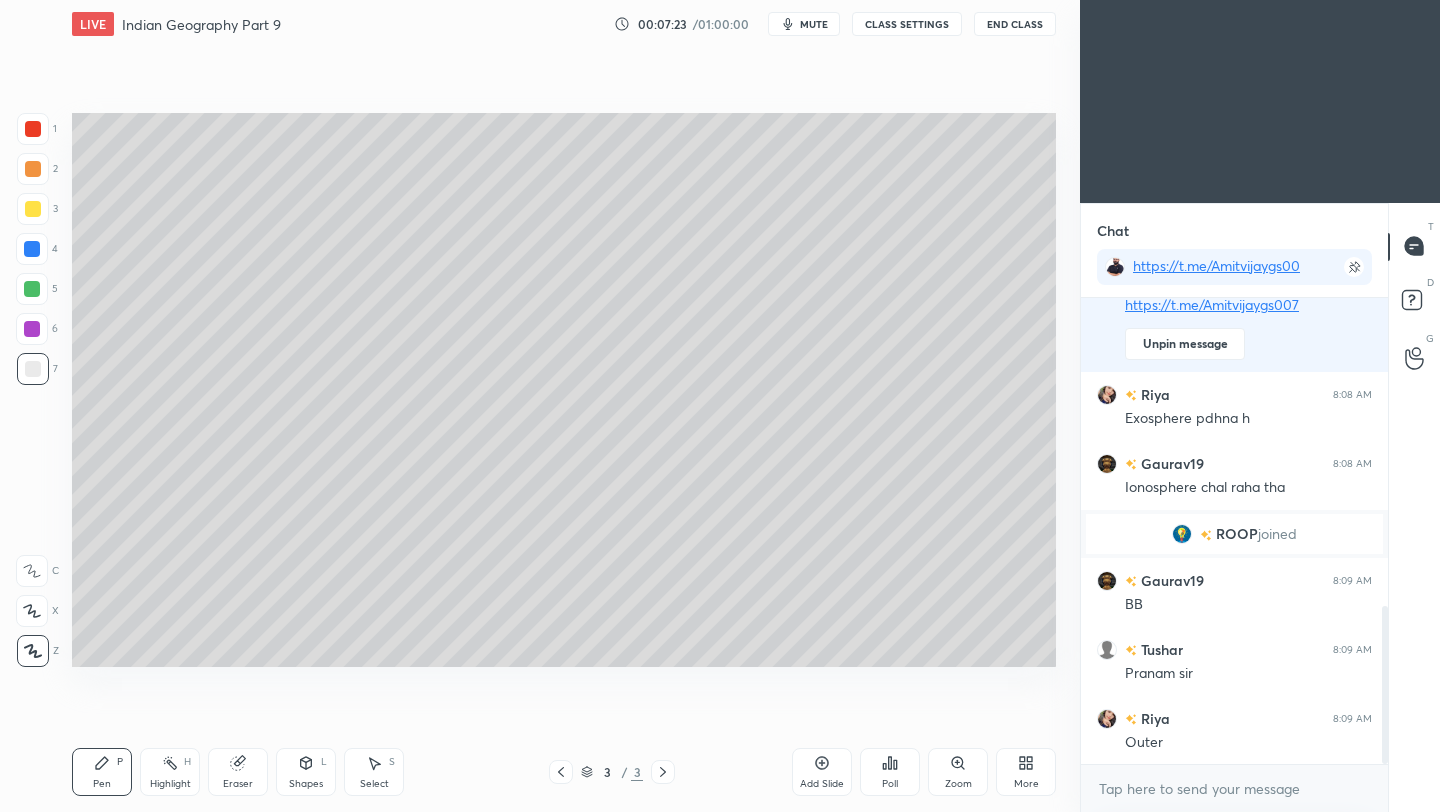 click on "End Class" at bounding box center [1015, 24] 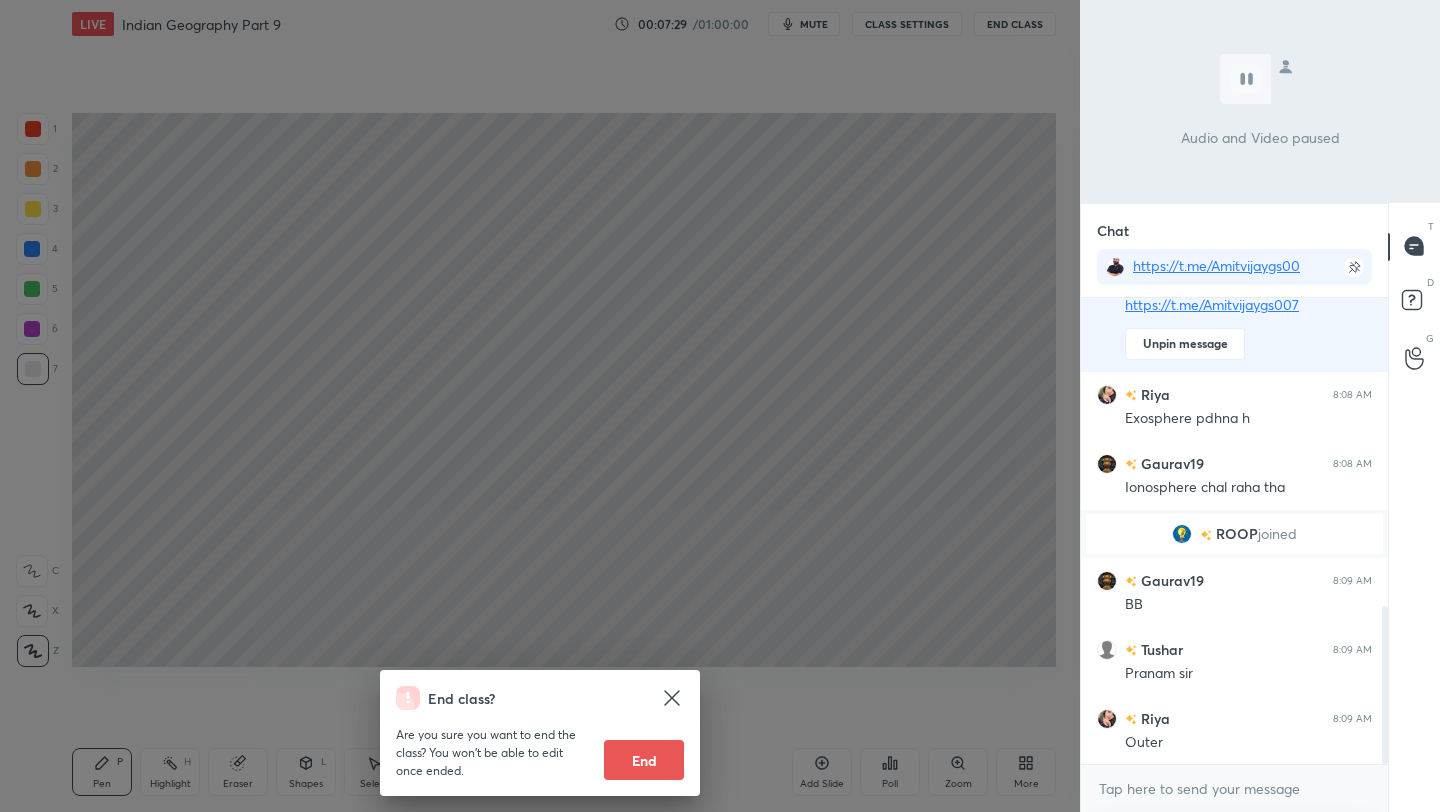 click on "End class? Are you sure you want to end the class? You won’t be able to edit once ended. End" at bounding box center [540, 406] 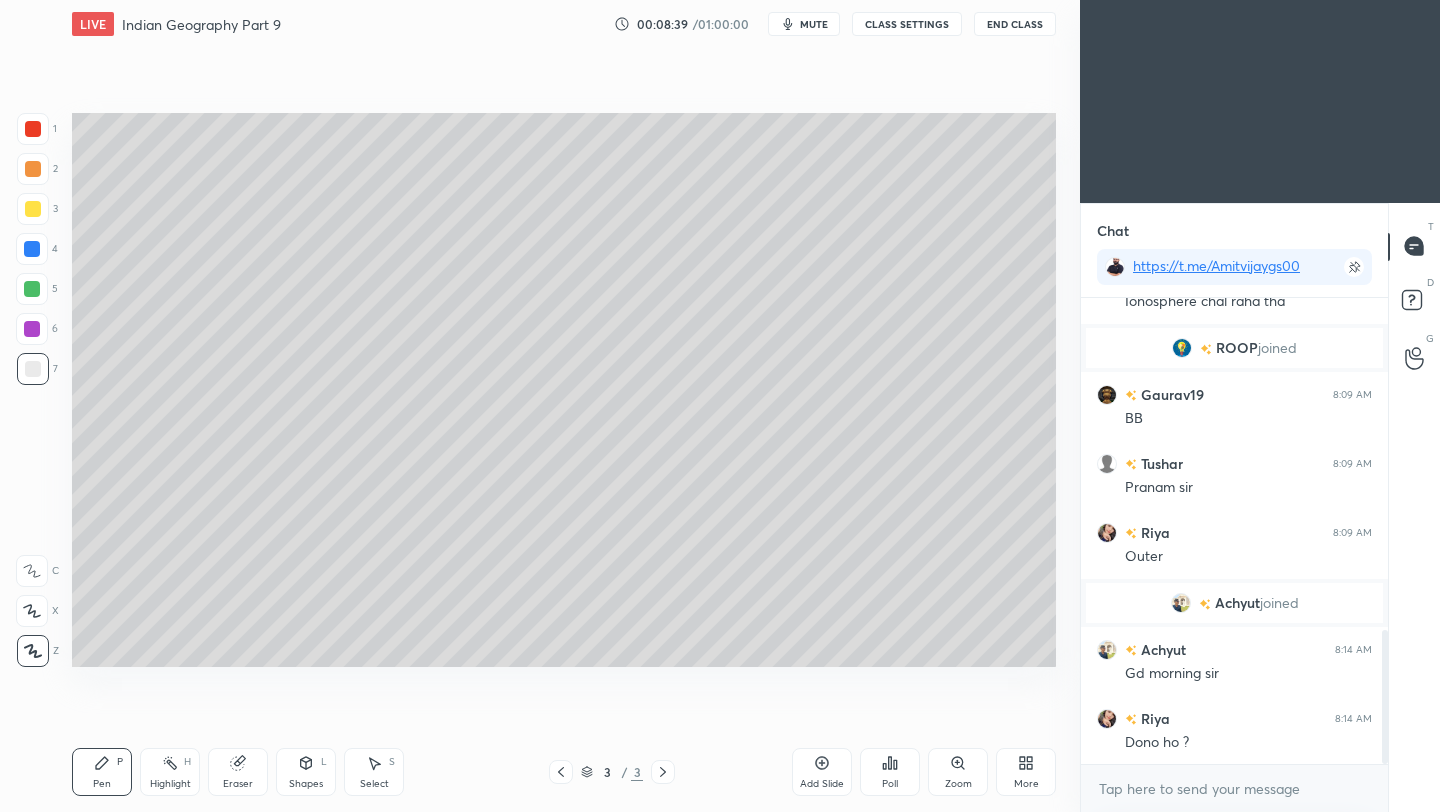 scroll, scrollTop: 1162, scrollLeft: 0, axis: vertical 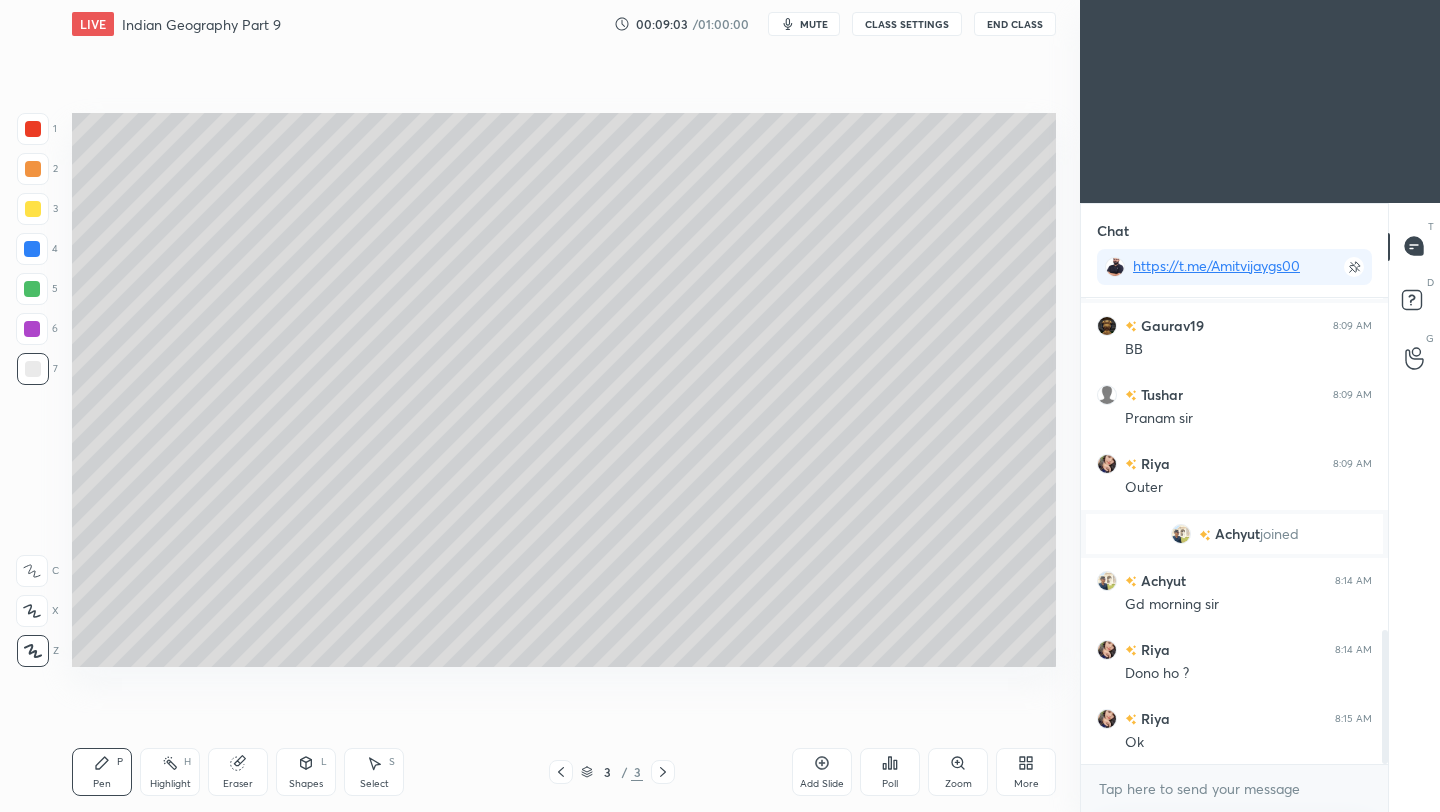 click 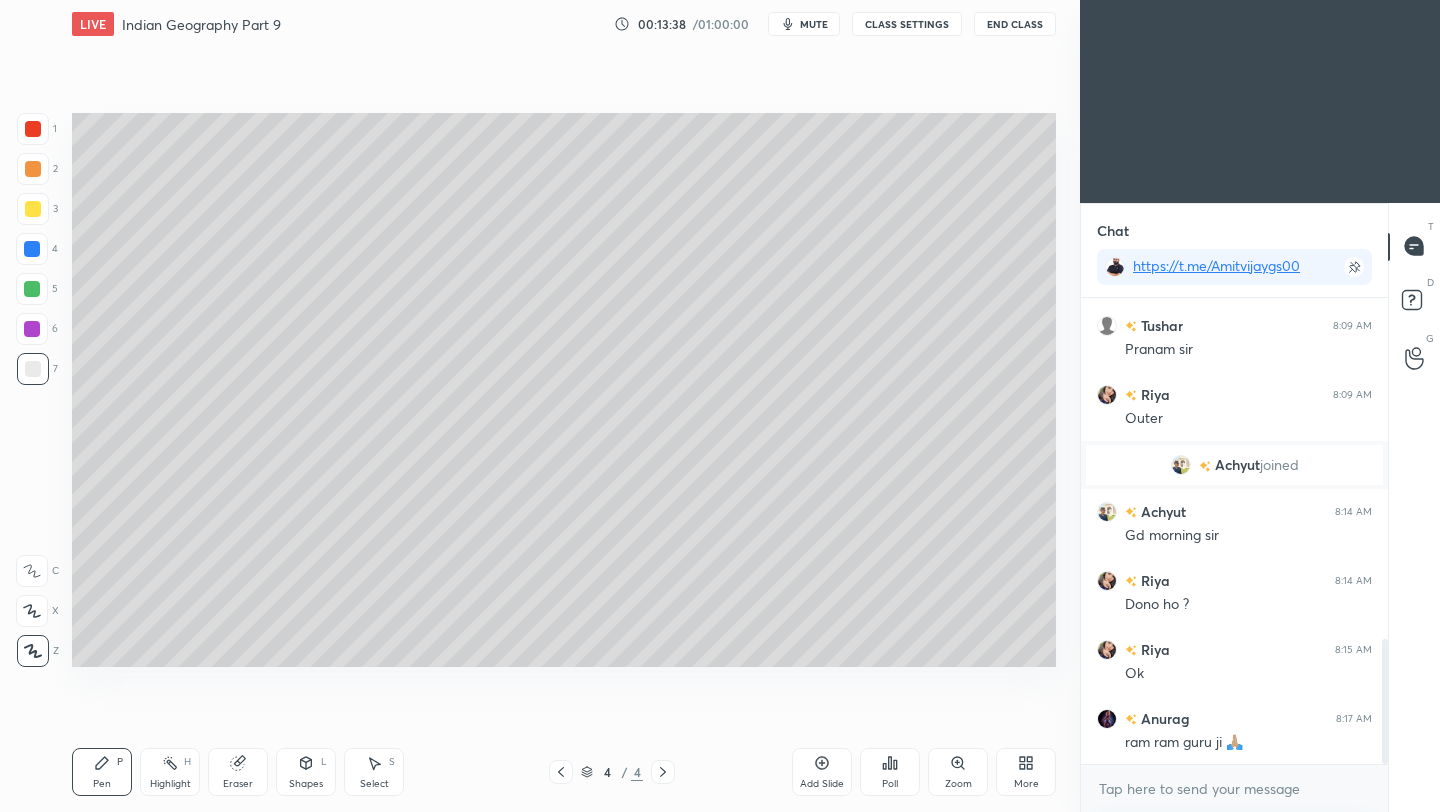 scroll, scrollTop: 1279, scrollLeft: 0, axis: vertical 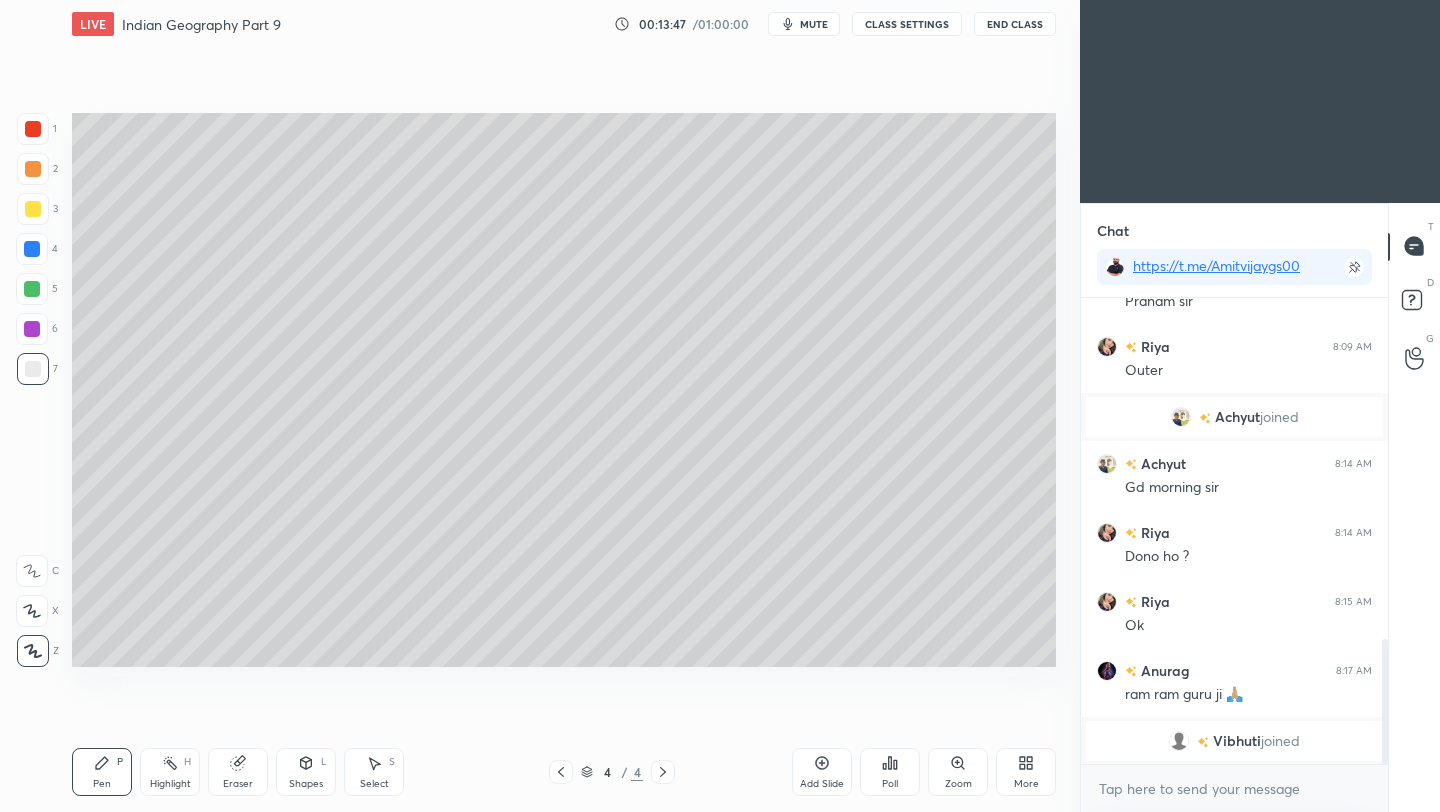 click on "Add Slide" at bounding box center (822, 784) 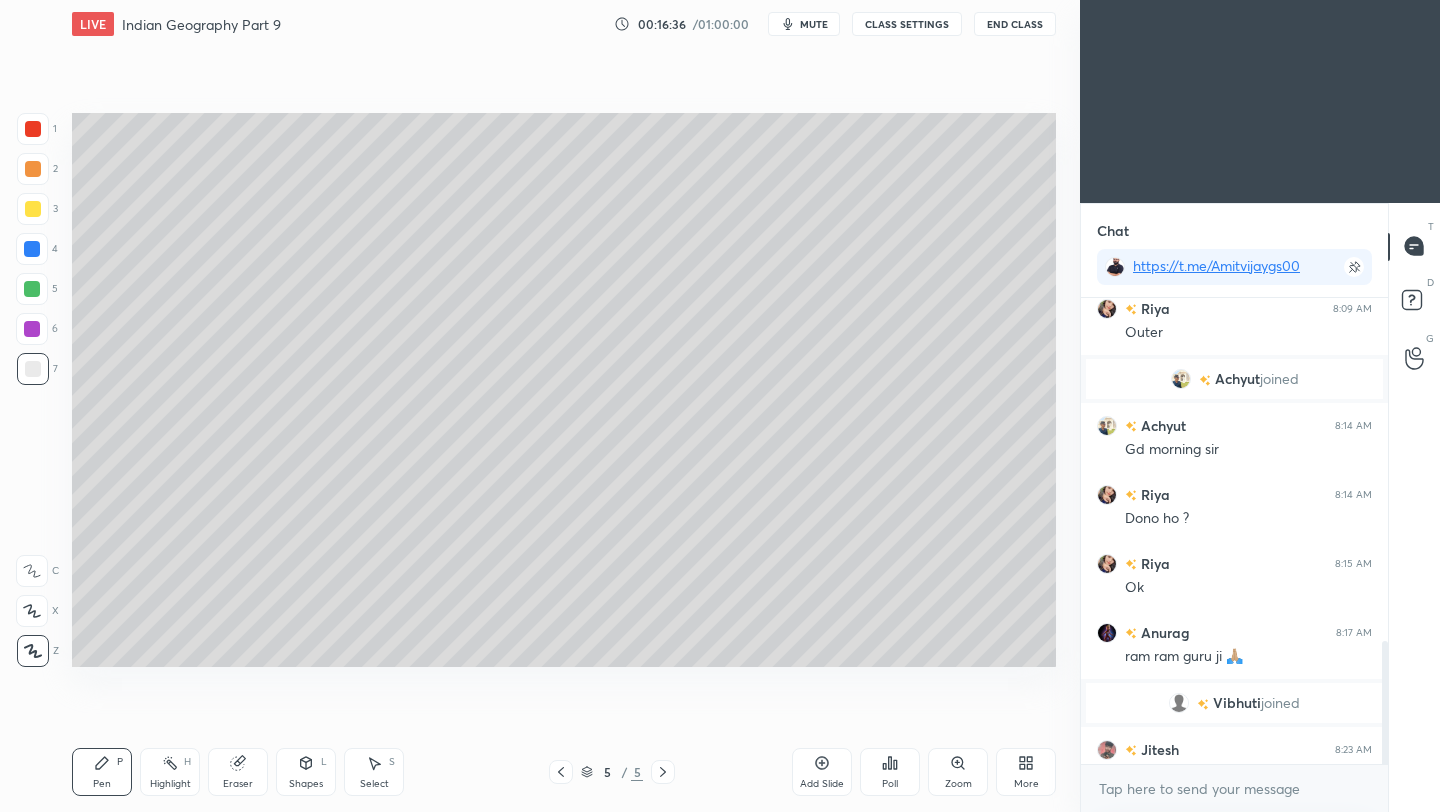 scroll, scrollTop: 1310, scrollLeft: 0, axis: vertical 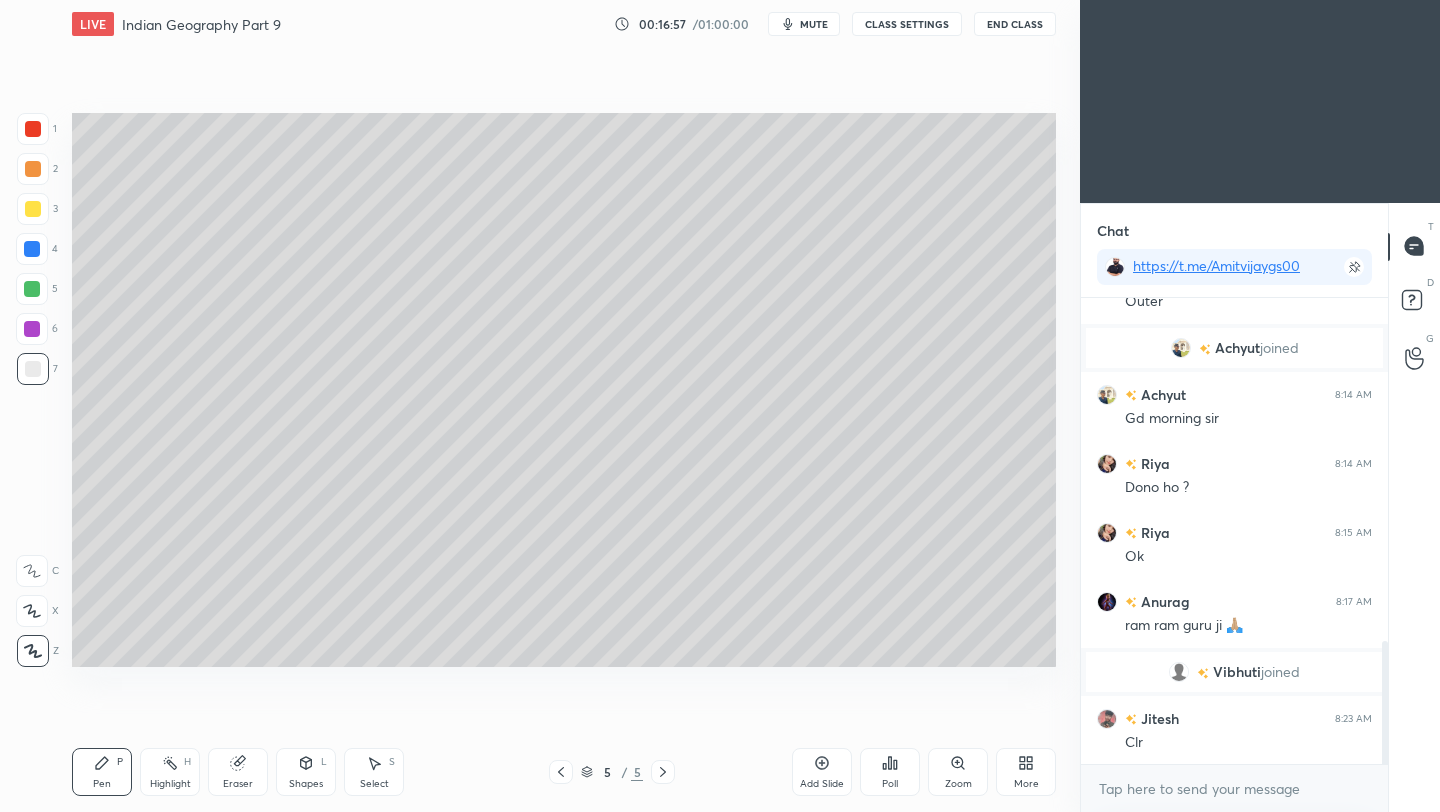 click on "End Class" at bounding box center [1015, 24] 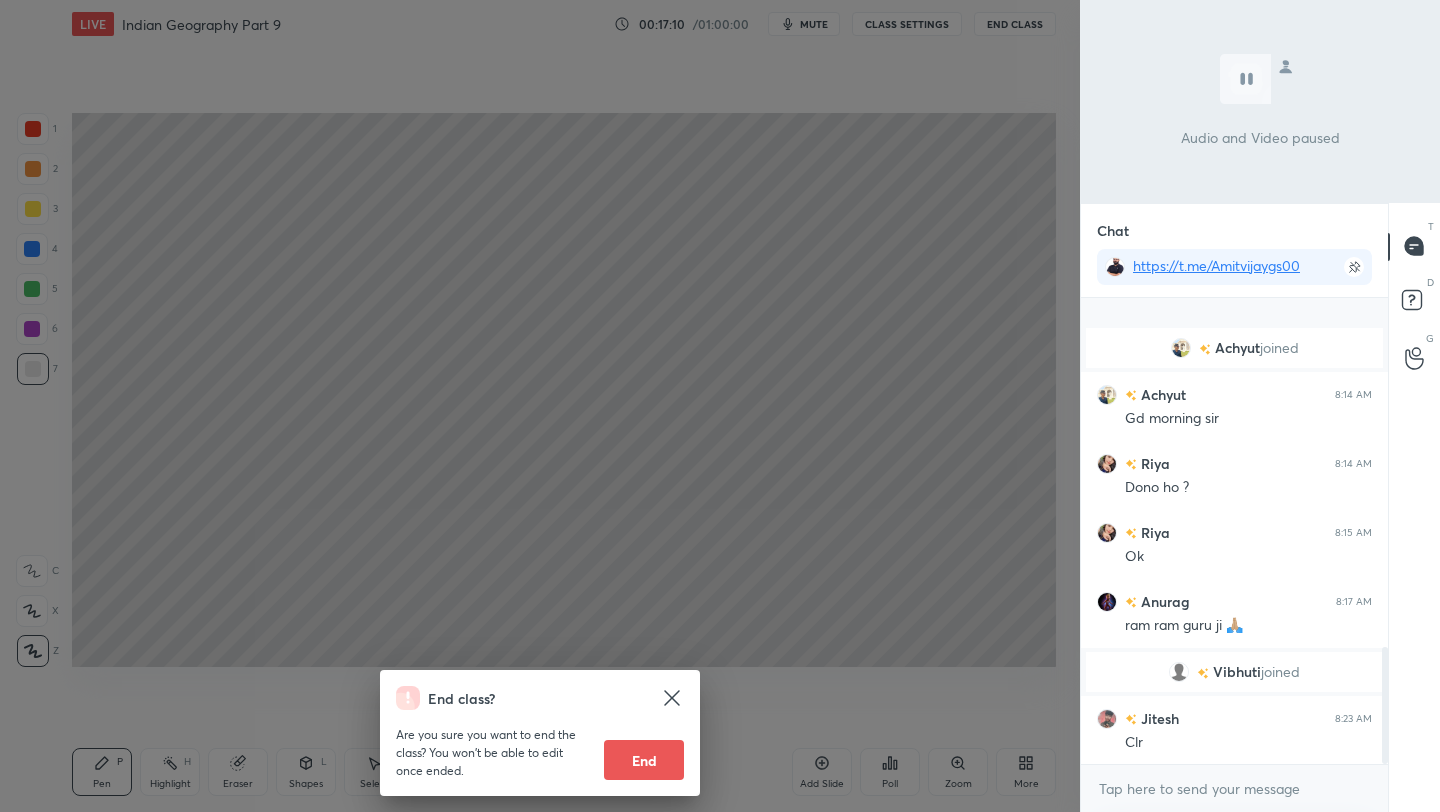 scroll, scrollTop: 1397, scrollLeft: 0, axis: vertical 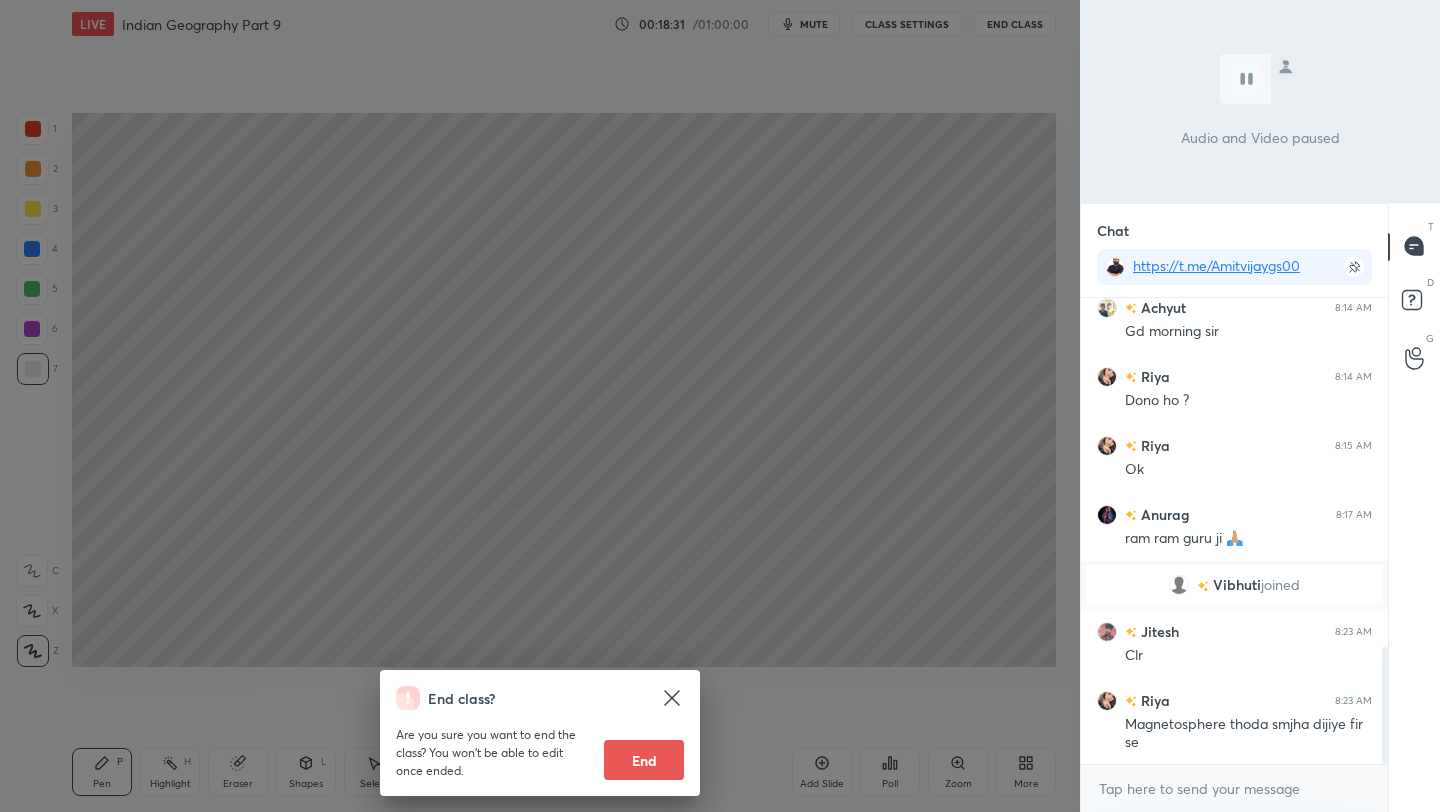 click on "End class? Are you sure you want to end the class? You won’t be able to edit once ended. End" at bounding box center [540, 406] 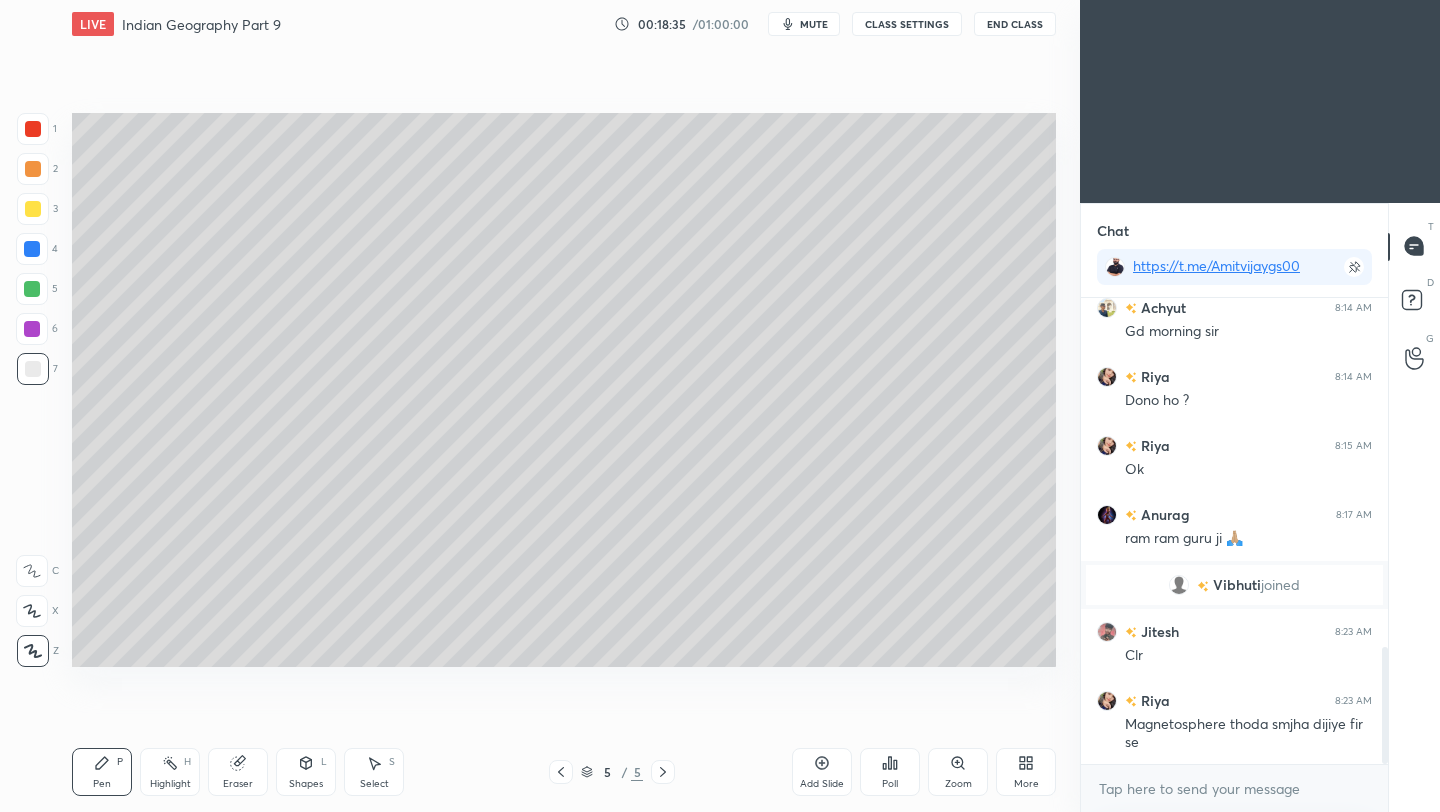 scroll, scrollTop: 1484, scrollLeft: 0, axis: vertical 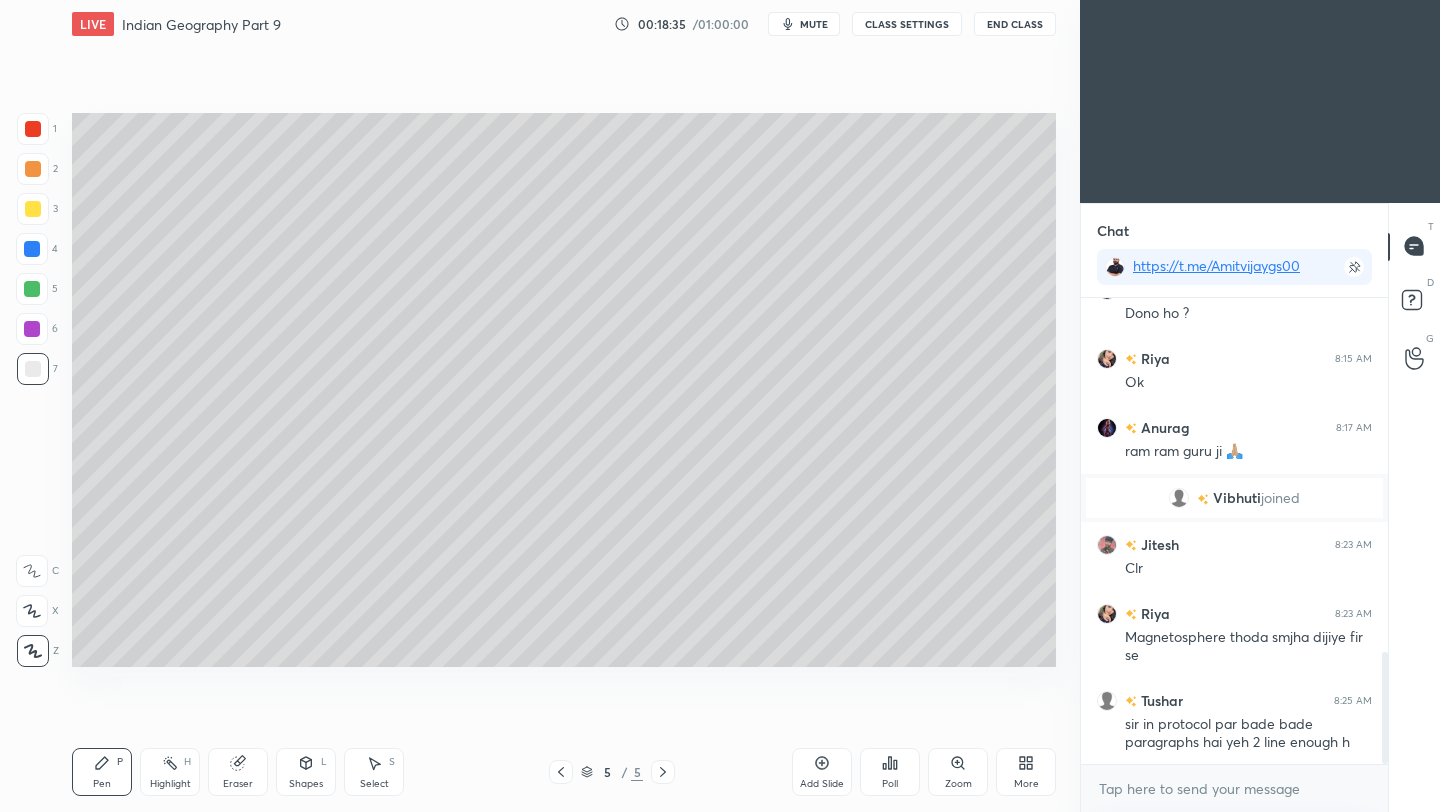 click 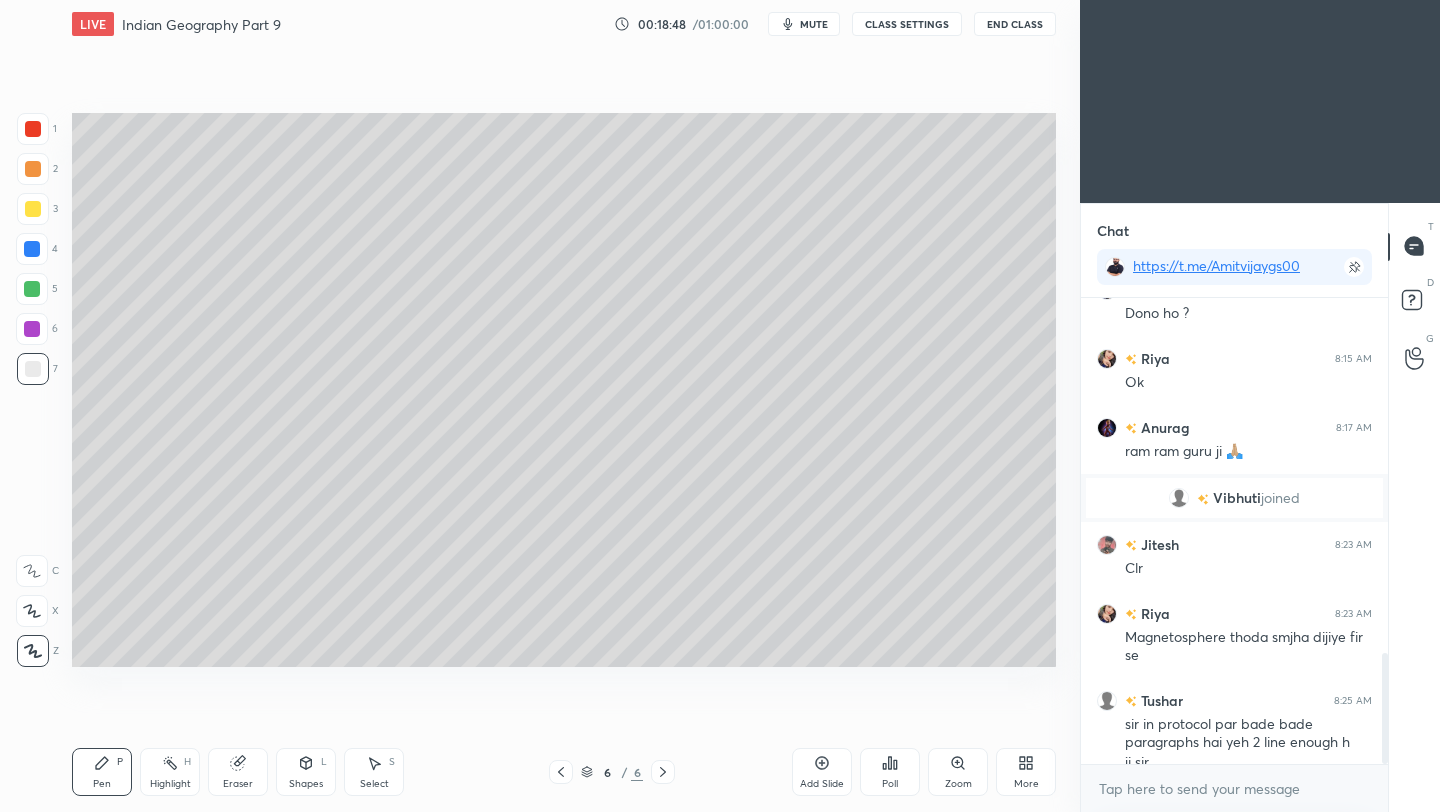 scroll, scrollTop: 1504, scrollLeft: 0, axis: vertical 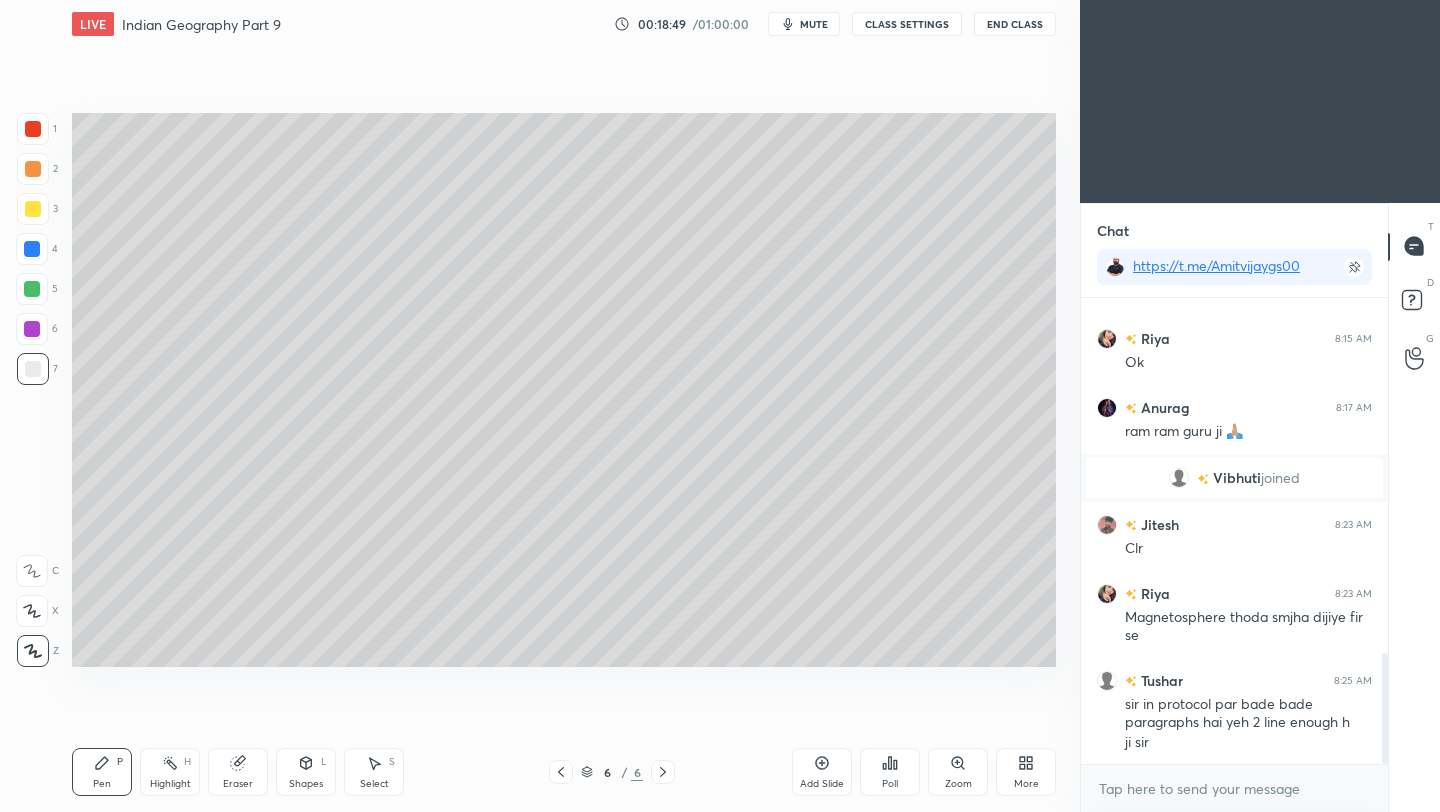 click at bounding box center (32, 289) 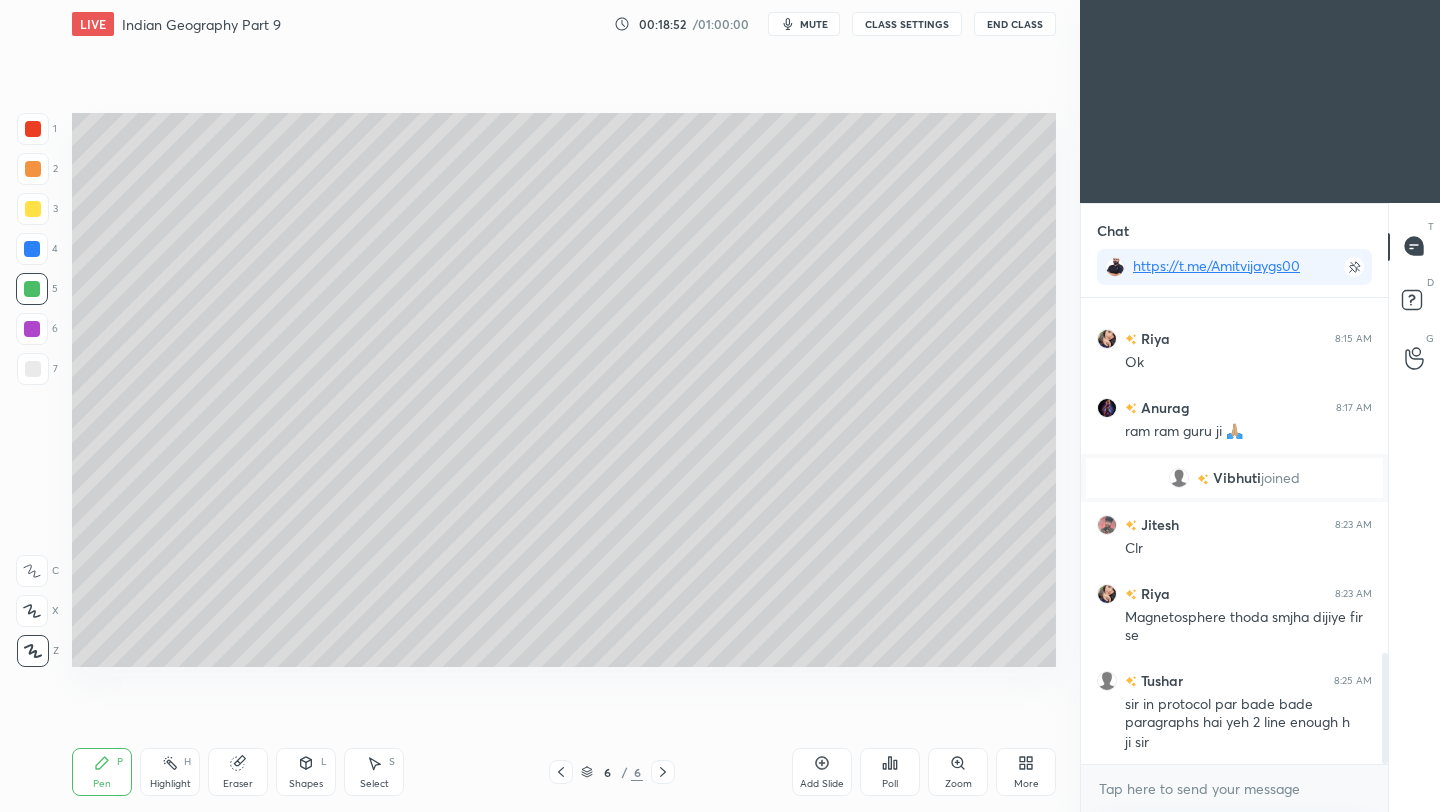 click on "Shapes L" at bounding box center [306, 772] 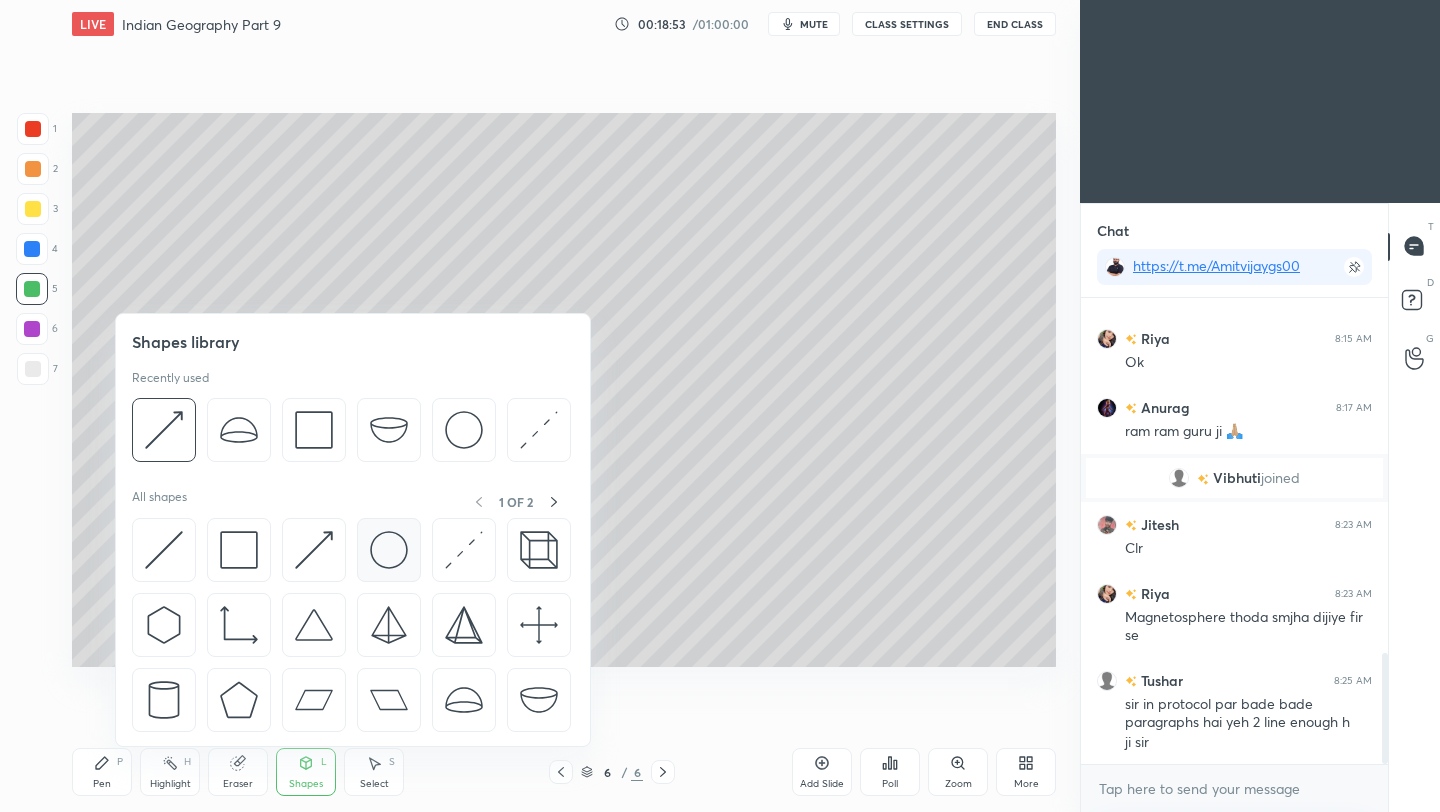 click at bounding box center [389, 550] 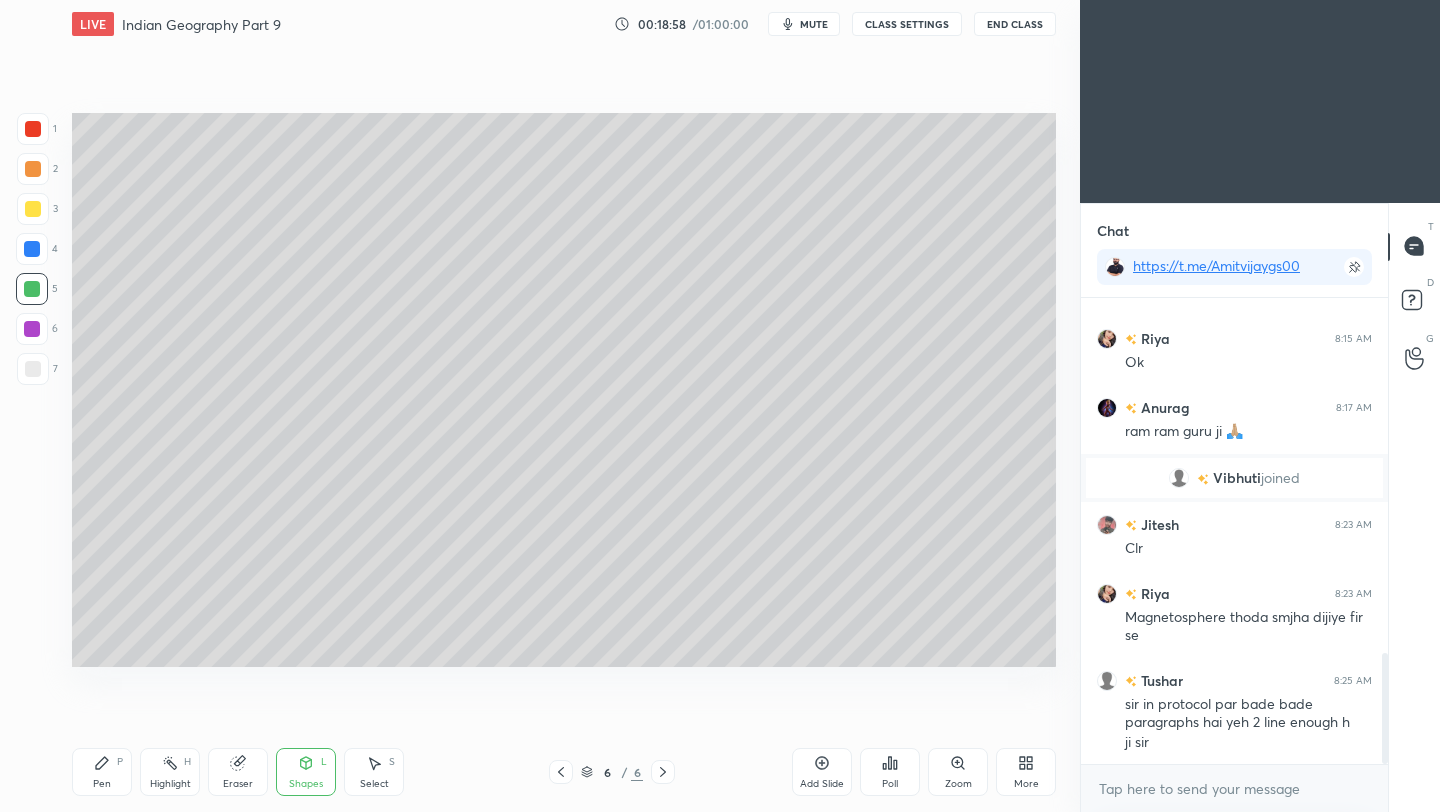 drag, startPoint x: 237, startPoint y: 768, endPoint x: 258, endPoint y: 715, distance: 57.00877 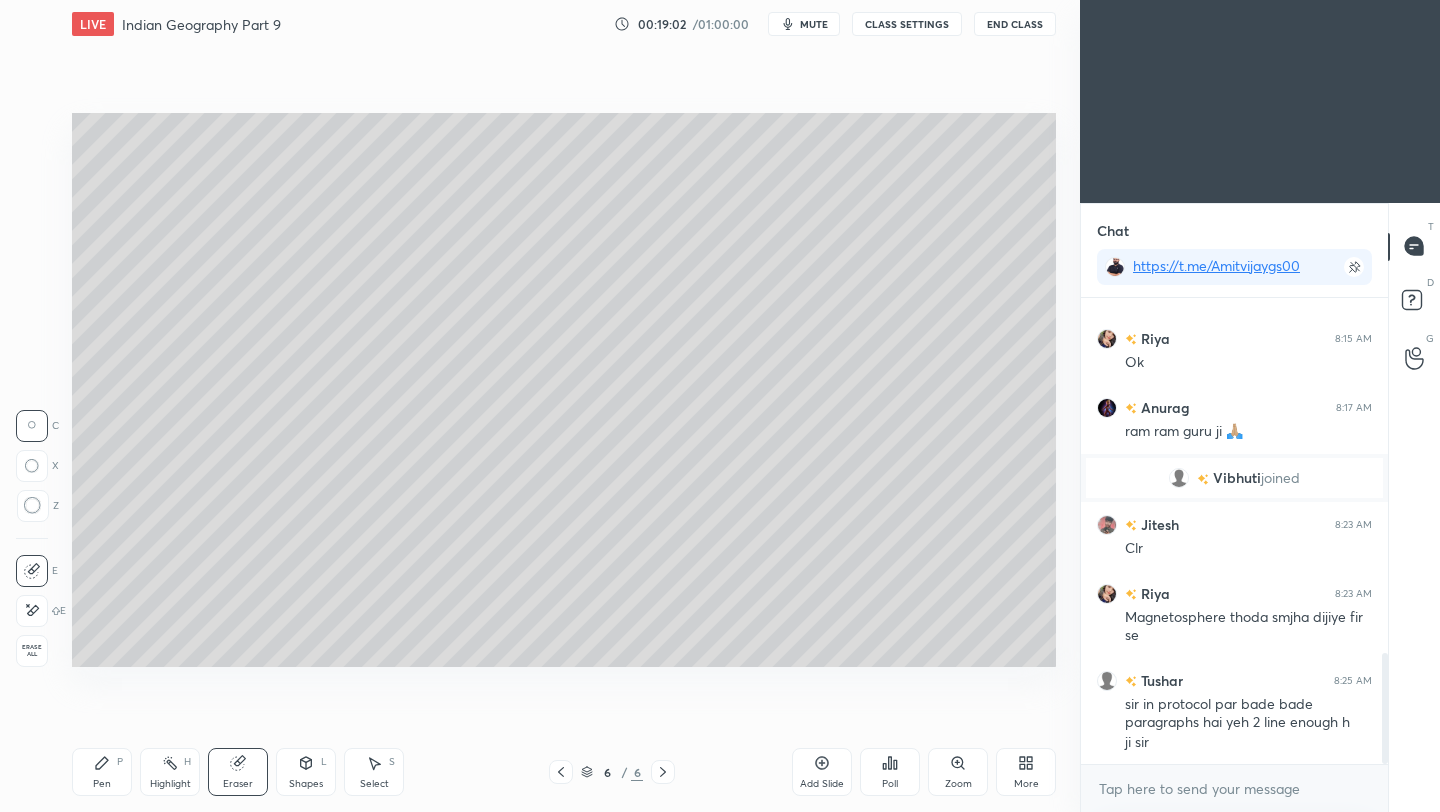 drag, startPoint x: 93, startPoint y: 780, endPoint x: 128, endPoint y: 740, distance: 53.15073 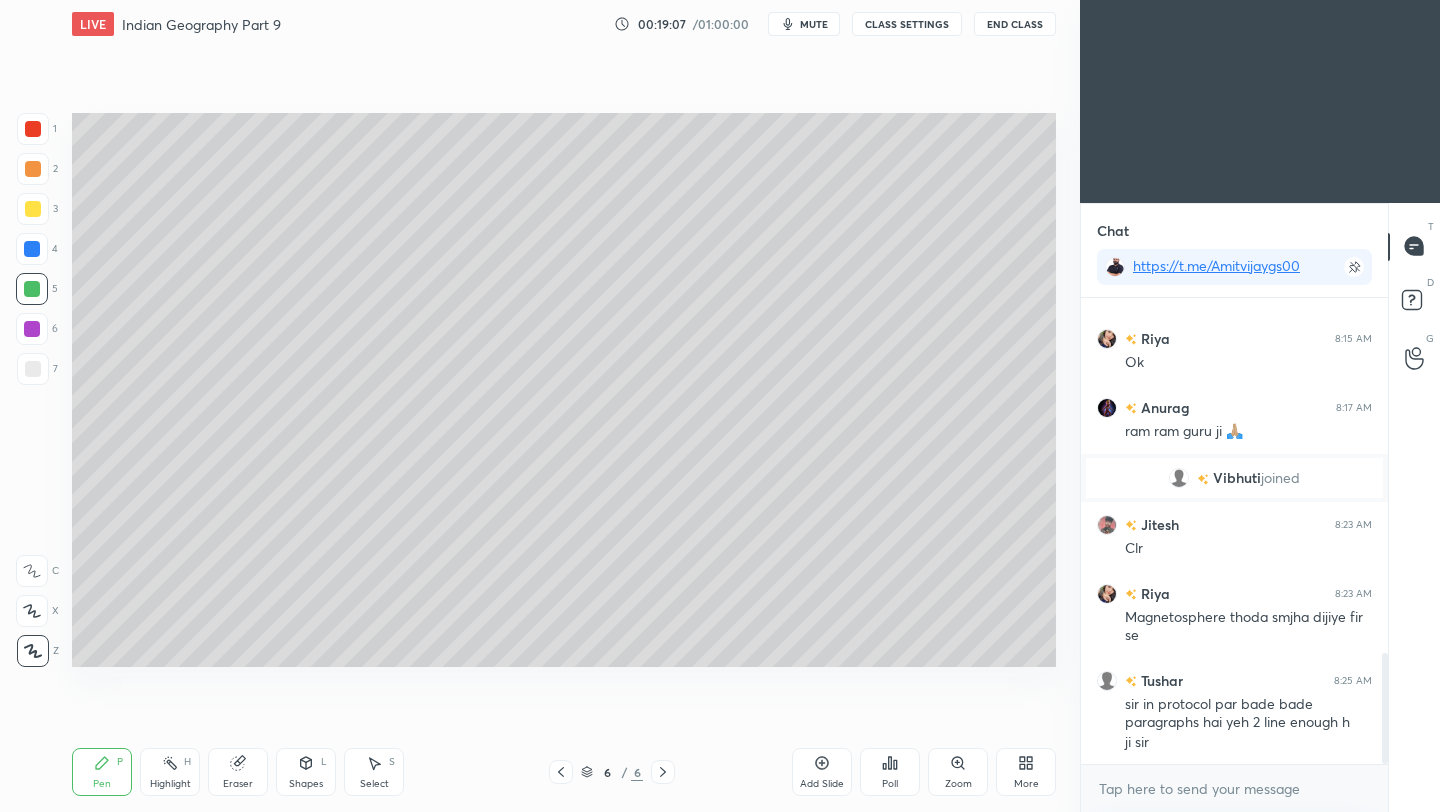 click at bounding box center (32, 249) 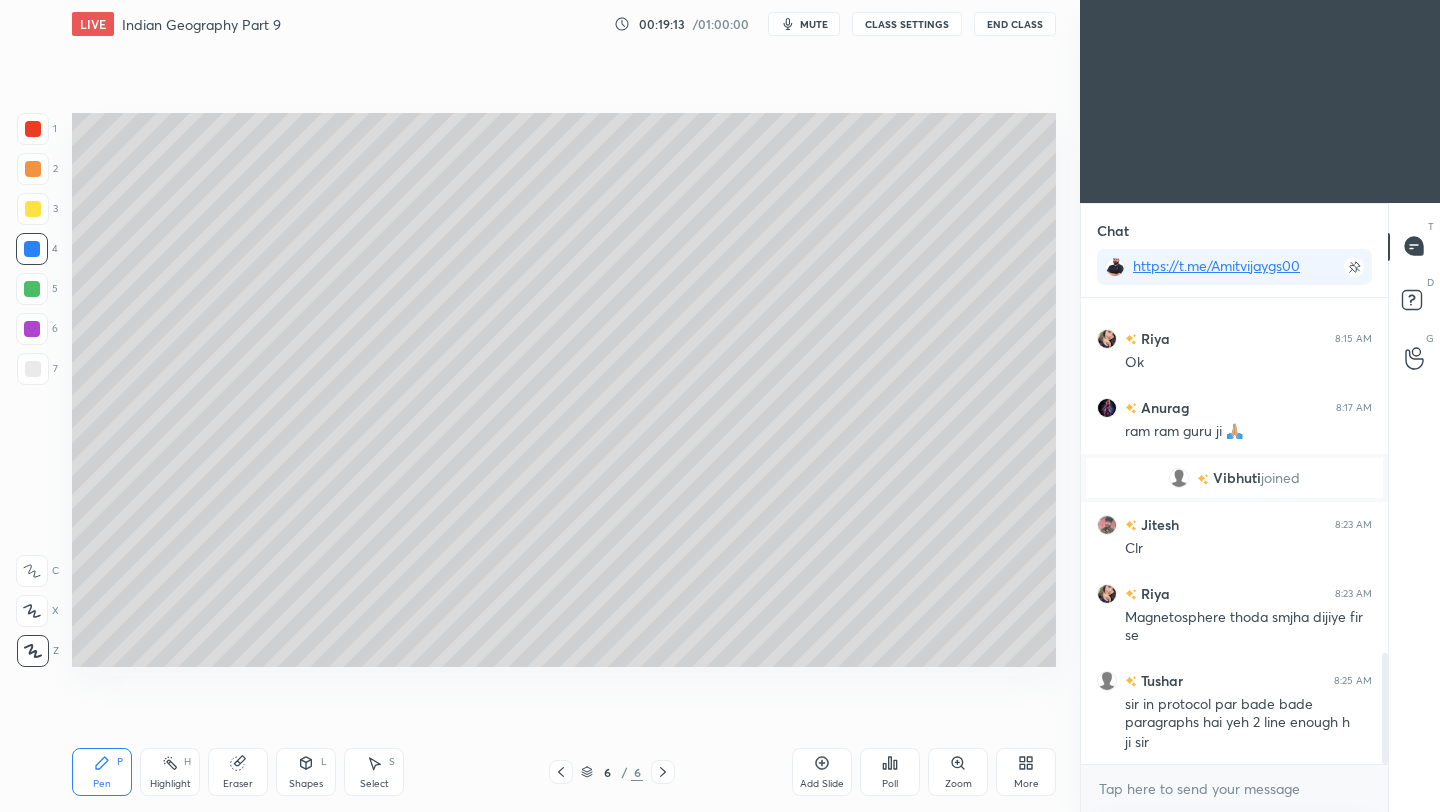 click on "Eraser" at bounding box center [238, 772] 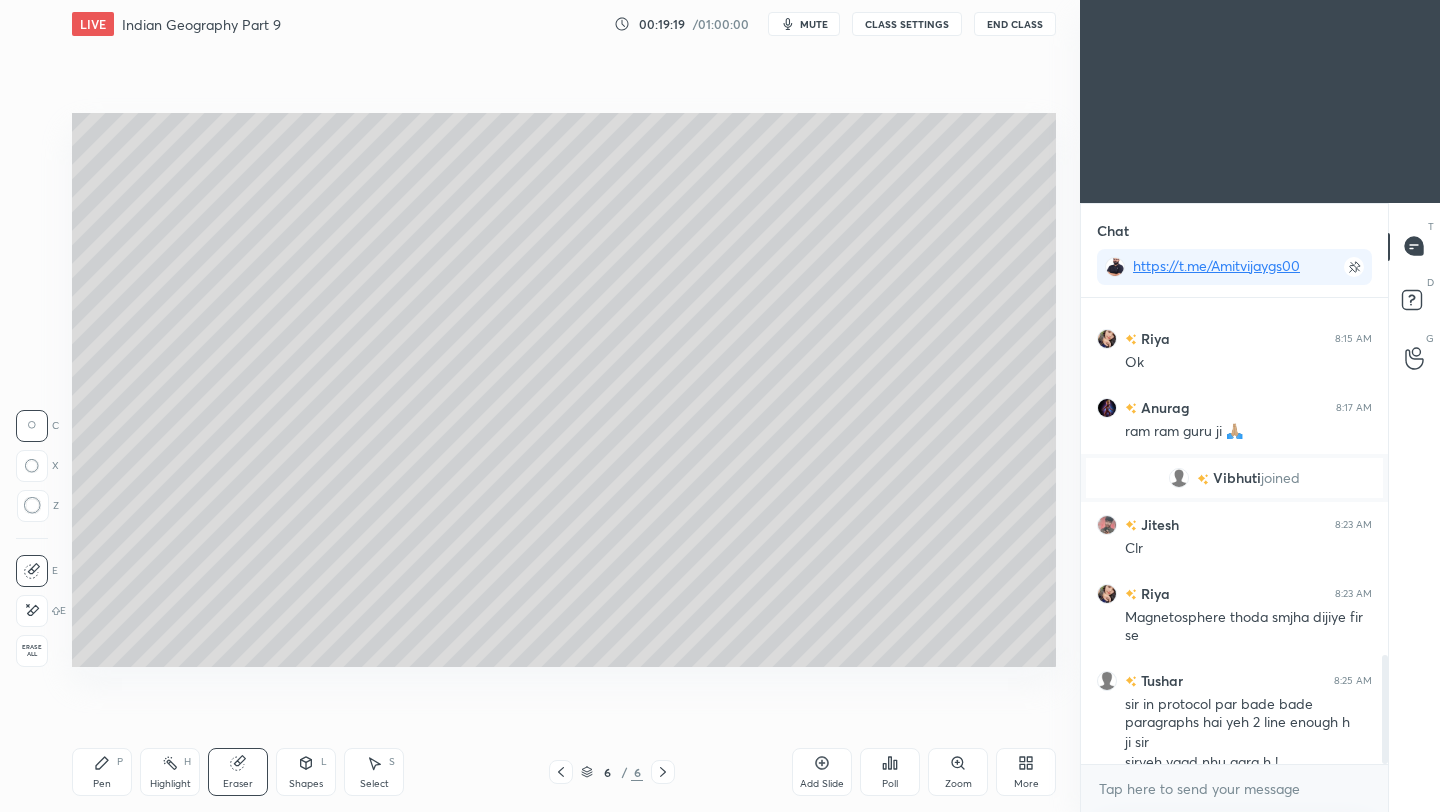 scroll, scrollTop: 1524, scrollLeft: 0, axis: vertical 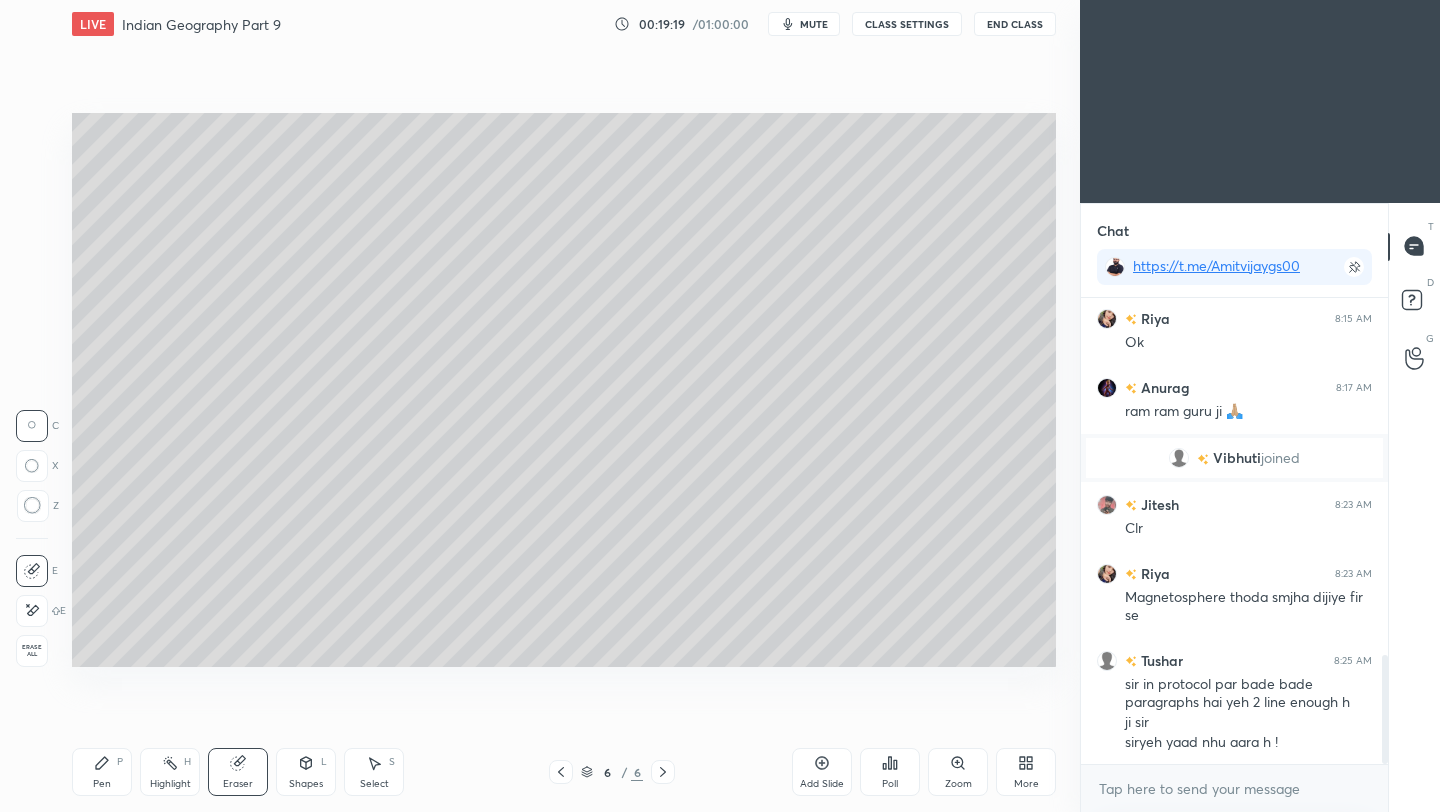 click on "Pen P" at bounding box center [102, 772] 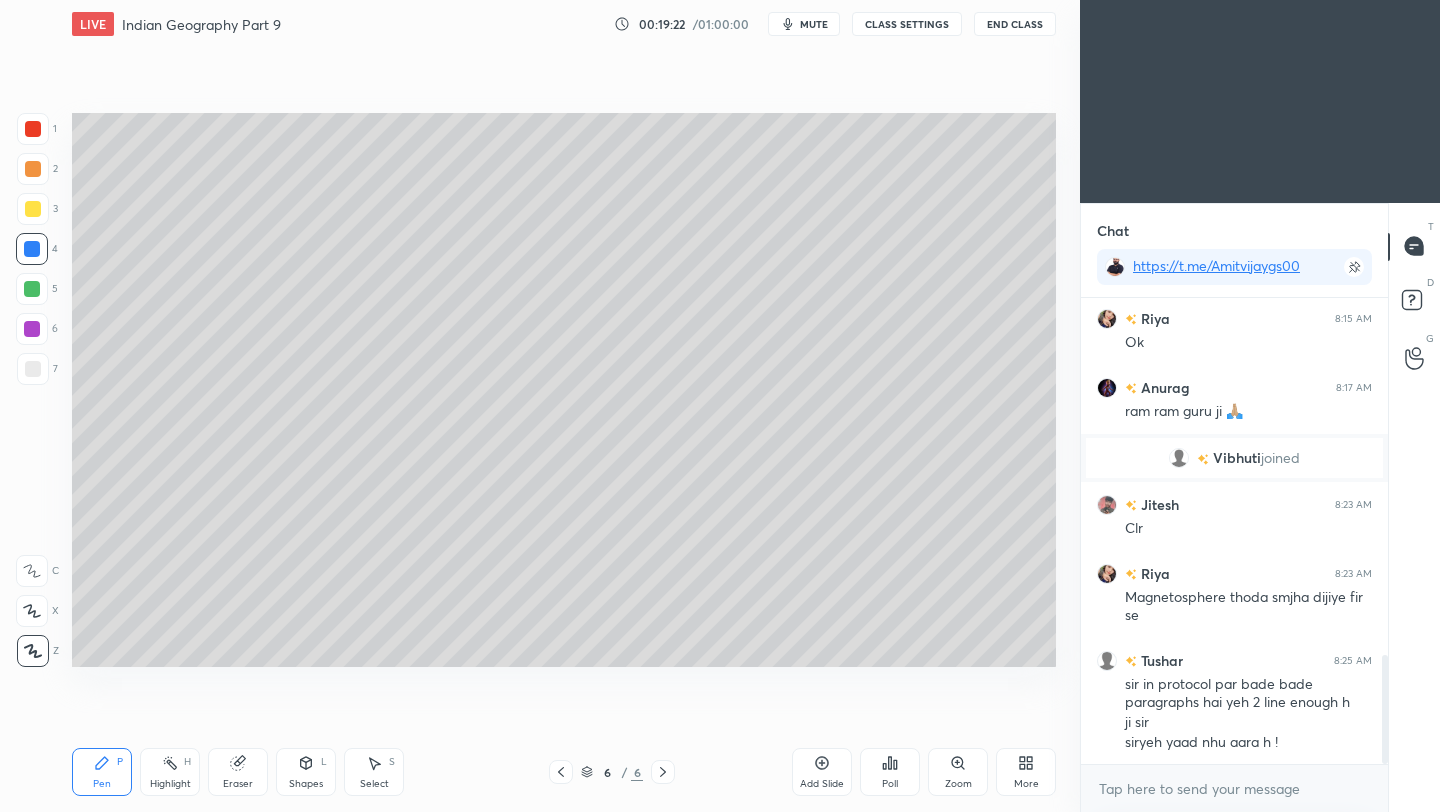 click on "Shapes L" at bounding box center [306, 772] 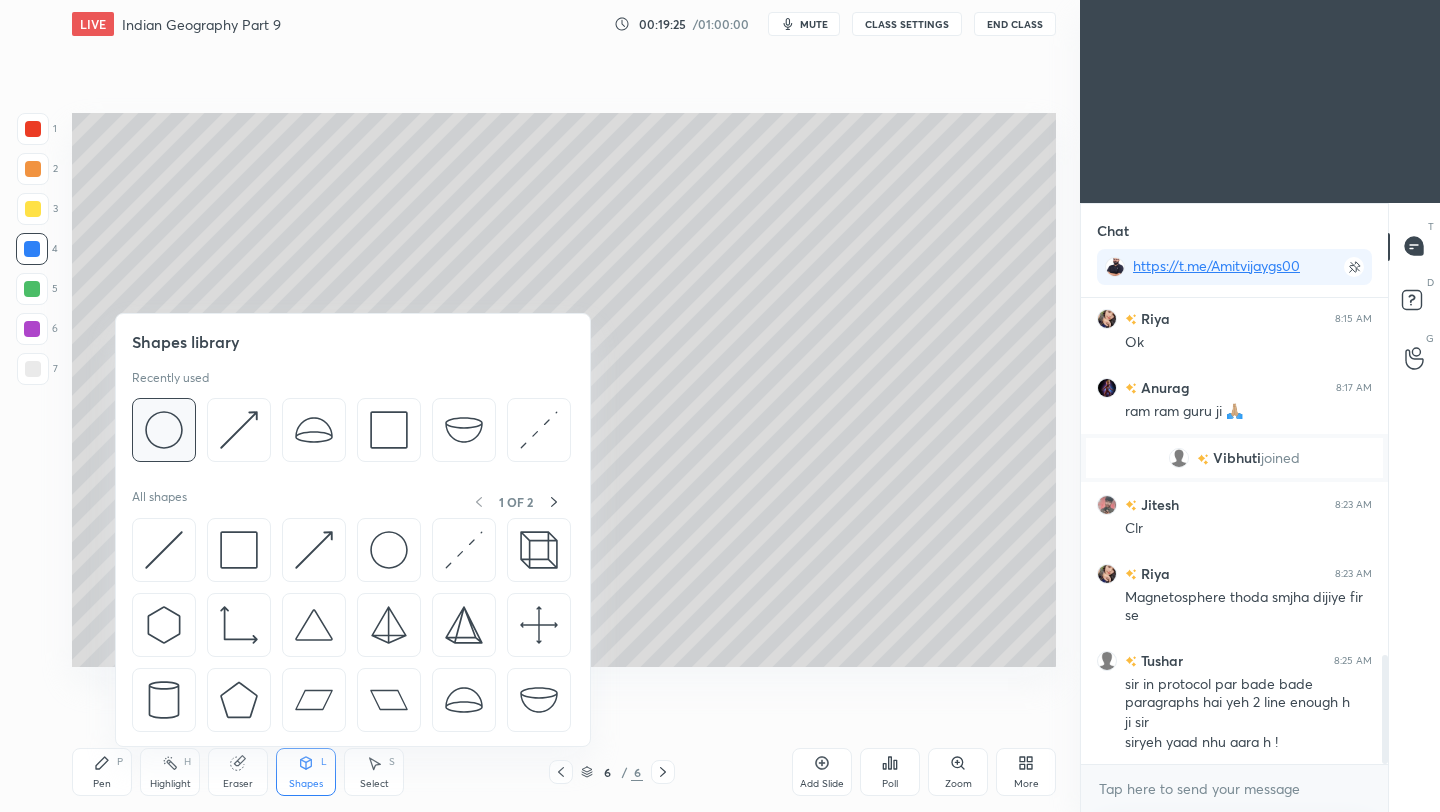 click at bounding box center [164, 430] 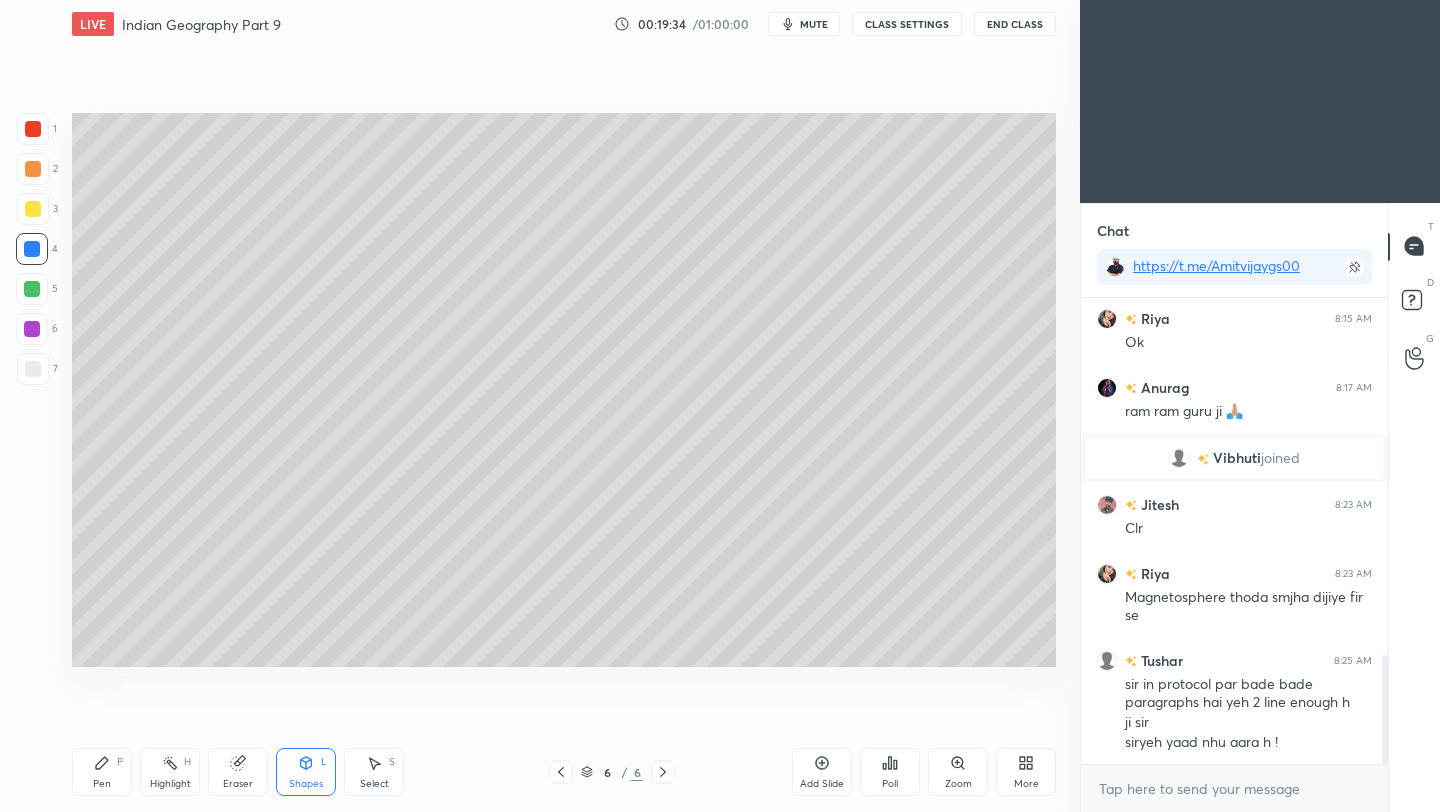 click at bounding box center [33, 369] 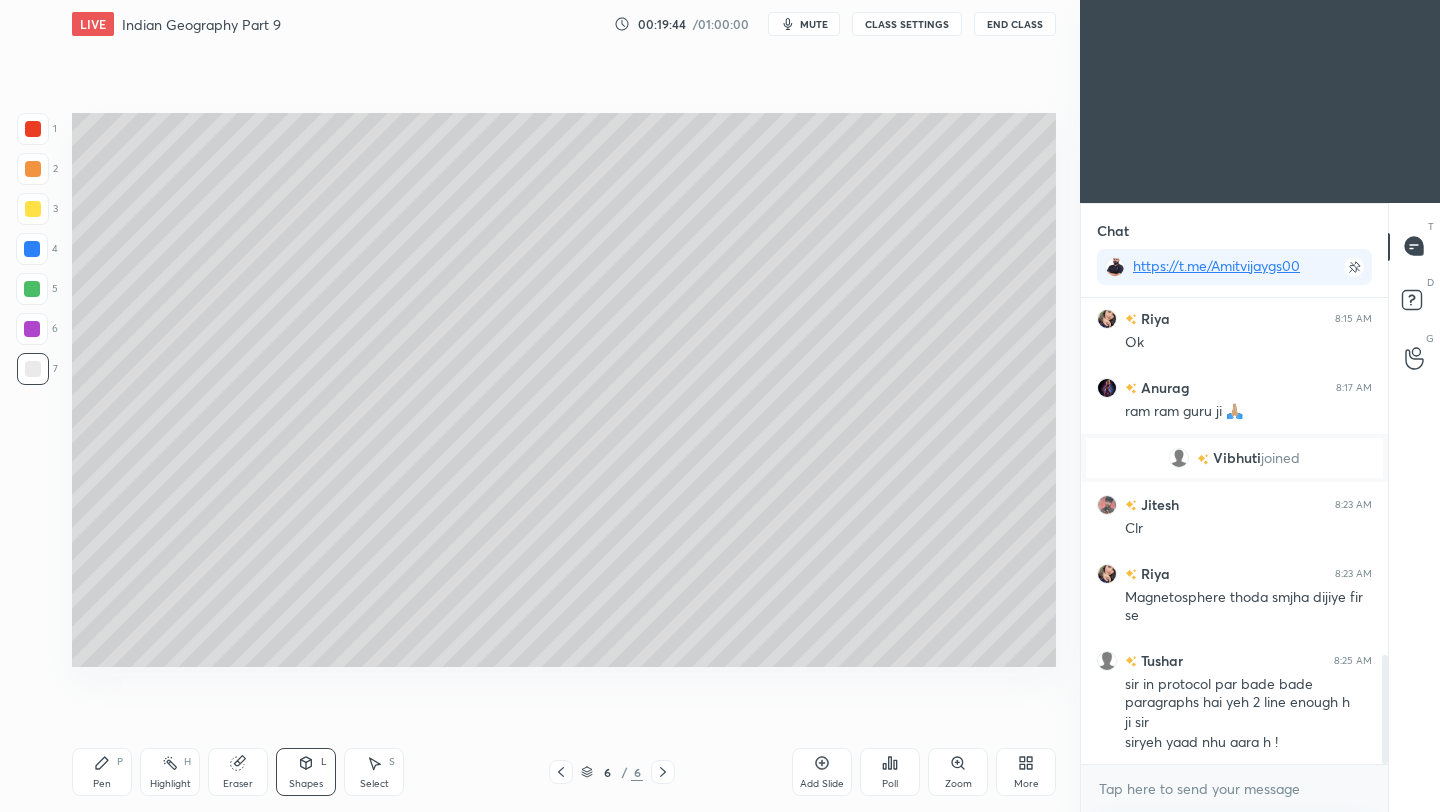 click 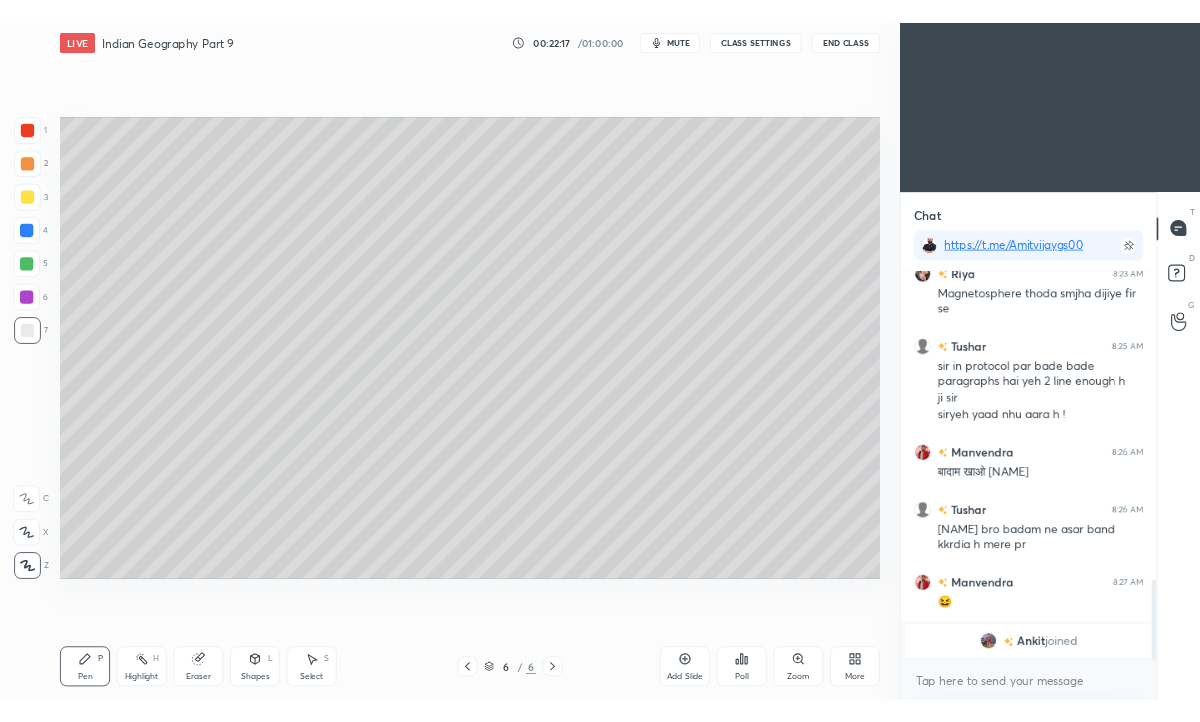 scroll, scrollTop: 1635, scrollLeft: 0, axis: vertical 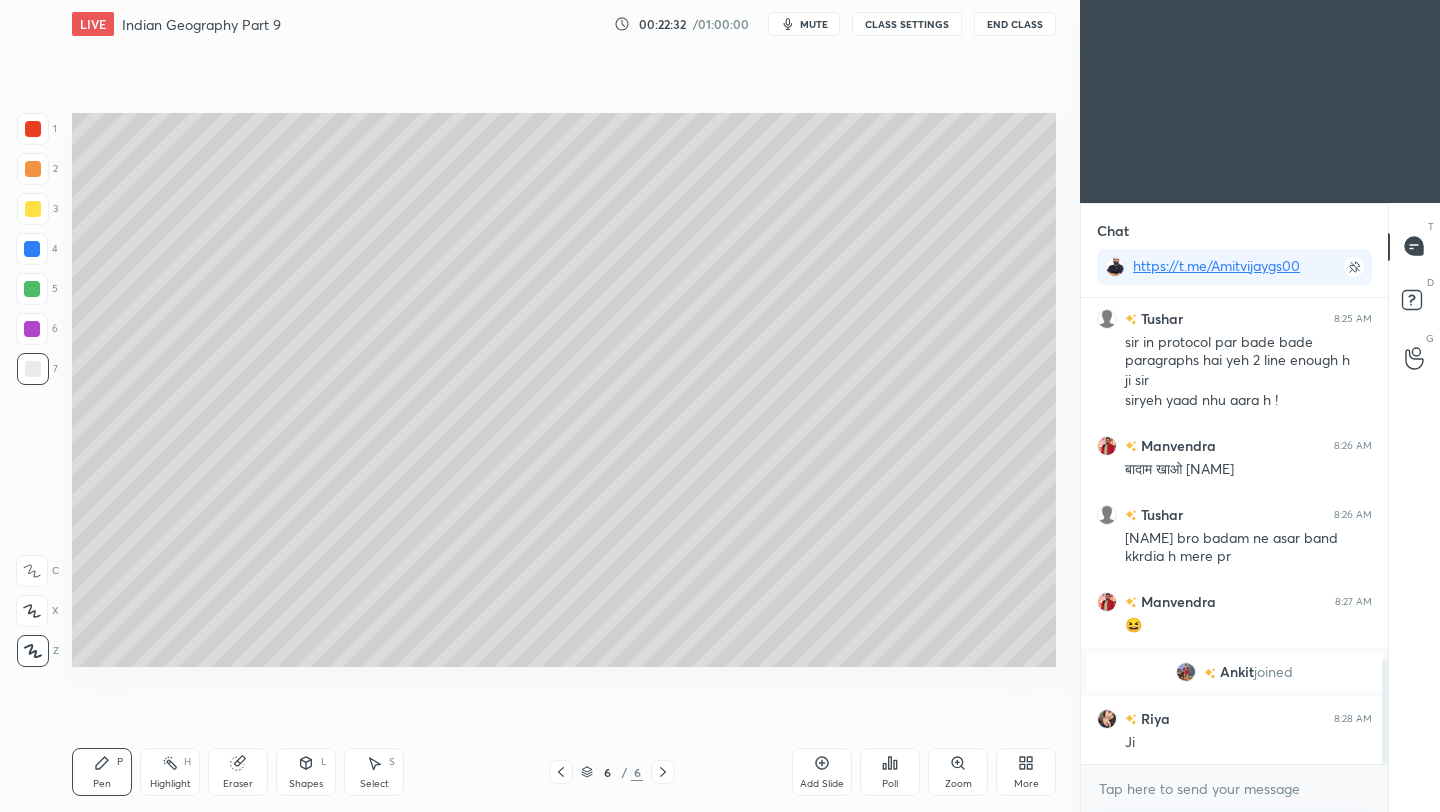 click on "Add Slide" at bounding box center (822, 772) 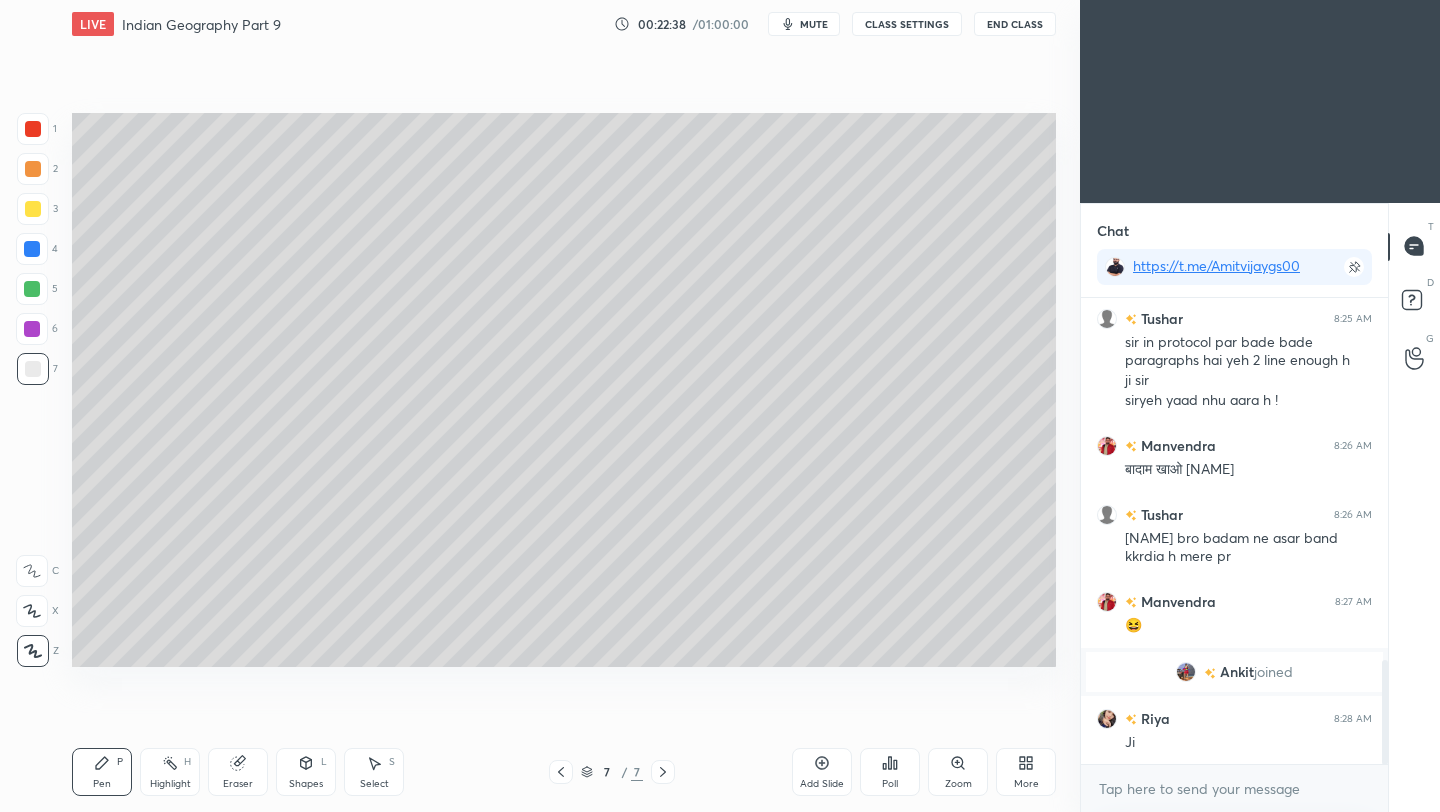 click at bounding box center (33, 209) 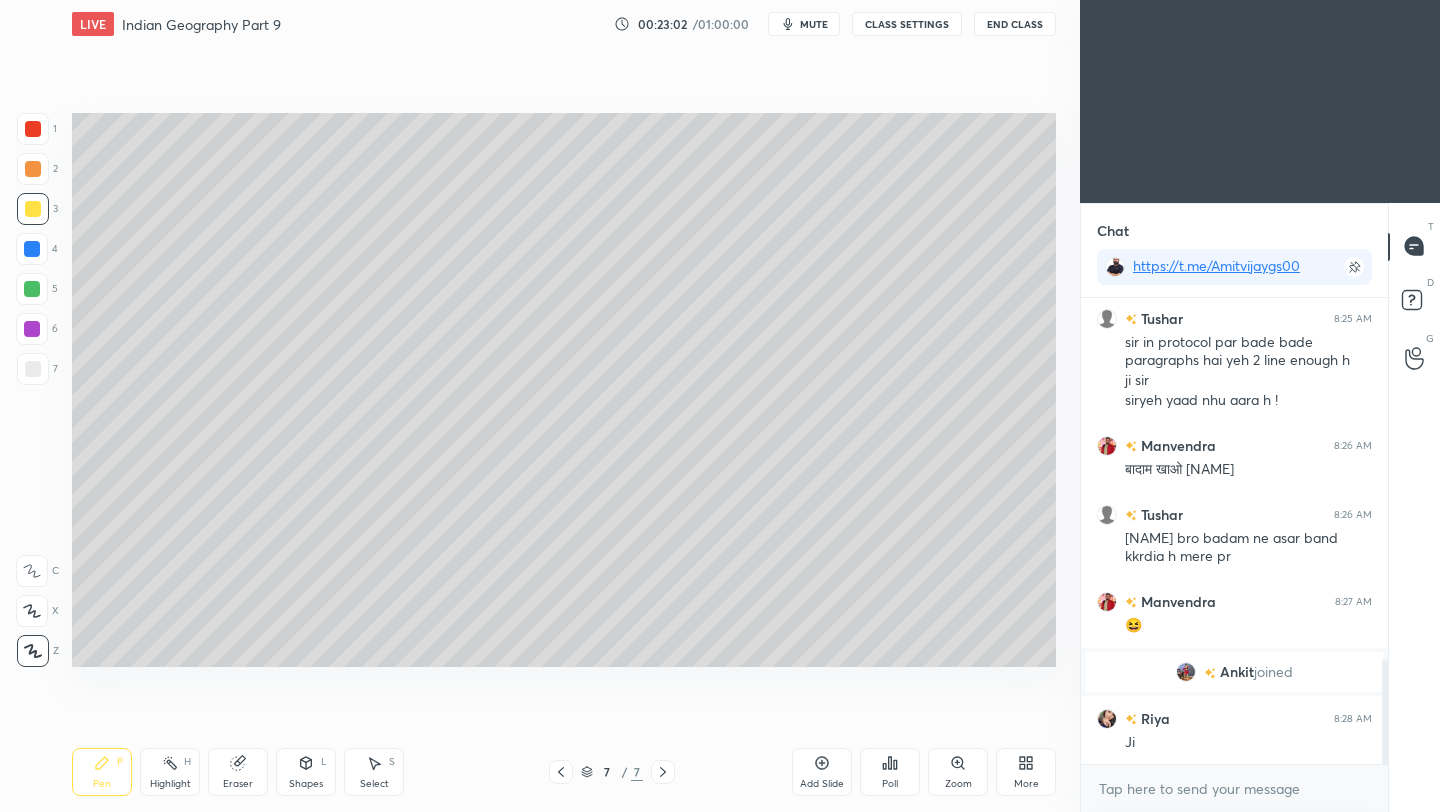 click at bounding box center (33, 369) 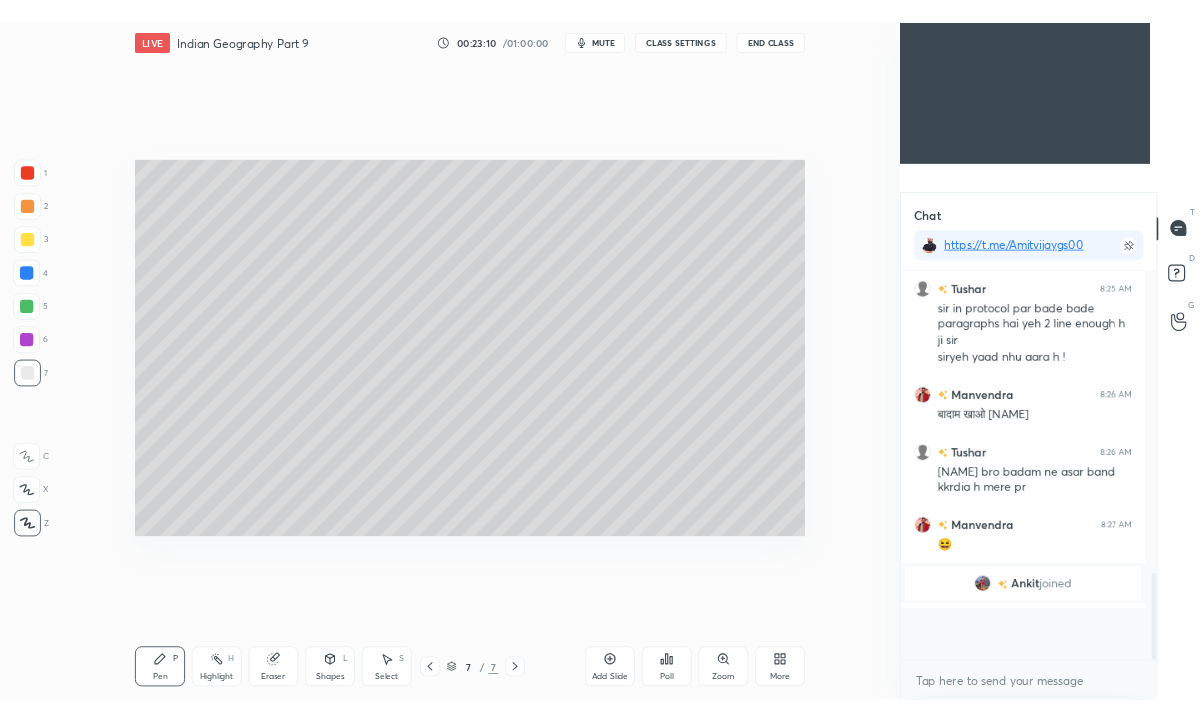 scroll, scrollTop: 594, scrollLeft: 820, axis: both 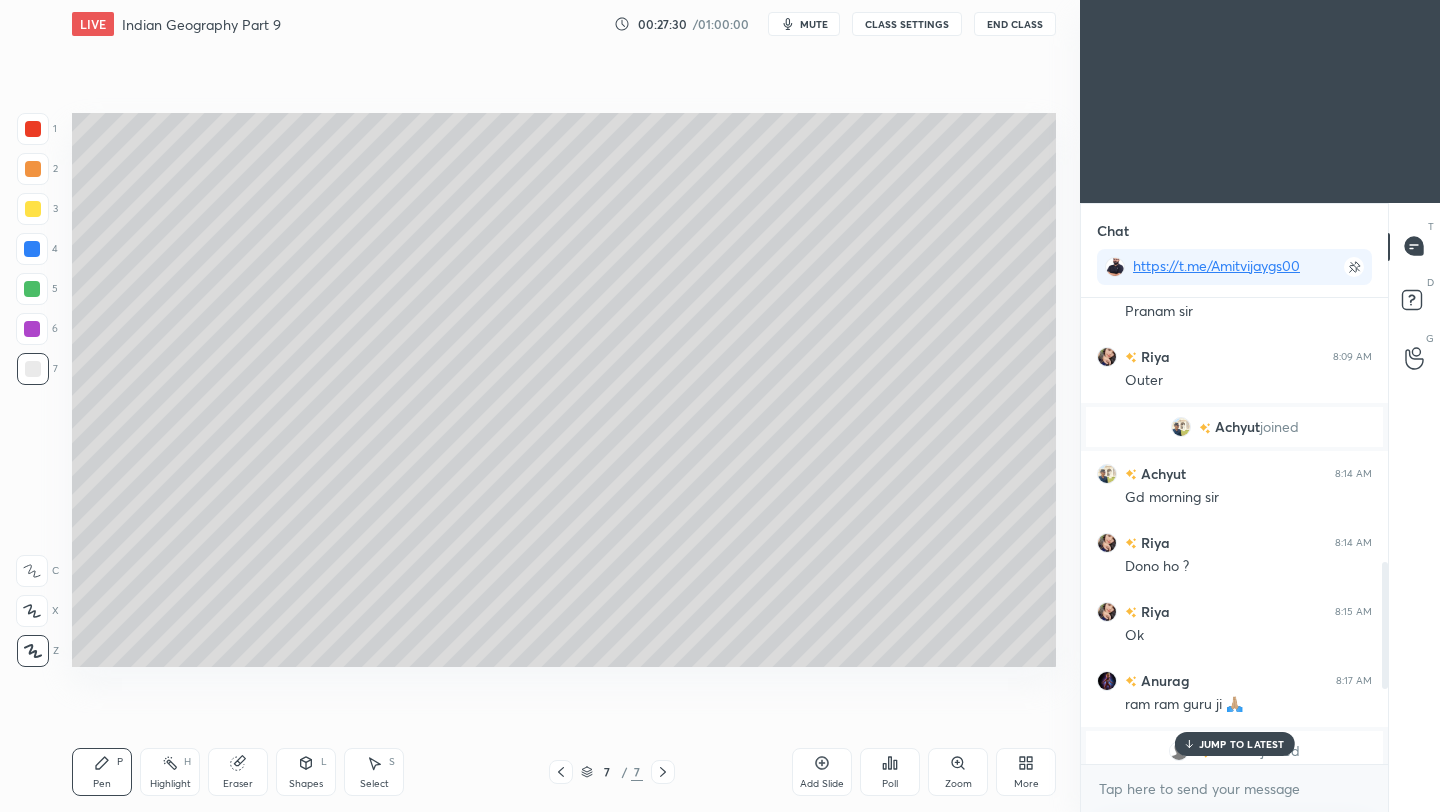 click 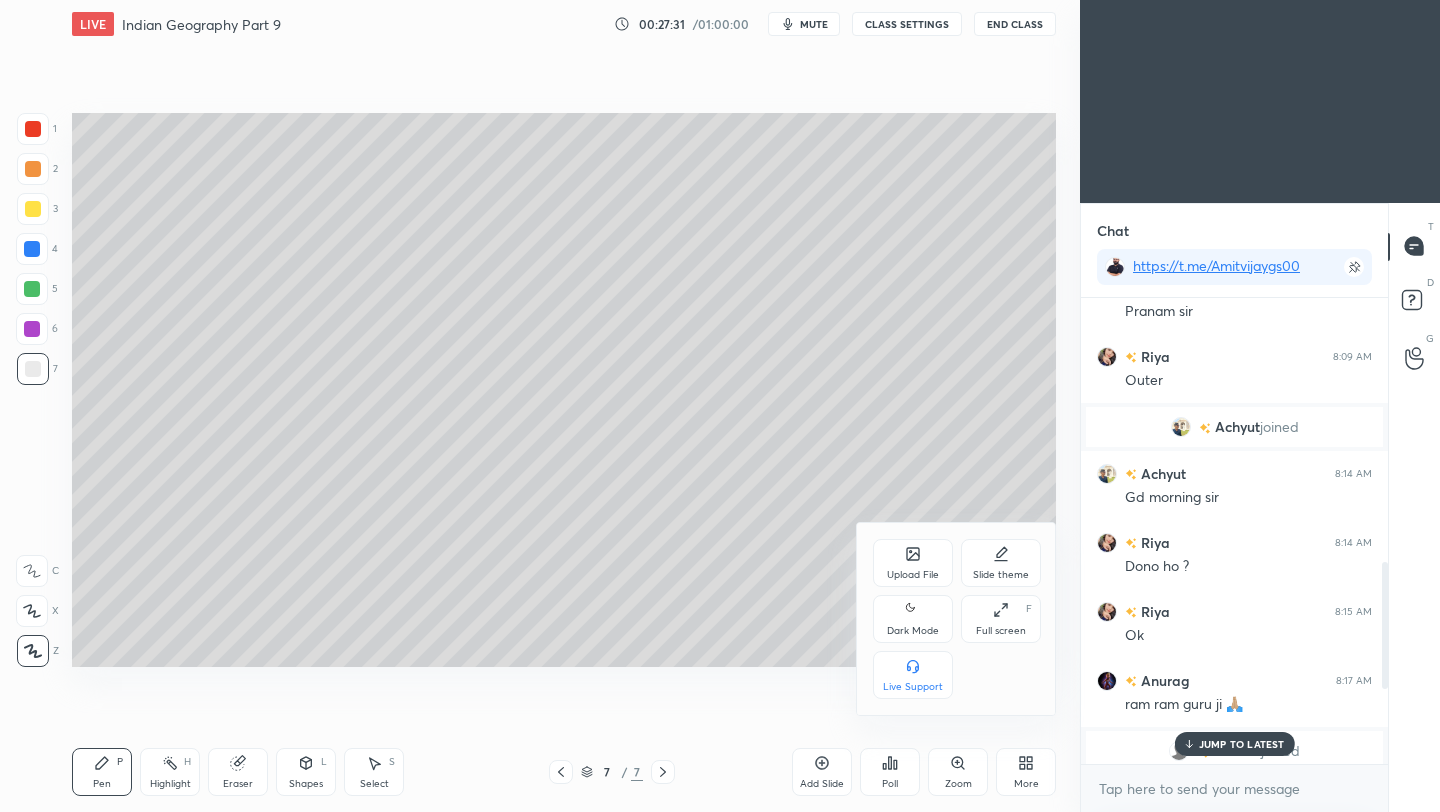 click 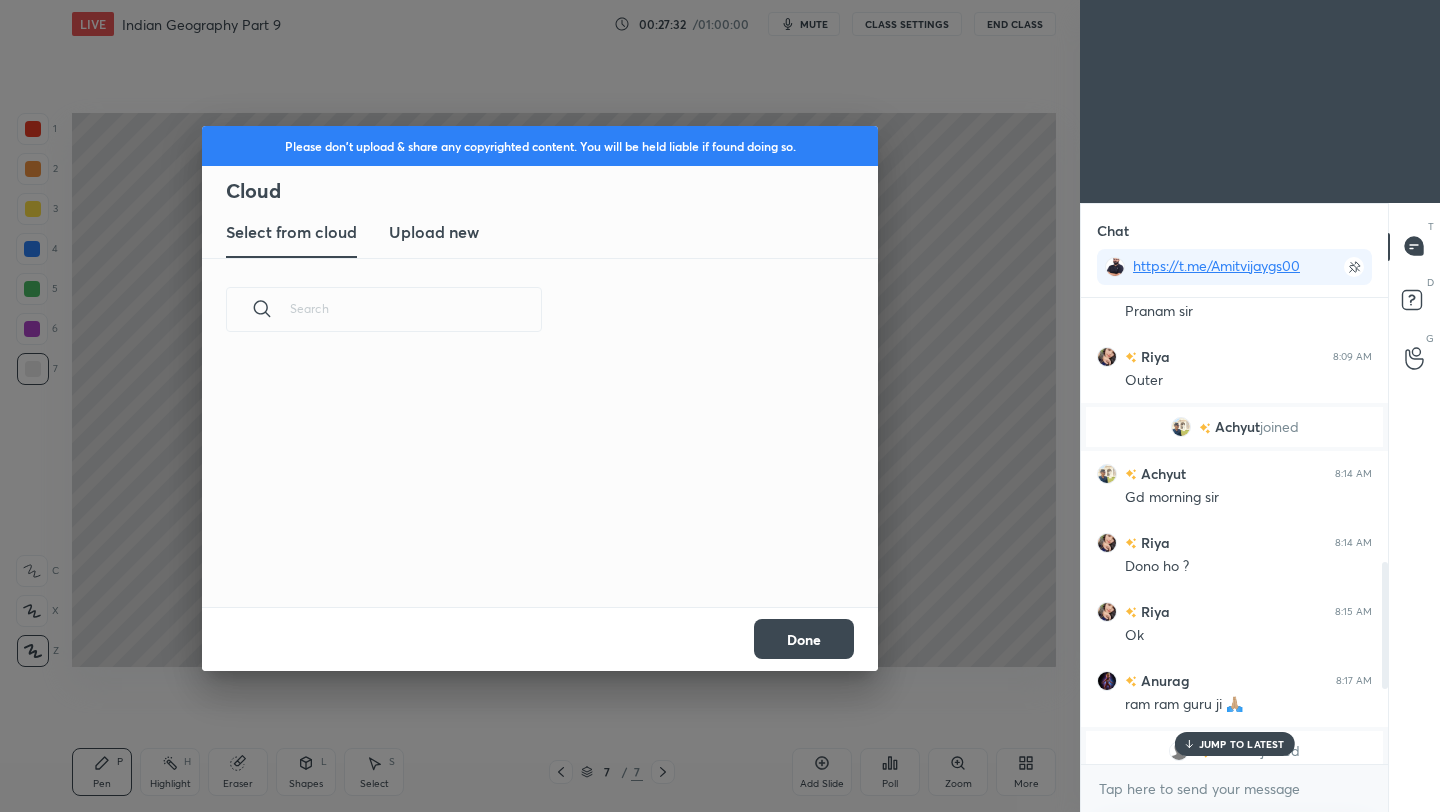 scroll, scrollTop: 7, scrollLeft: 11, axis: both 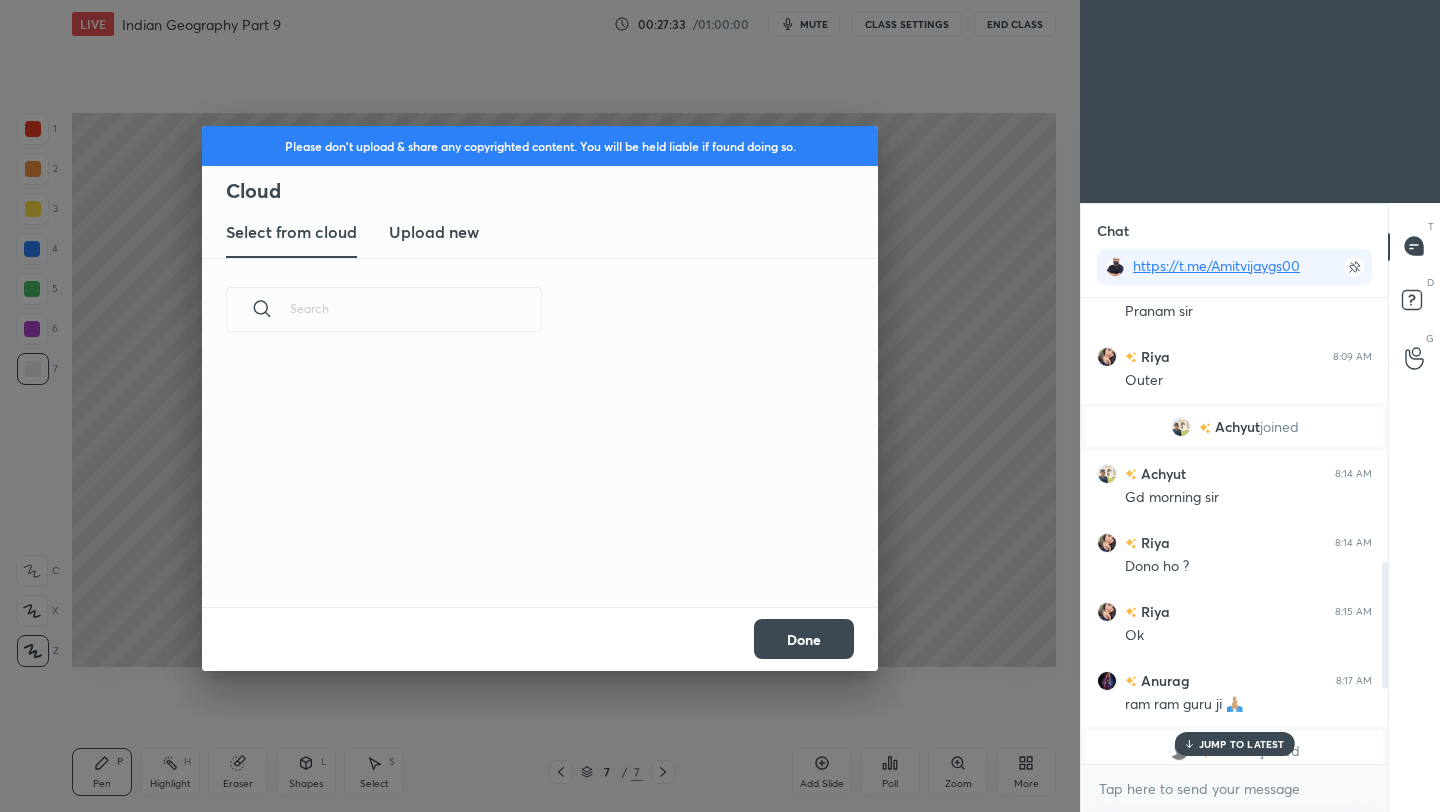 click on "Upload new" at bounding box center (434, 232) 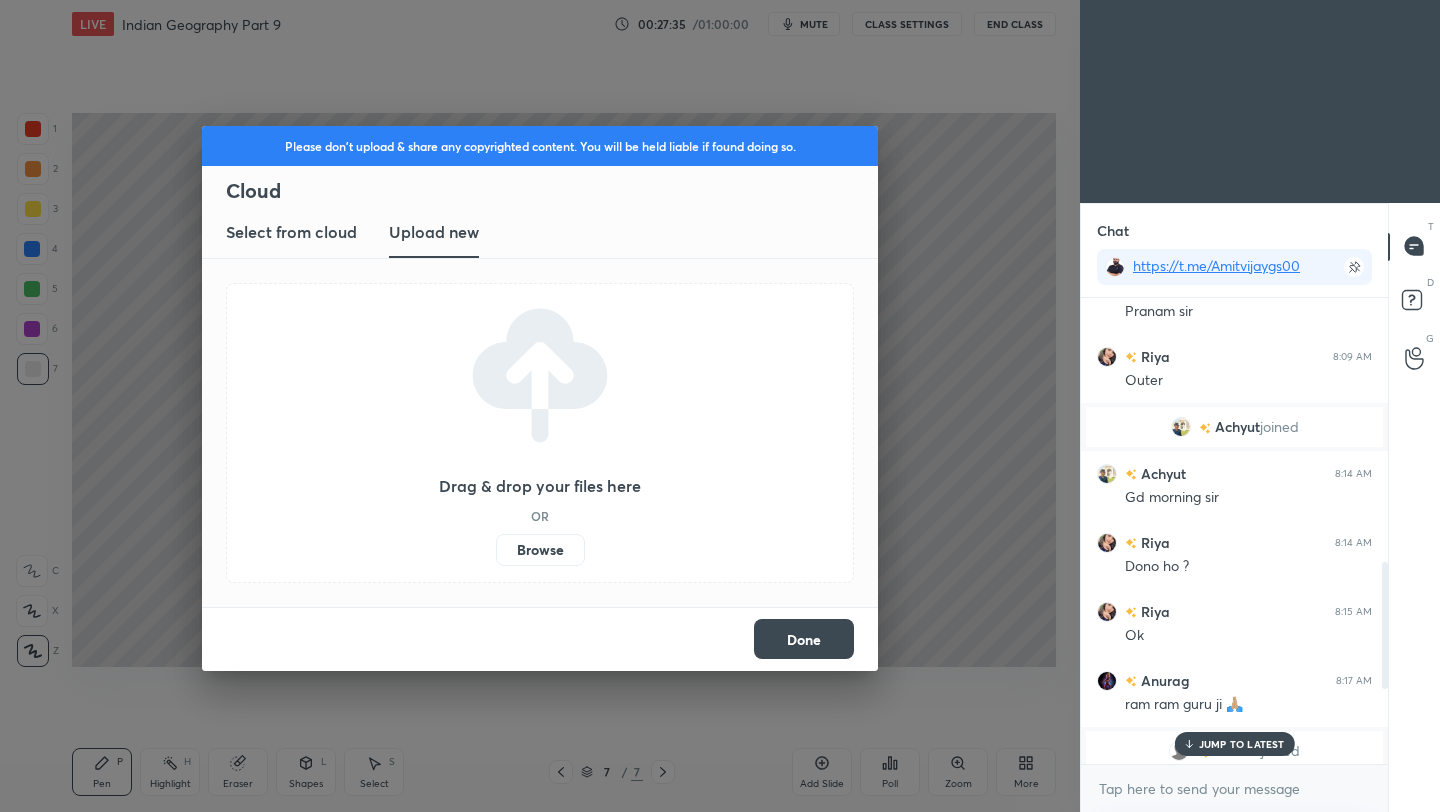 click on "Browse" at bounding box center (540, 550) 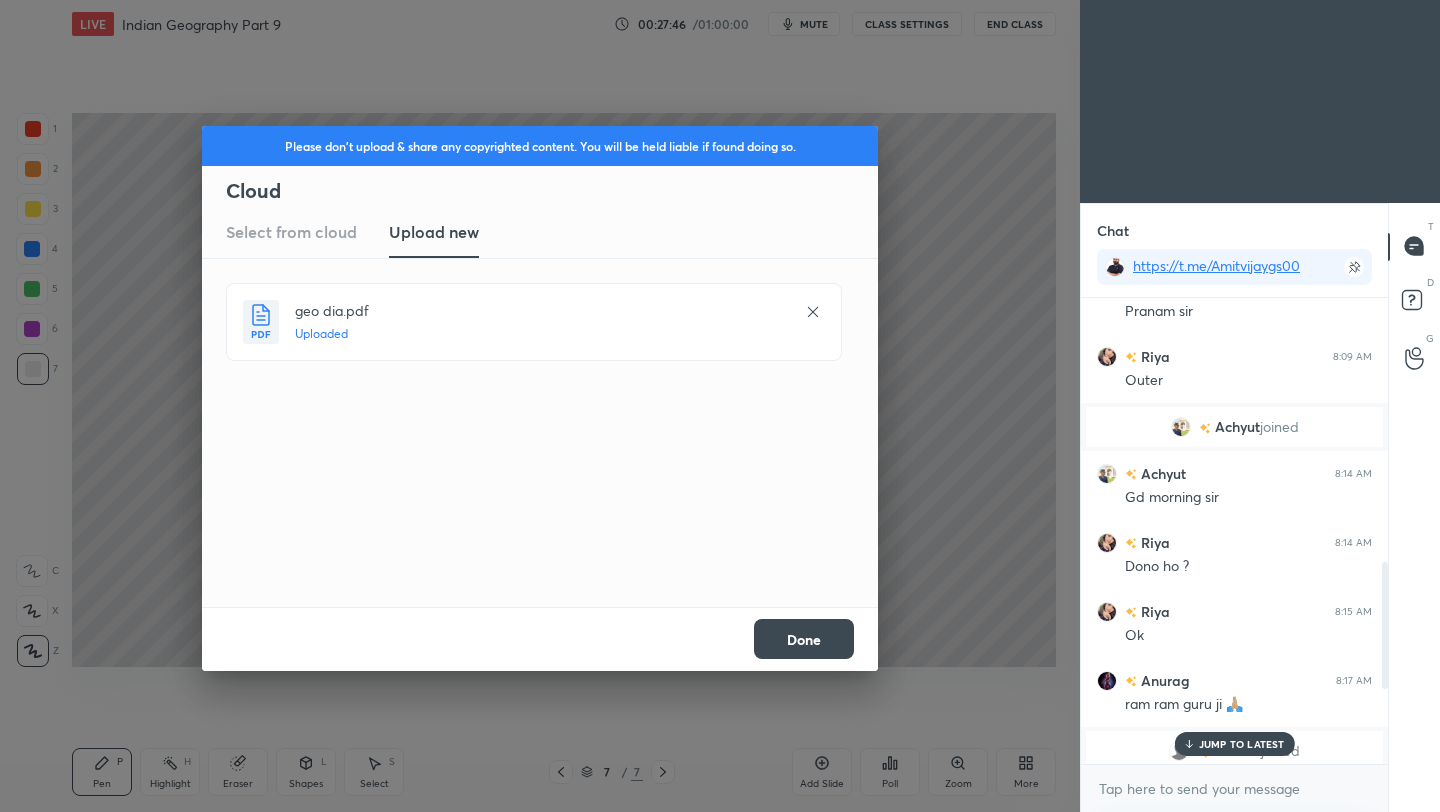 click on "Done" at bounding box center (804, 639) 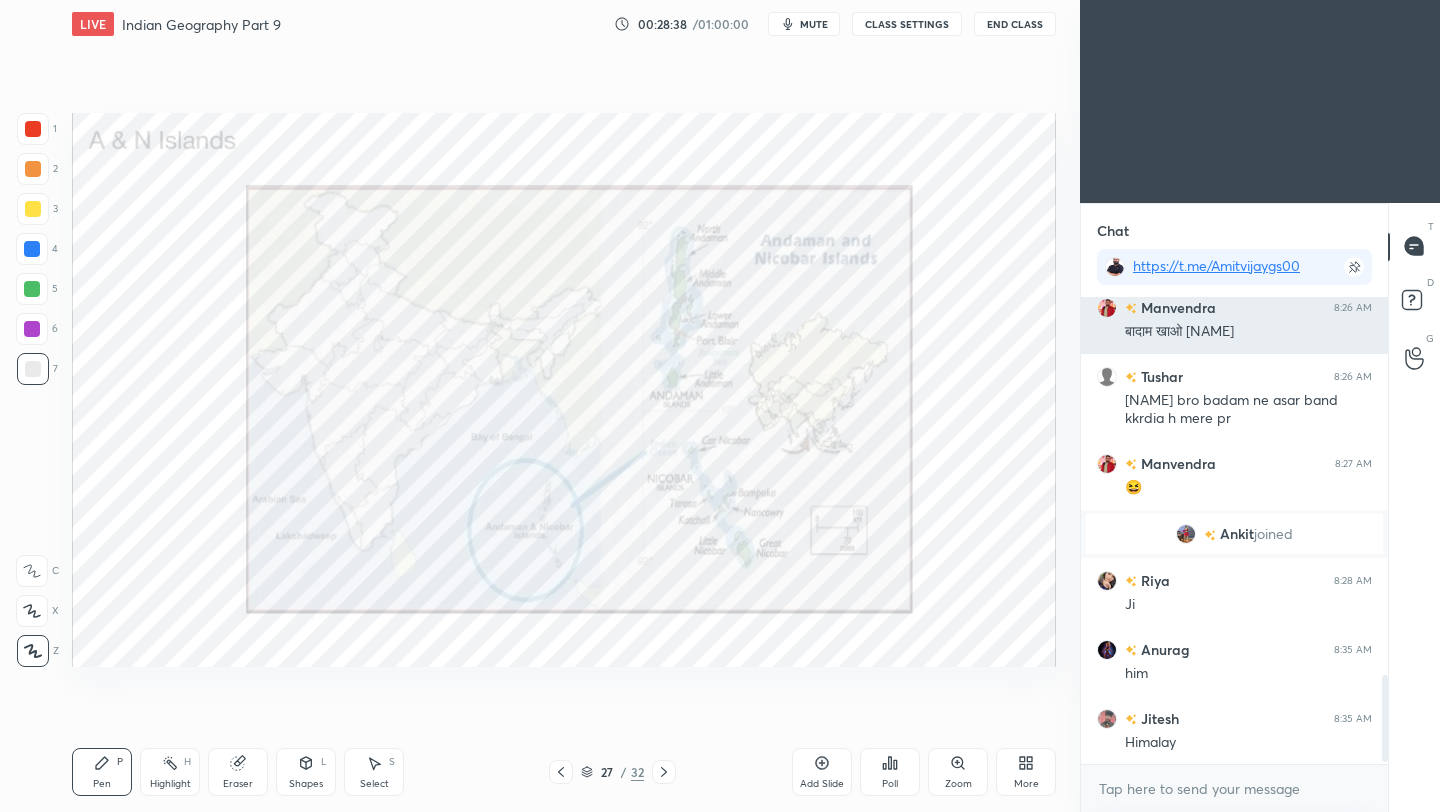 scroll, scrollTop: 2037, scrollLeft: 0, axis: vertical 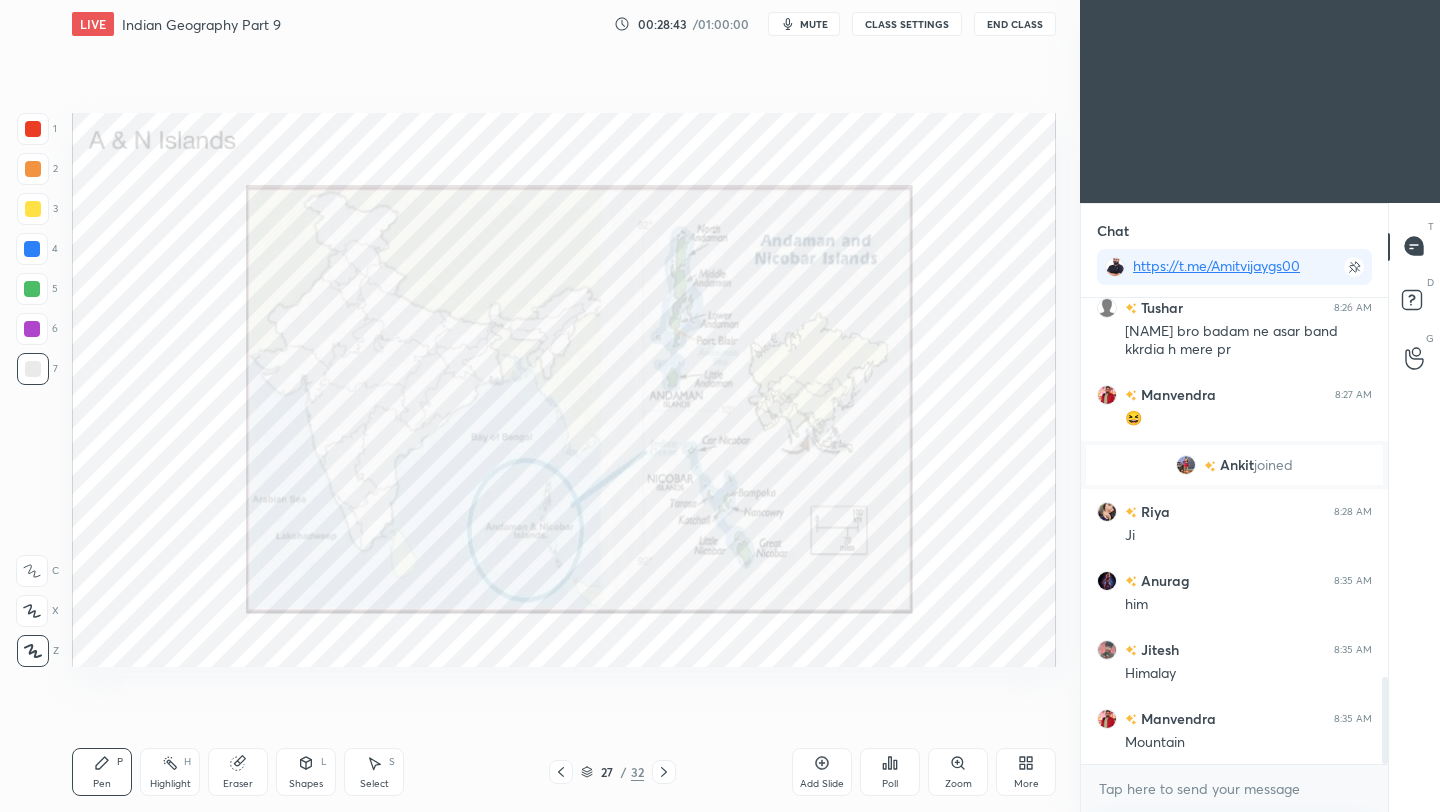 click at bounding box center (33, 129) 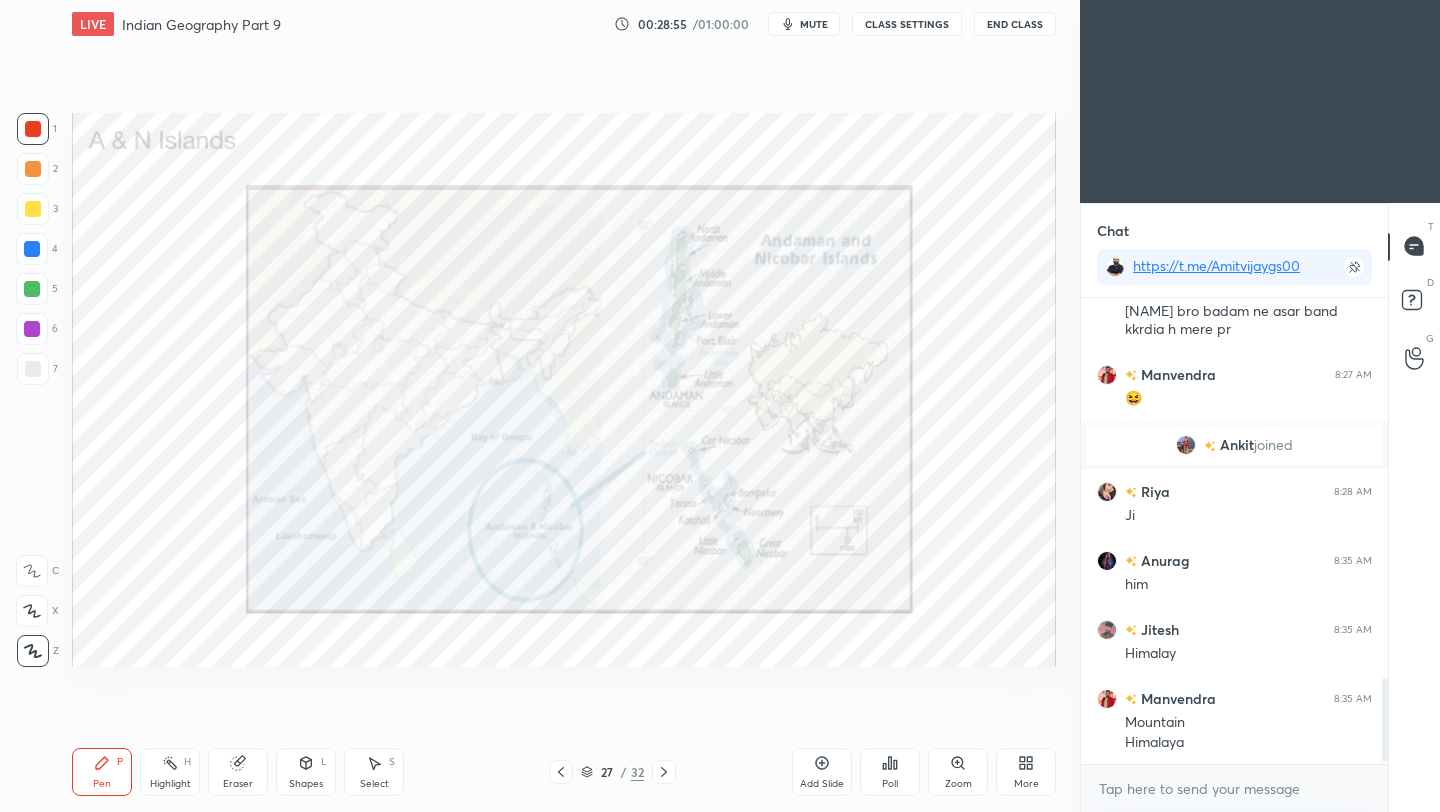 scroll, scrollTop: 2126, scrollLeft: 0, axis: vertical 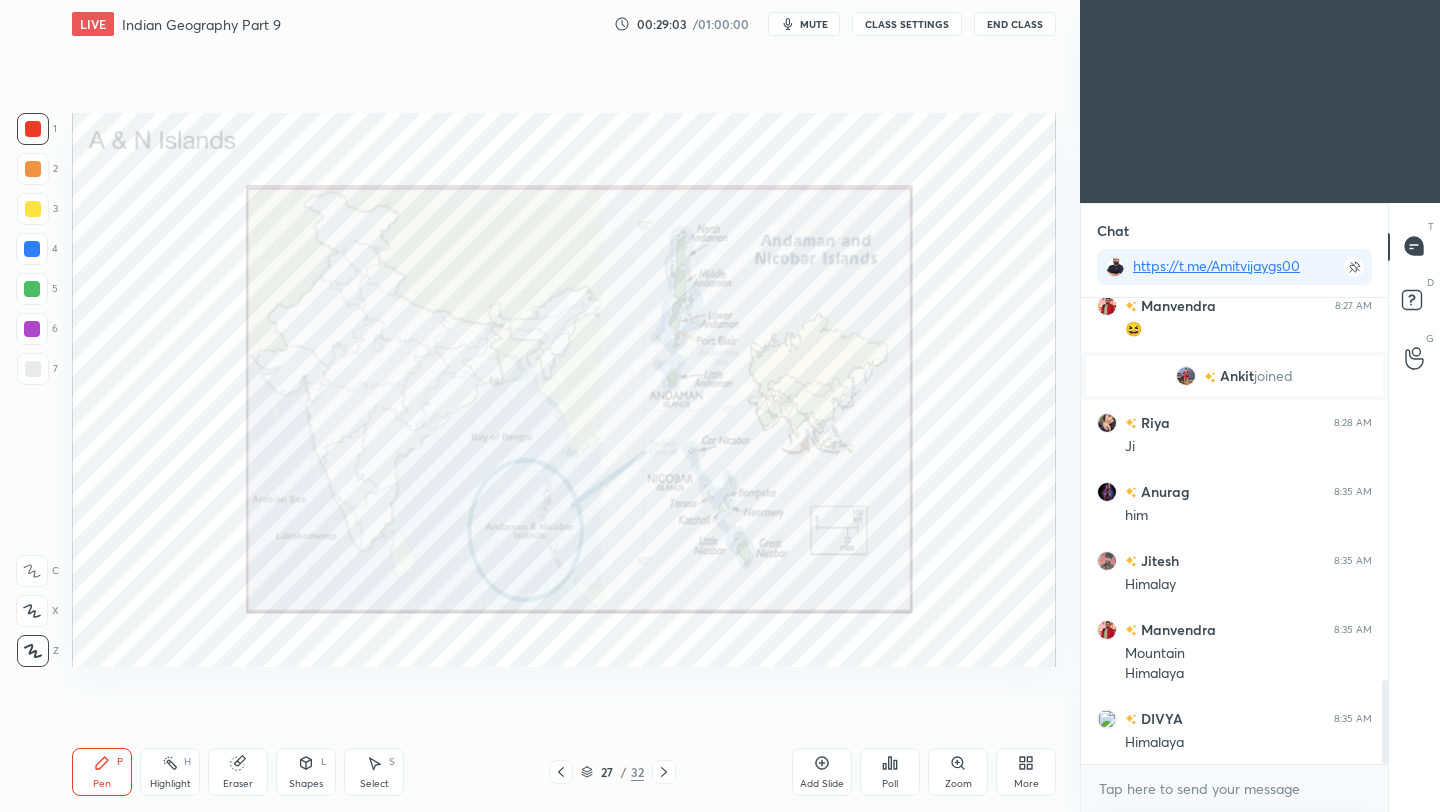 click at bounding box center [33, 209] 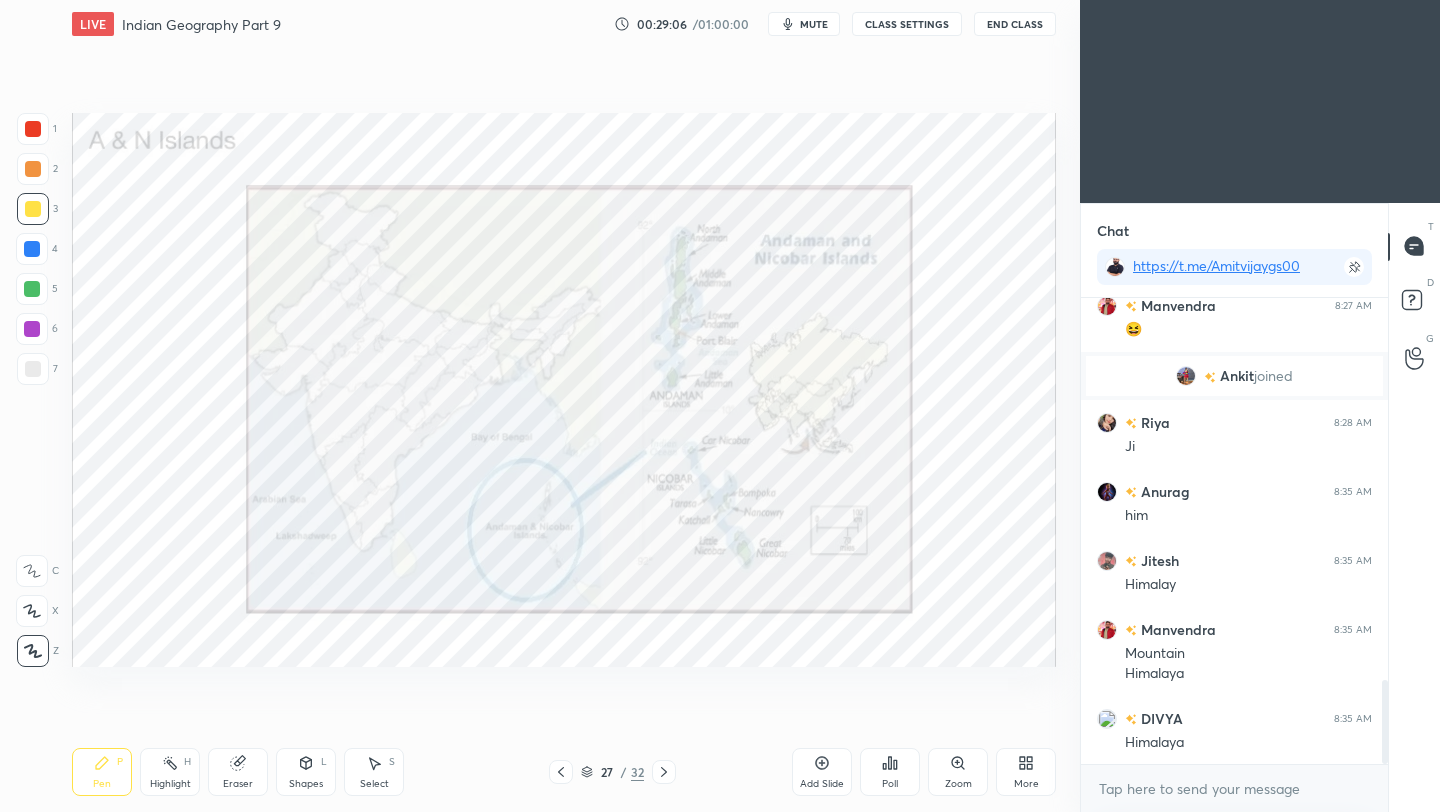 click on "Highlight" at bounding box center (170, 784) 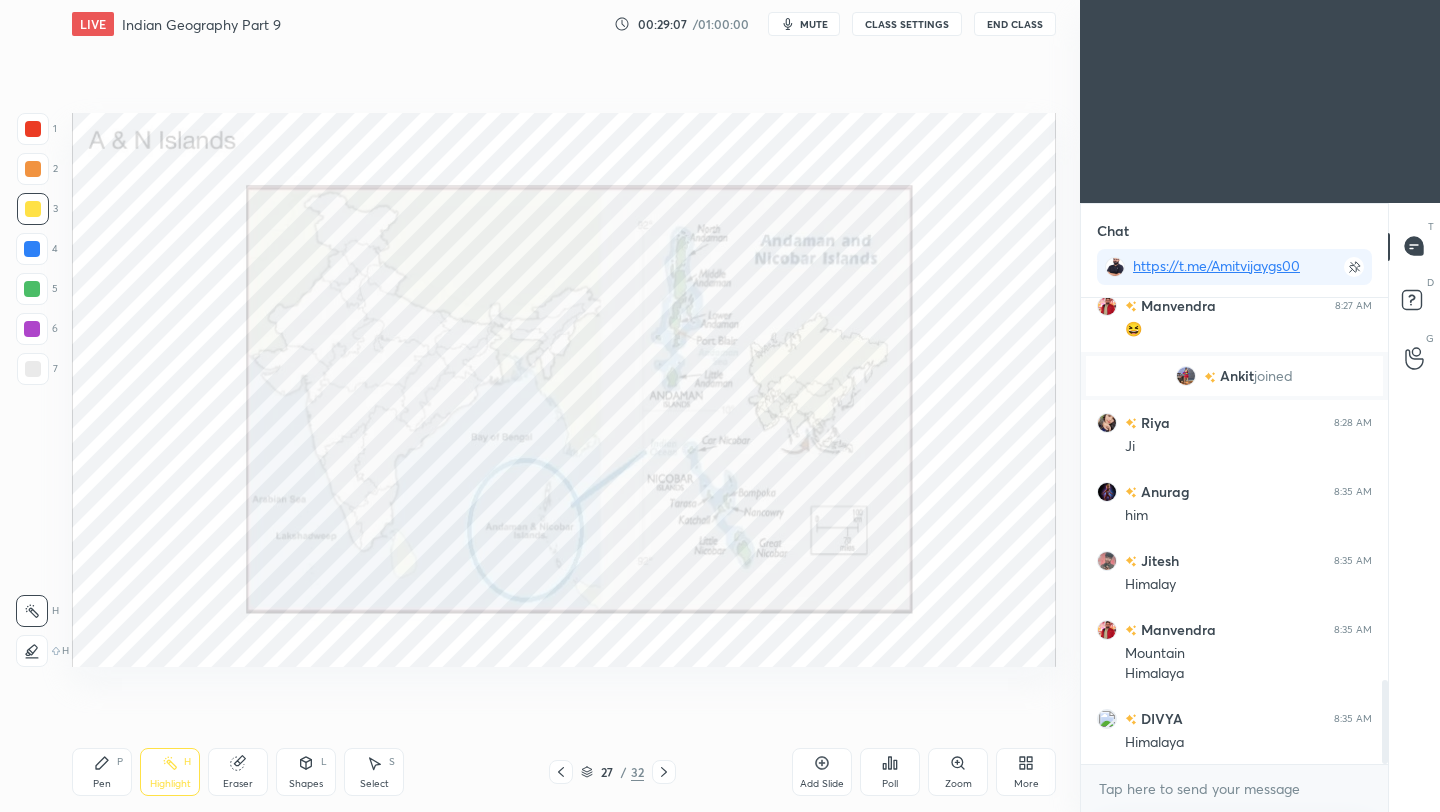 click at bounding box center [32, 651] 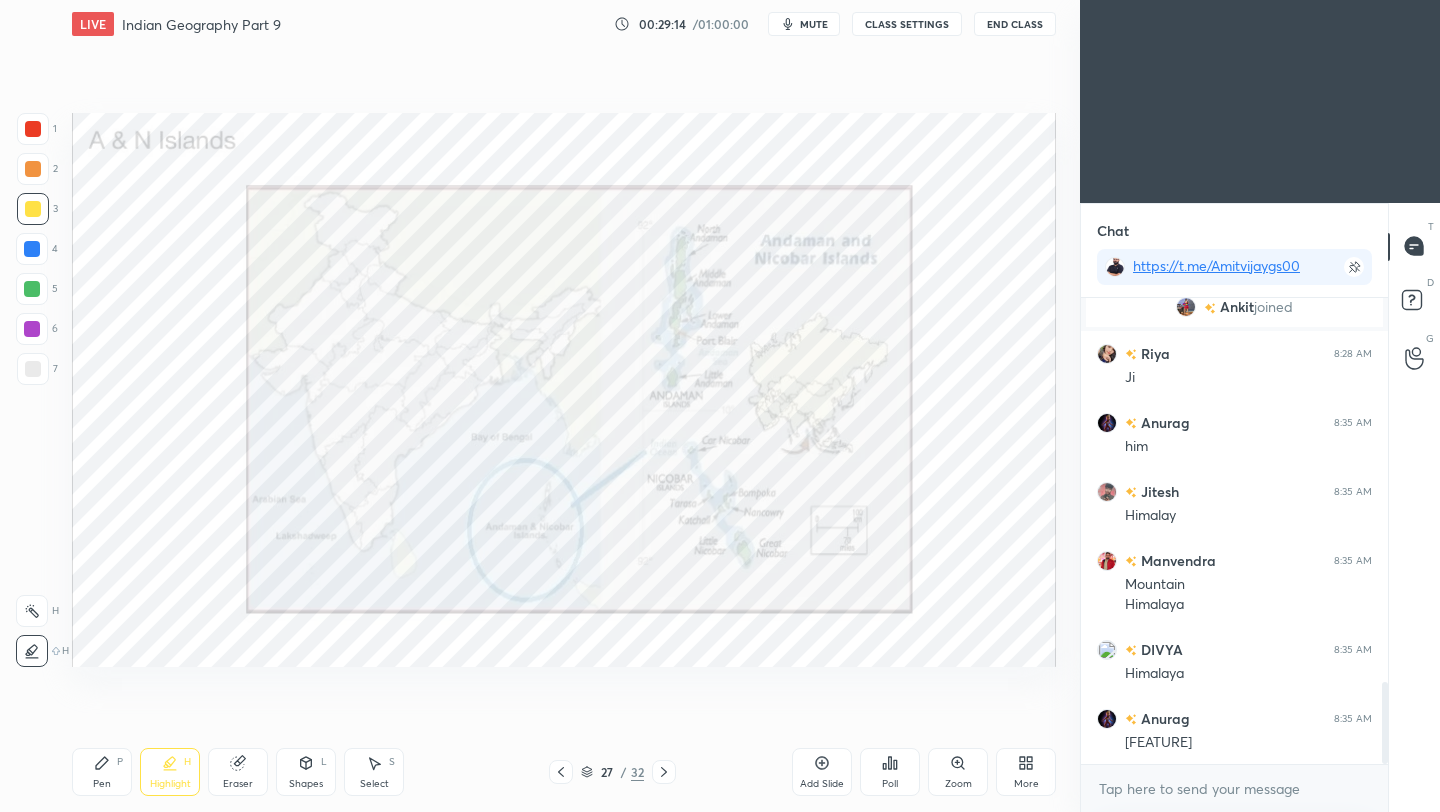 scroll, scrollTop: 2264, scrollLeft: 0, axis: vertical 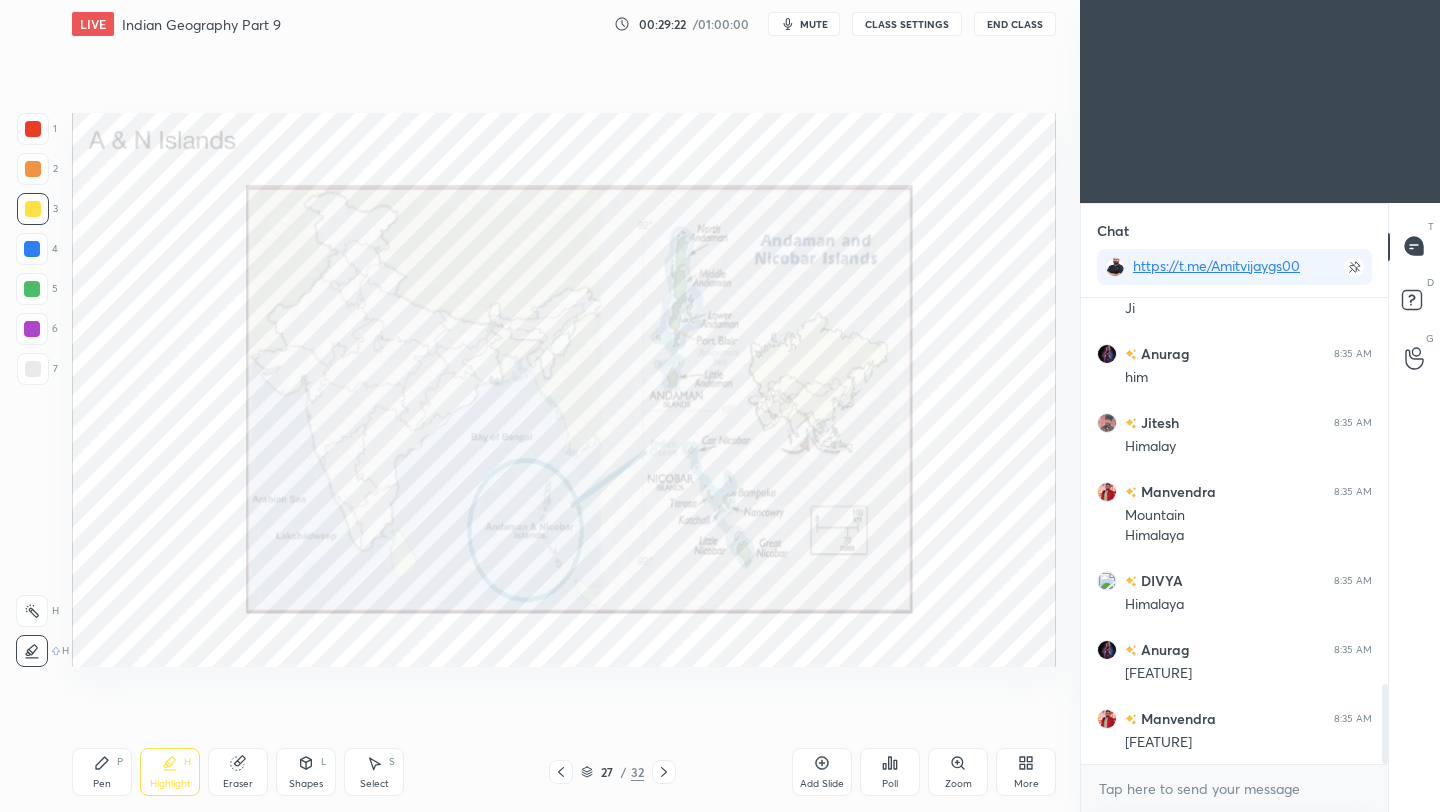 click at bounding box center [33, 129] 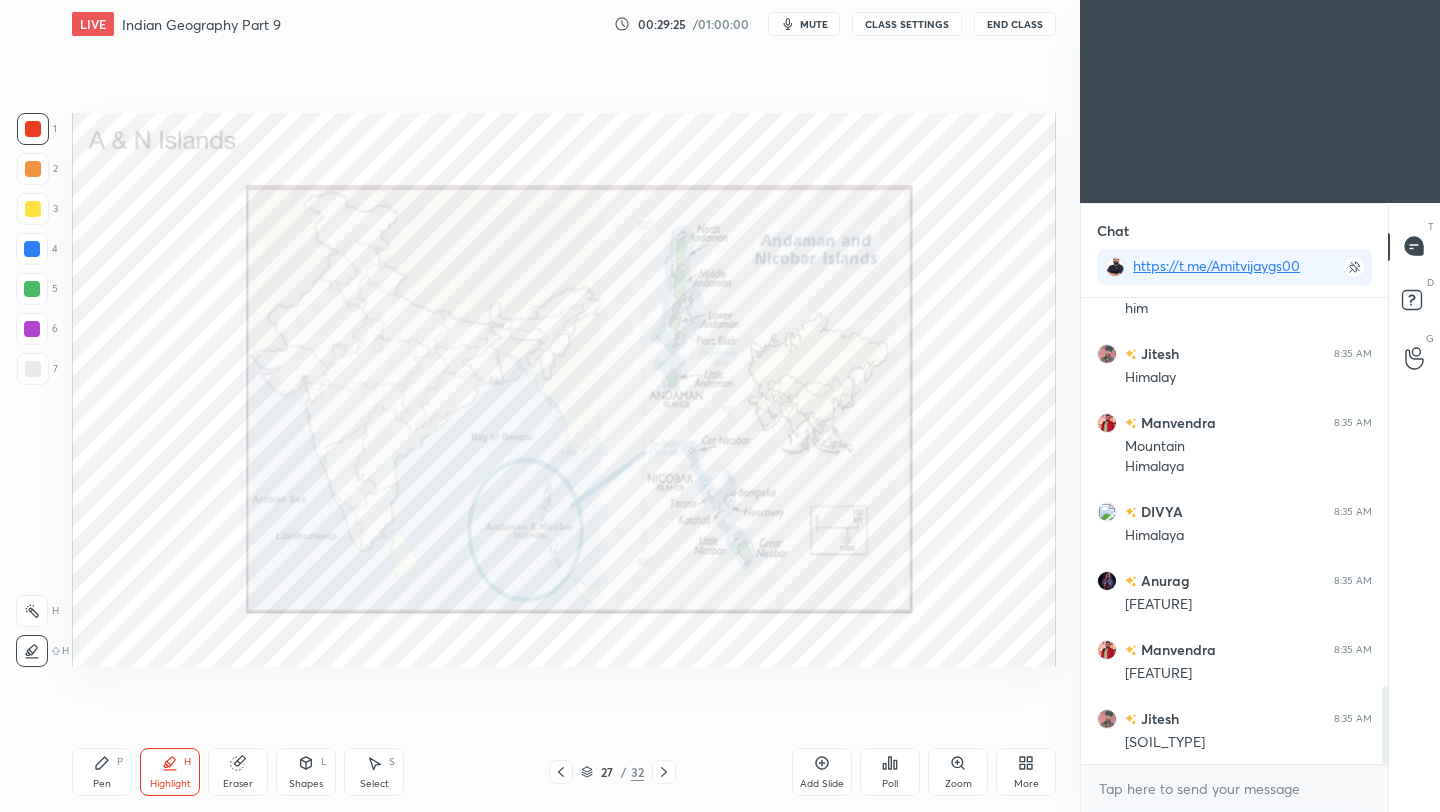 click on "Pen" at bounding box center [102, 784] 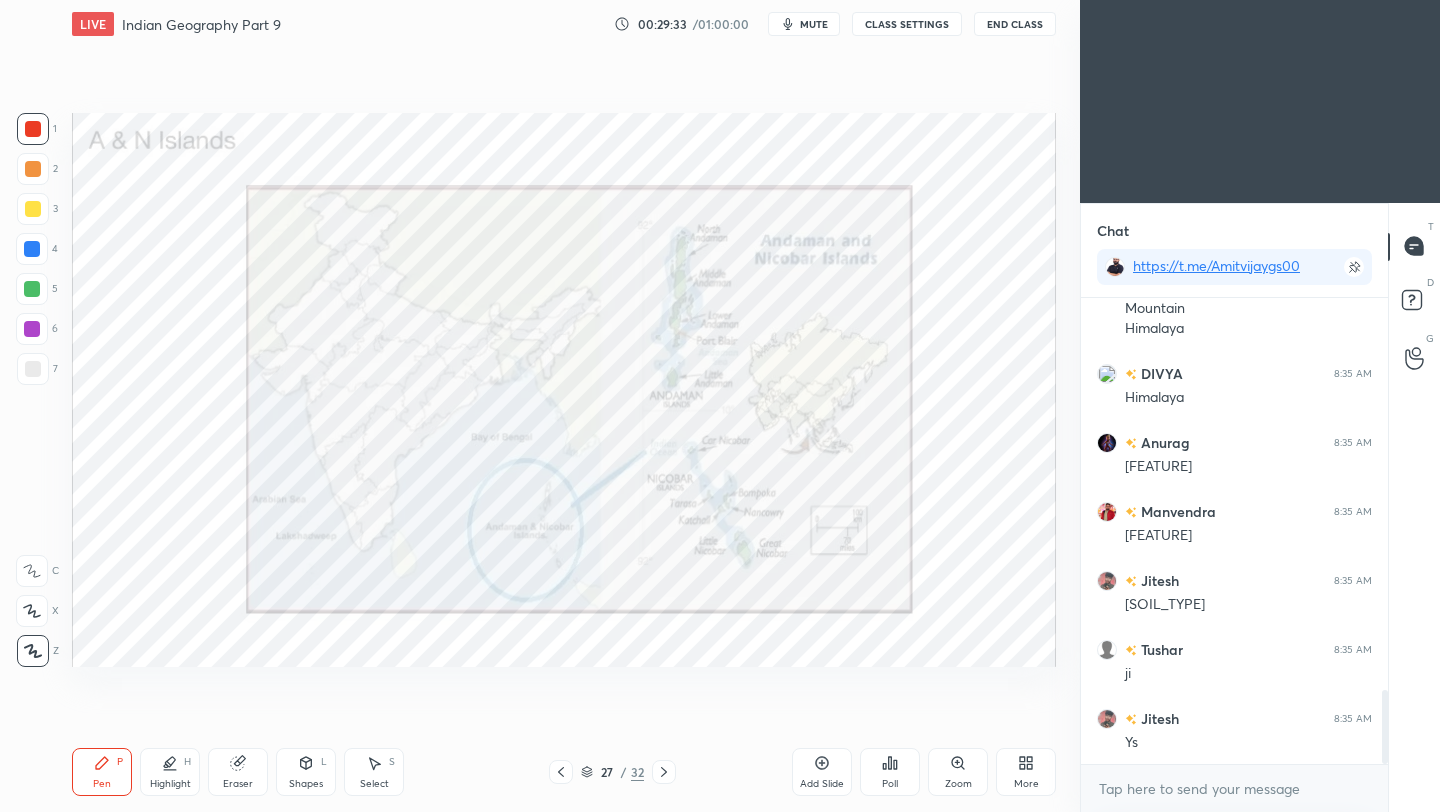 scroll, scrollTop: 2540, scrollLeft: 0, axis: vertical 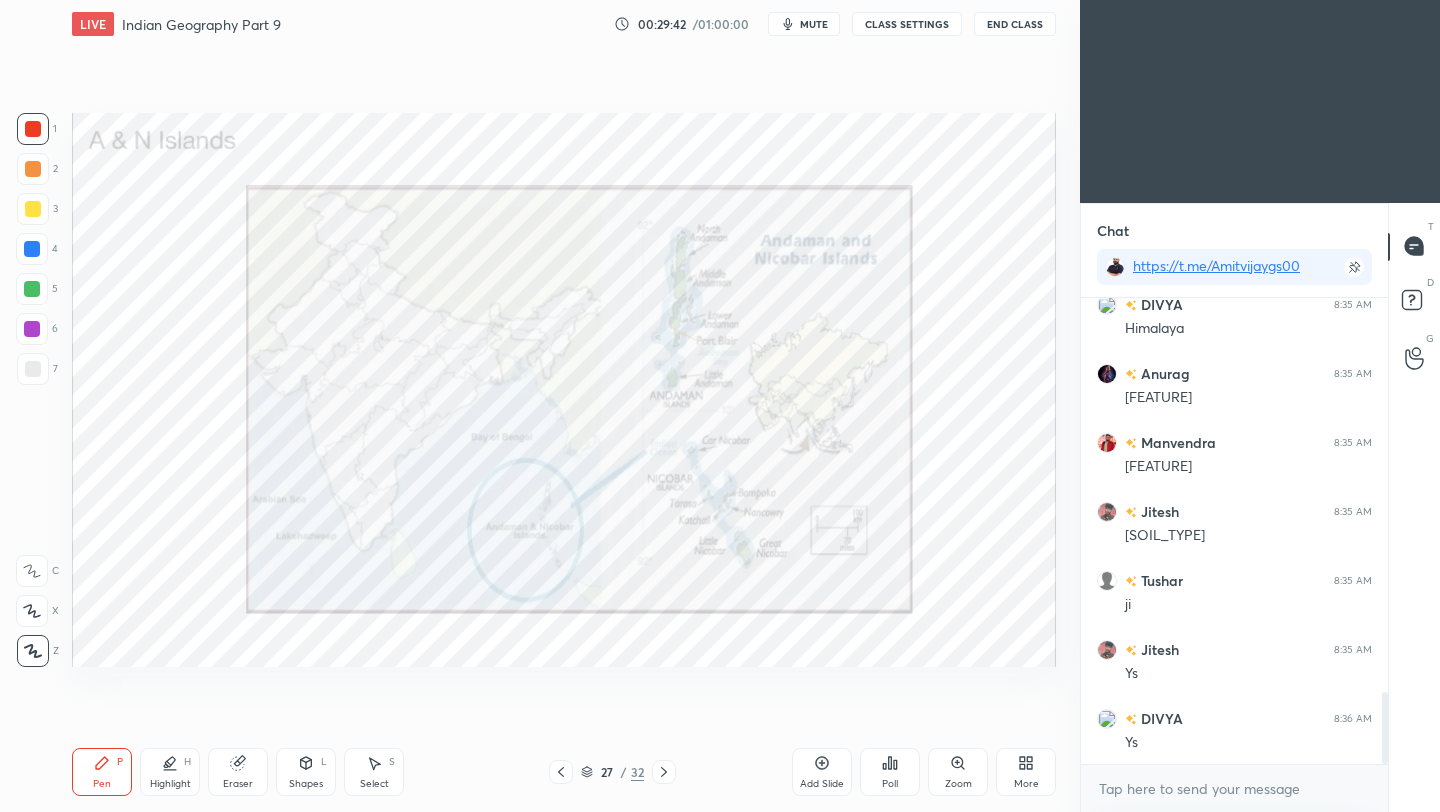click at bounding box center (32, 329) 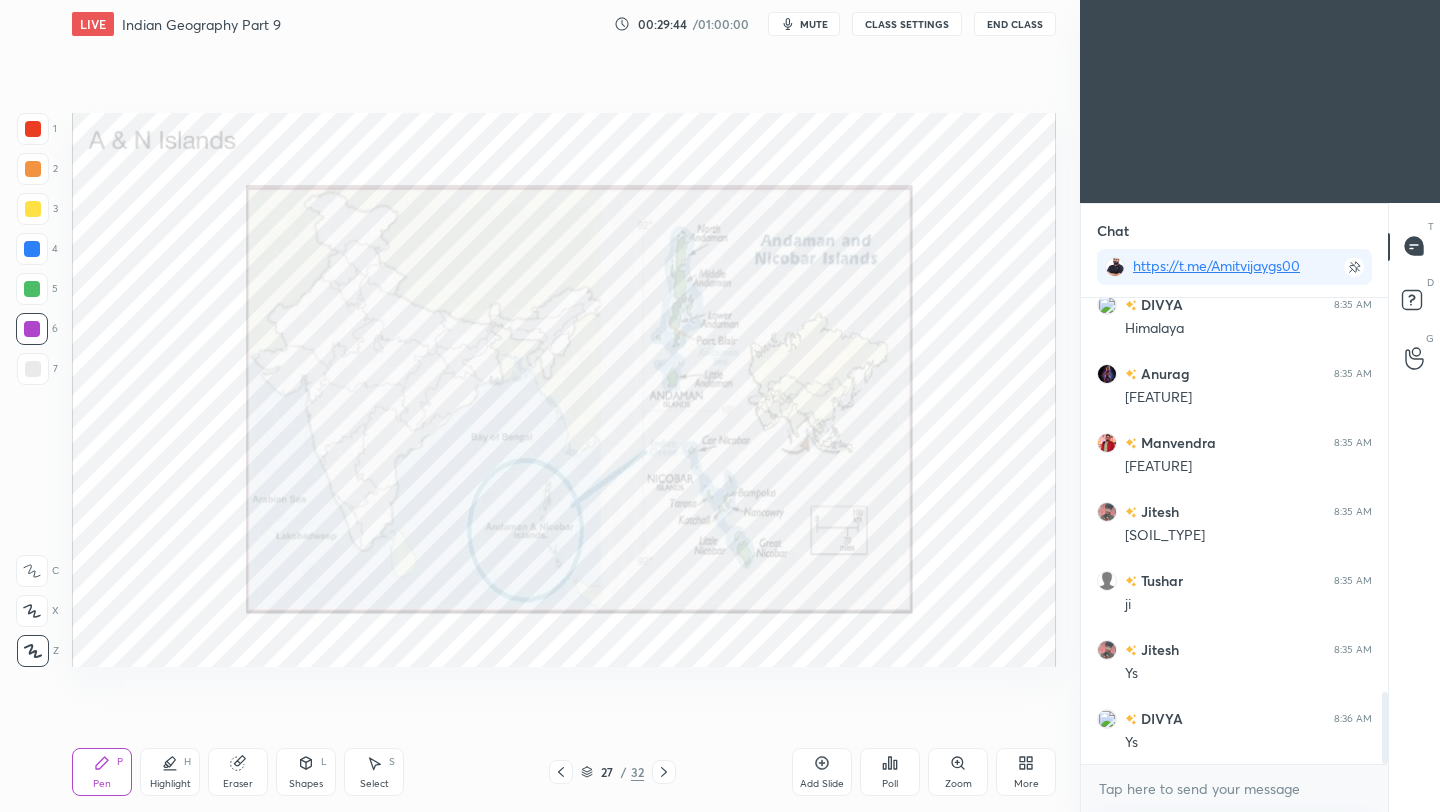 click 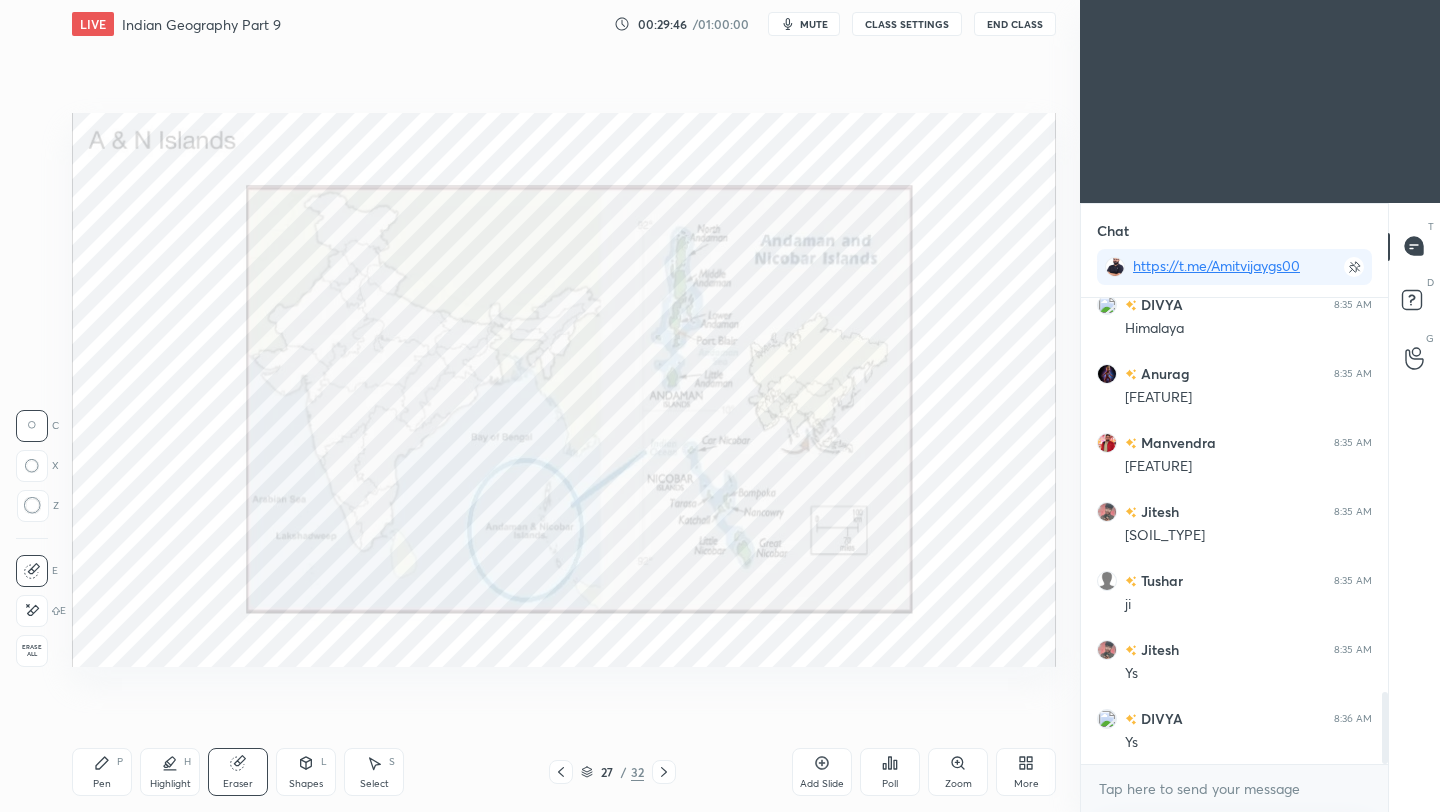 click 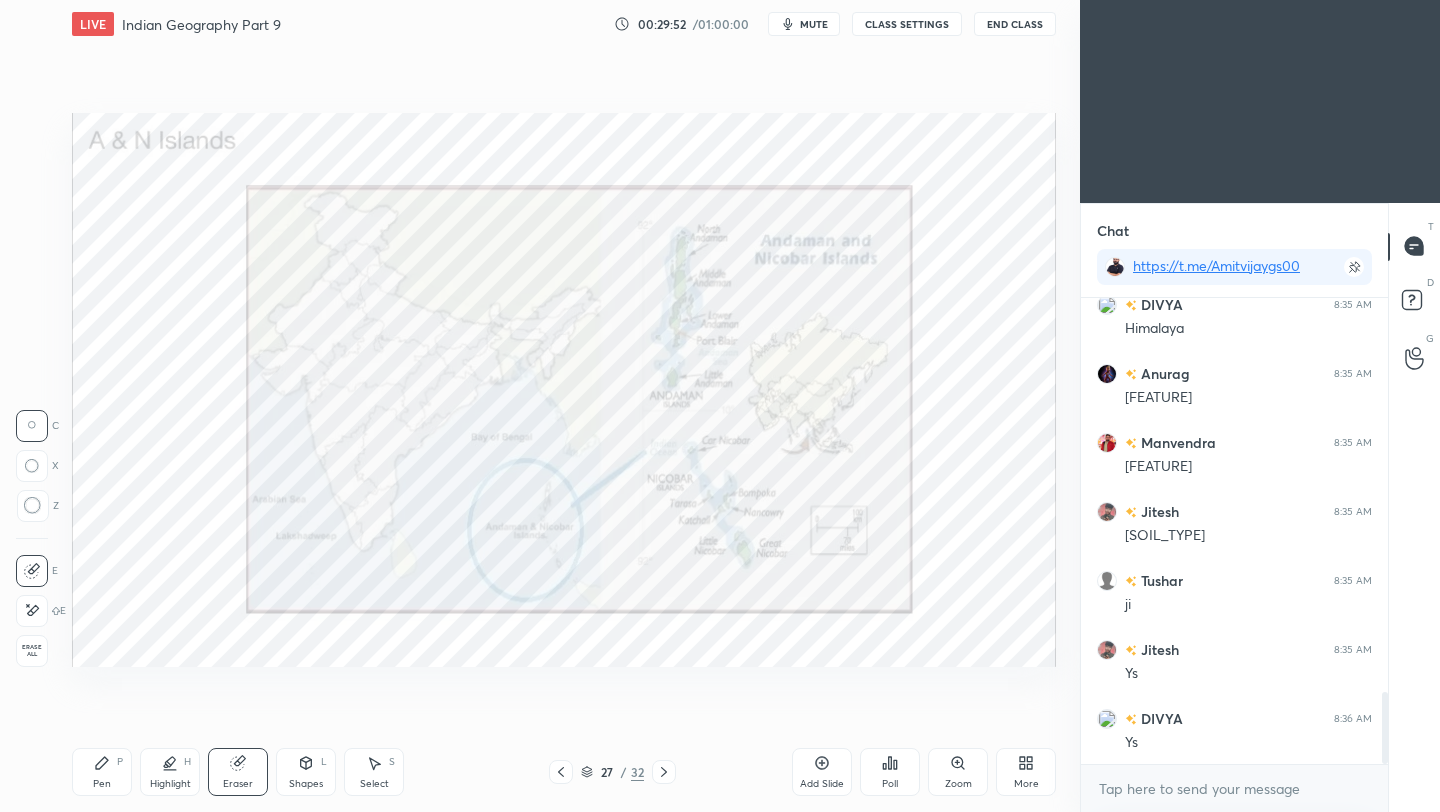 click on "Highlight" at bounding box center (170, 784) 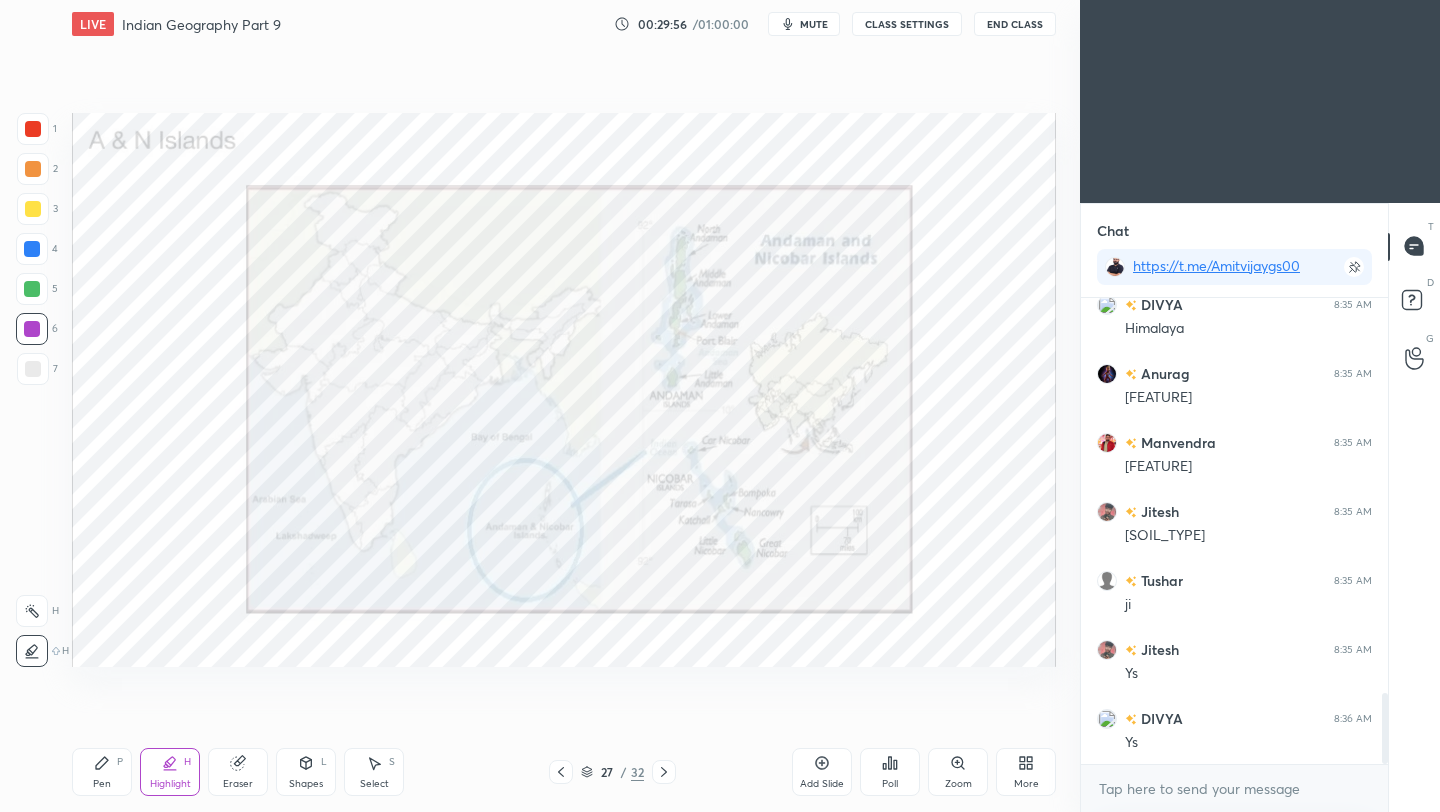 scroll, scrollTop: 2609, scrollLeft: 0, axis: vertical 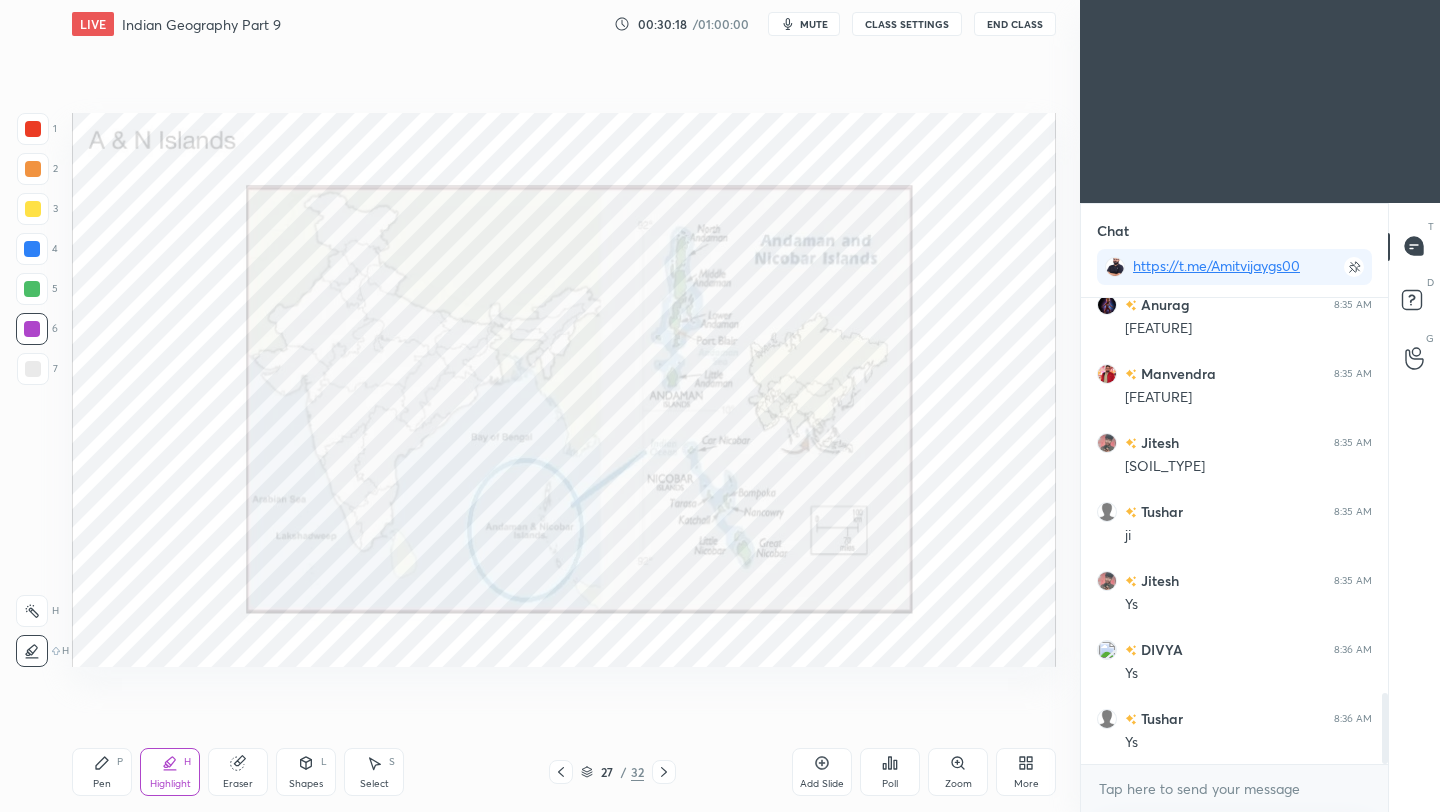 click at bounding box center [33, 129] 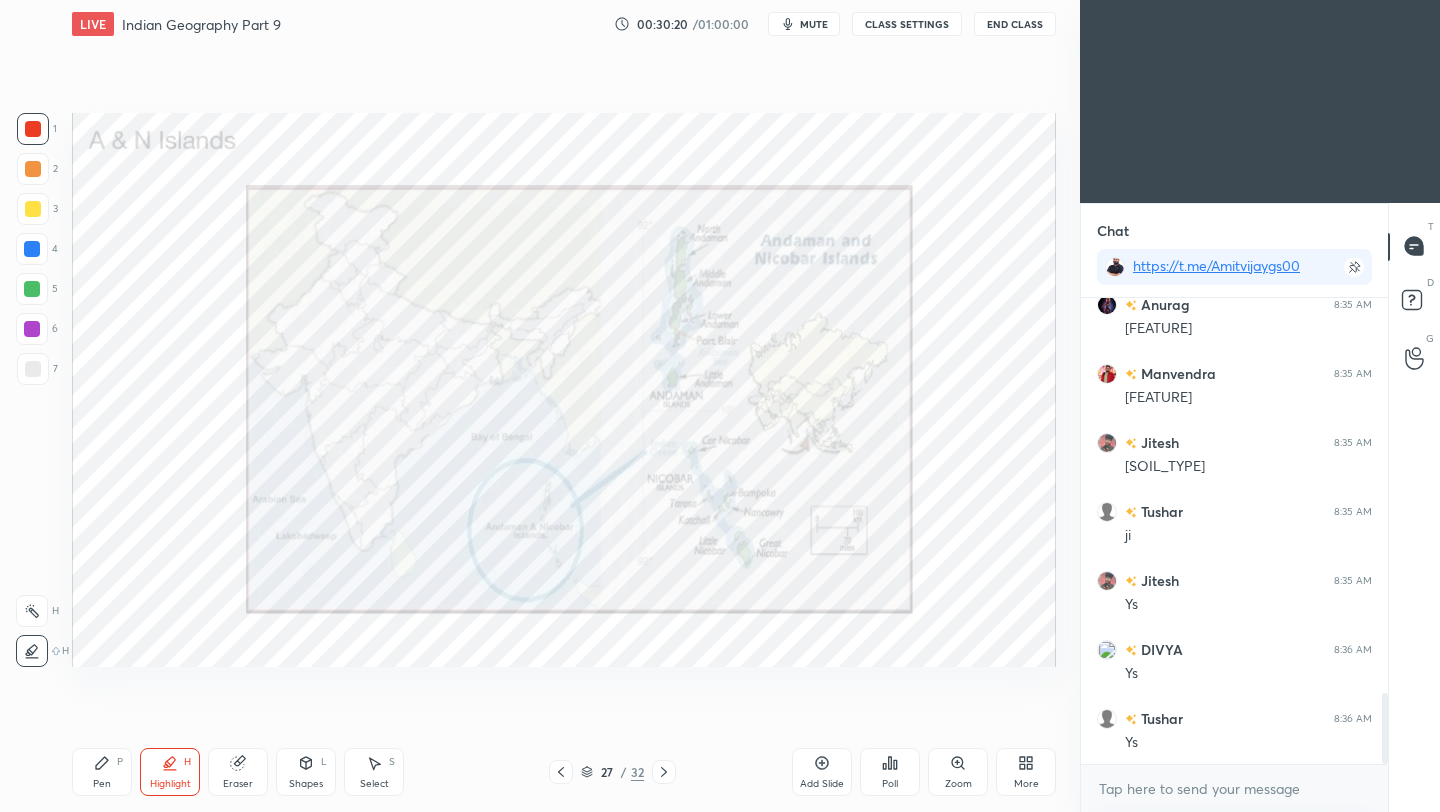 click on "Pen" at bounding box center [102, 784] 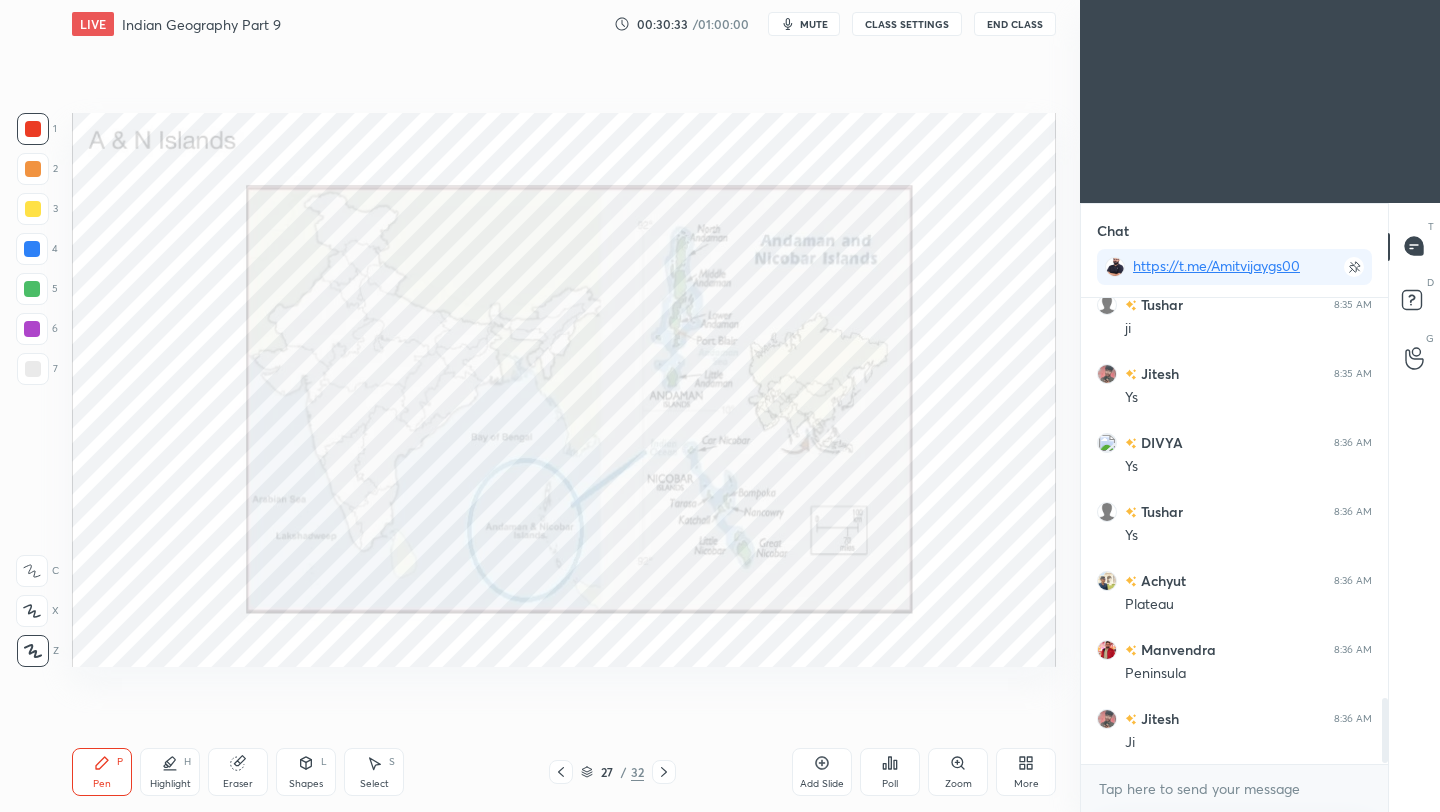 scroll, scrollTop: 2885, scrollLeft: 0, axis: vertical 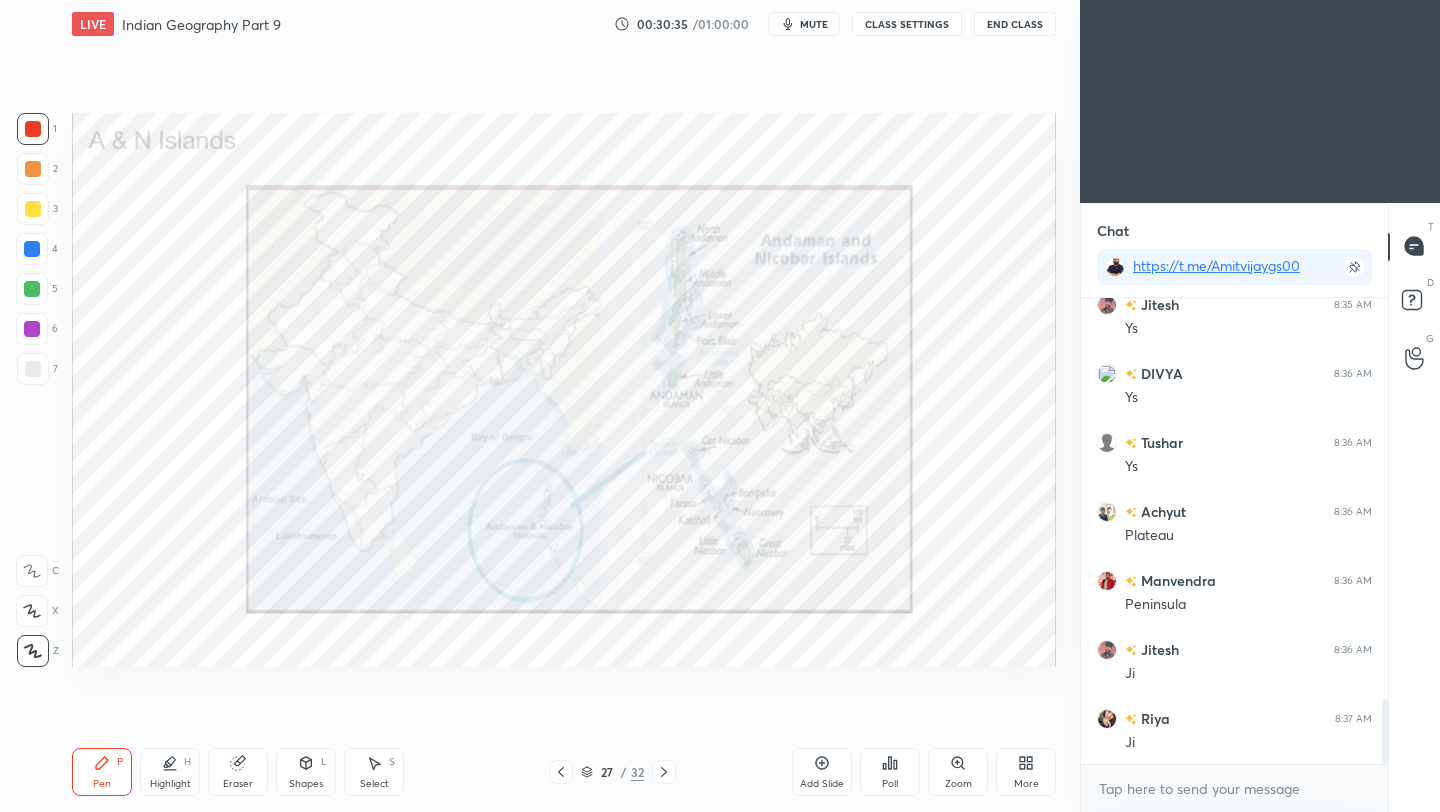 click at bounding box center [32, 289] 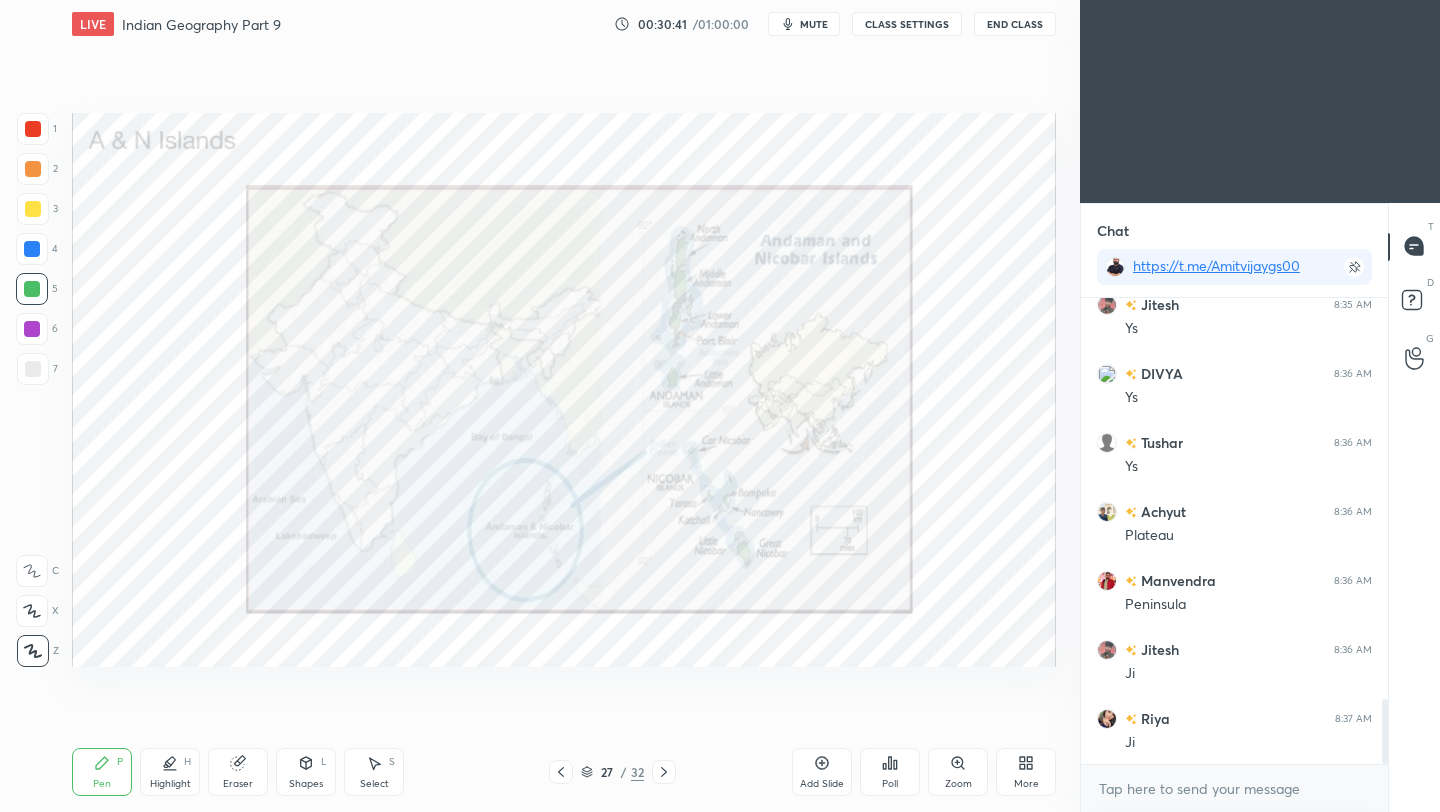 click 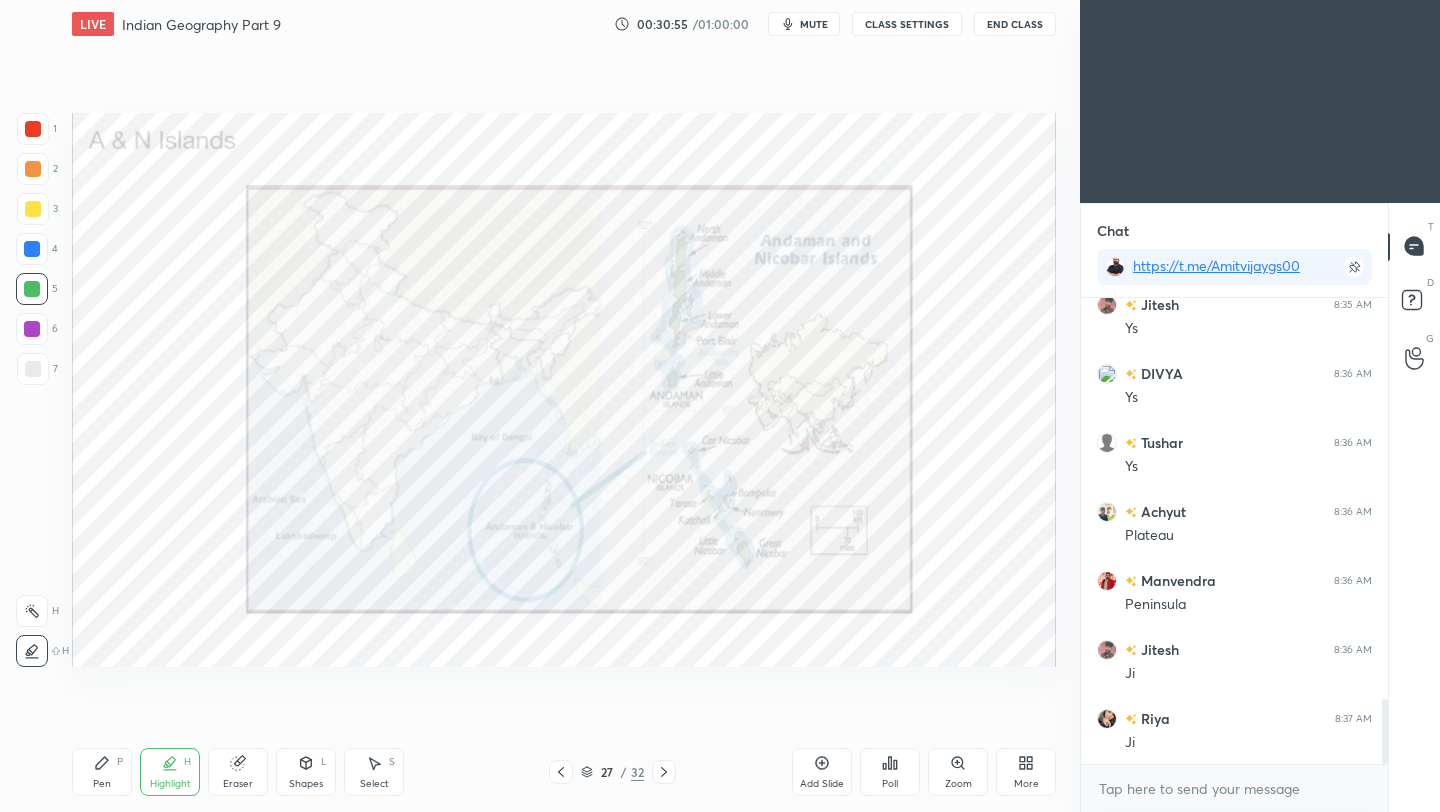 click at bounding box center [33, 369] 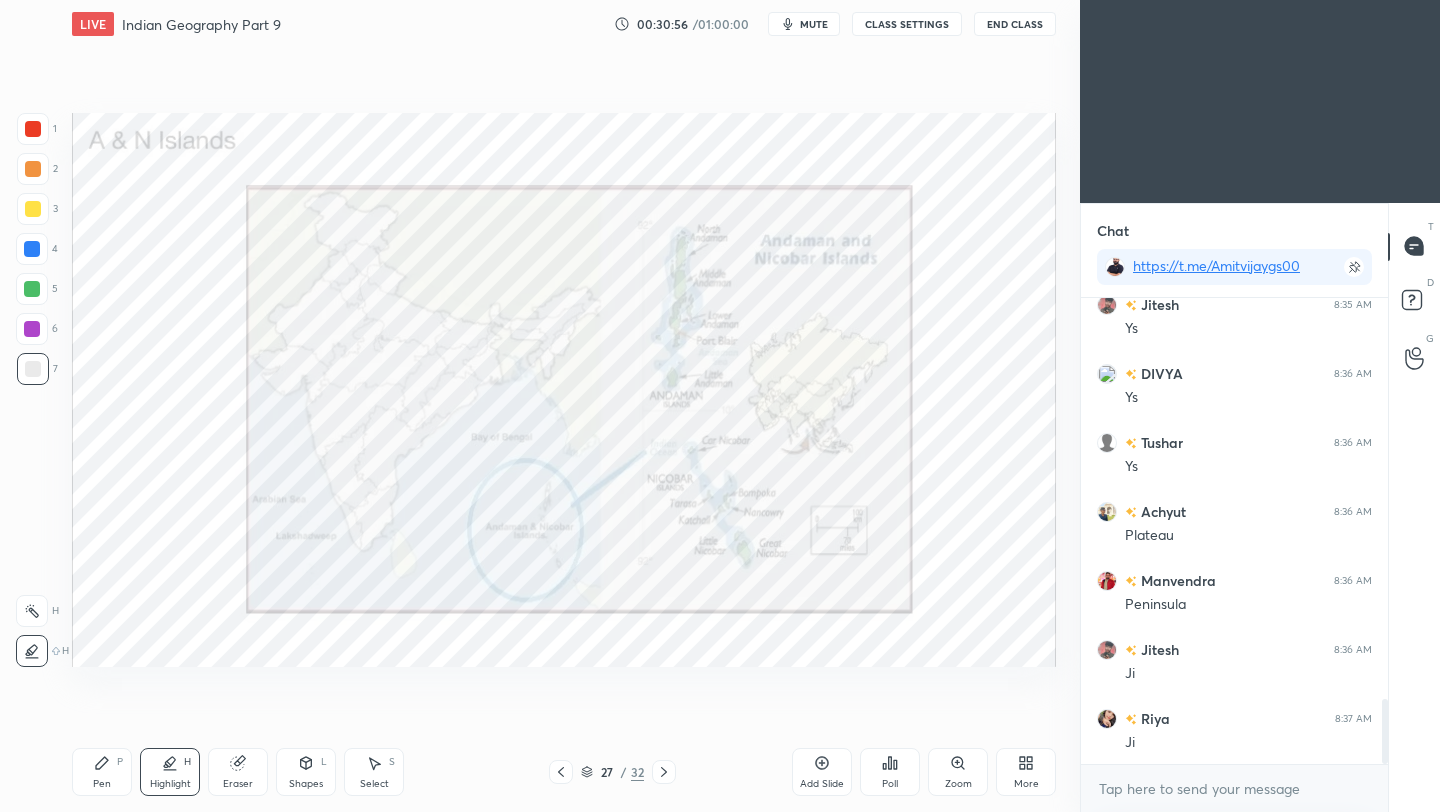 click at bounding box center (33, 129) 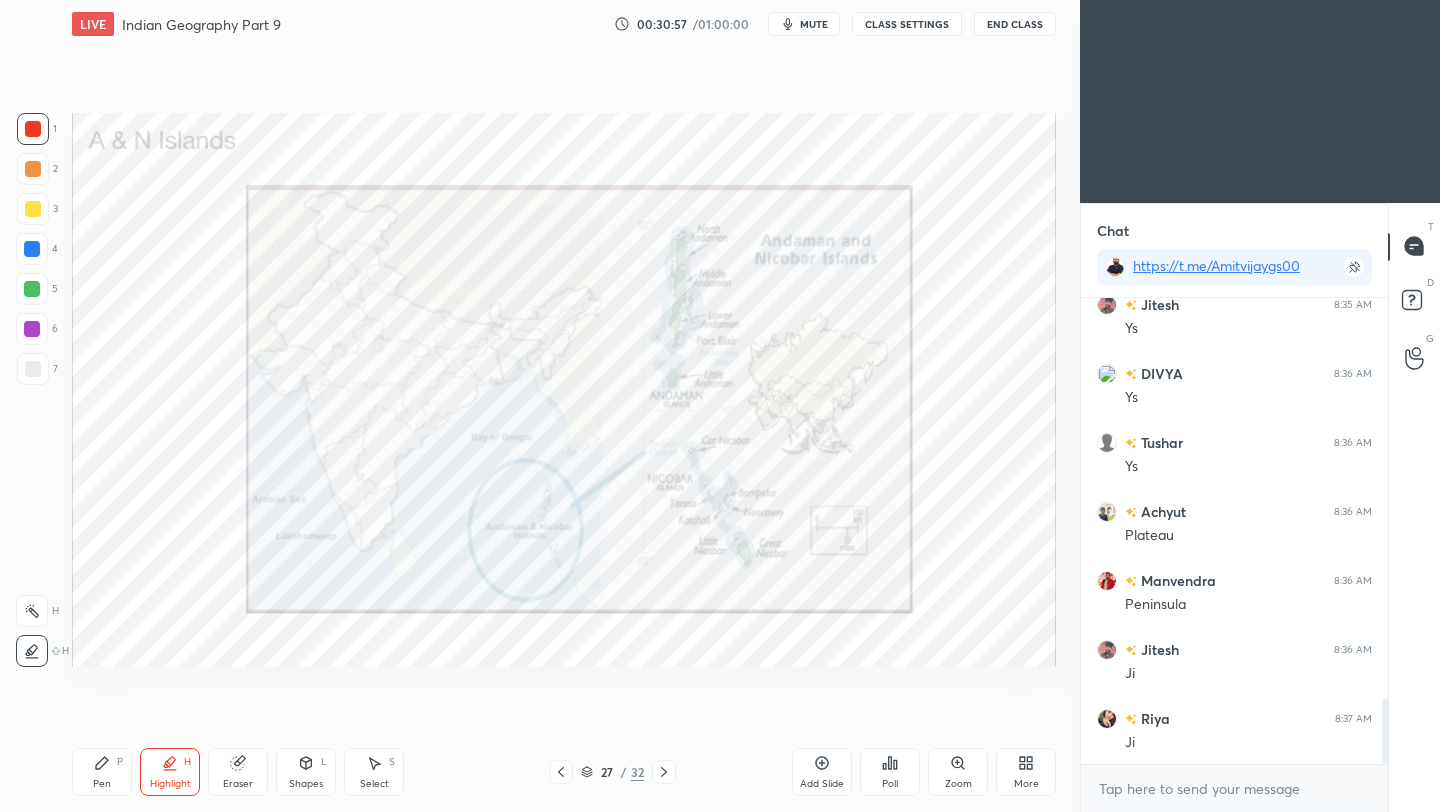 scroll, scrollTop: 2954, scrollLeft: 0, axis: vertical 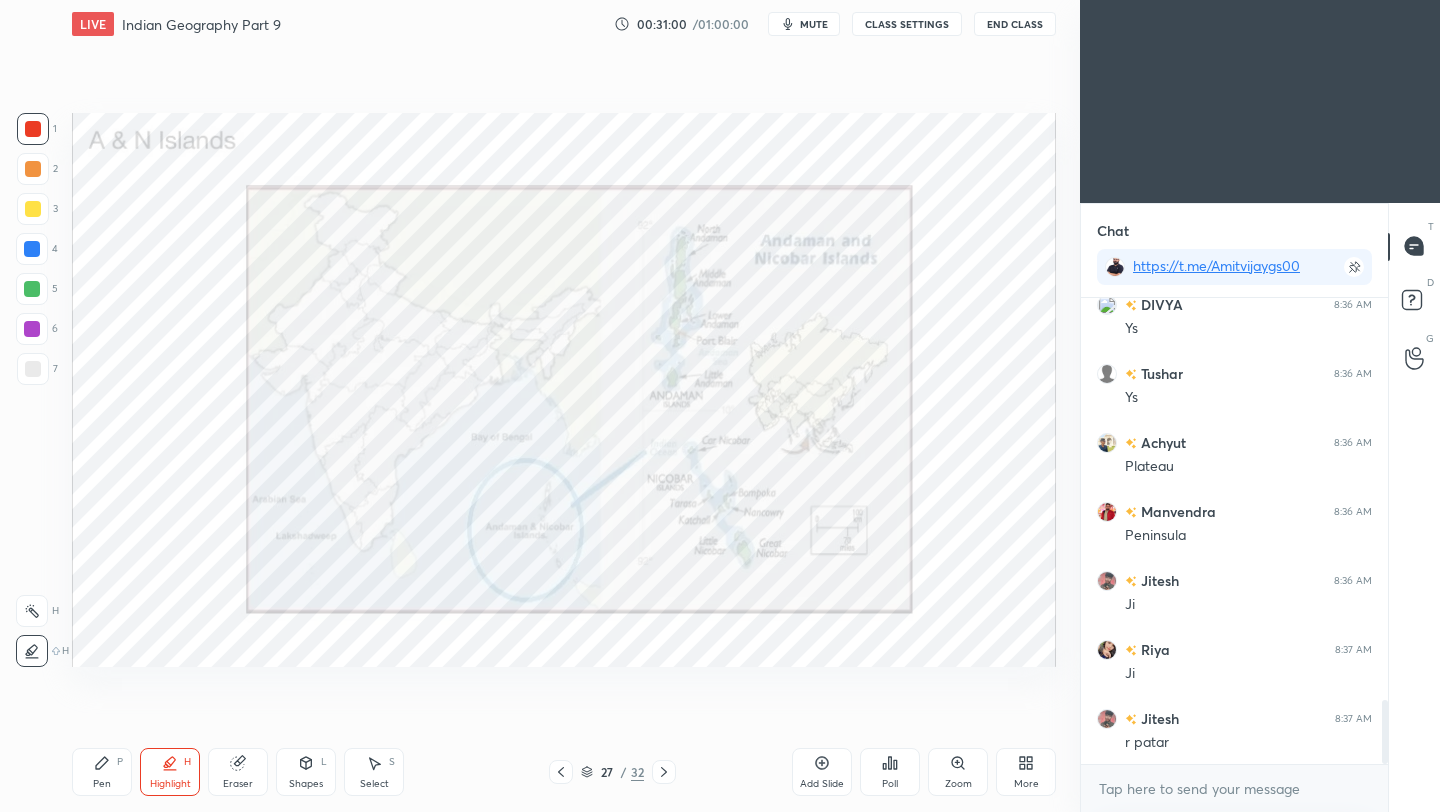 click on "Pen" at bounding box center (102, 784) 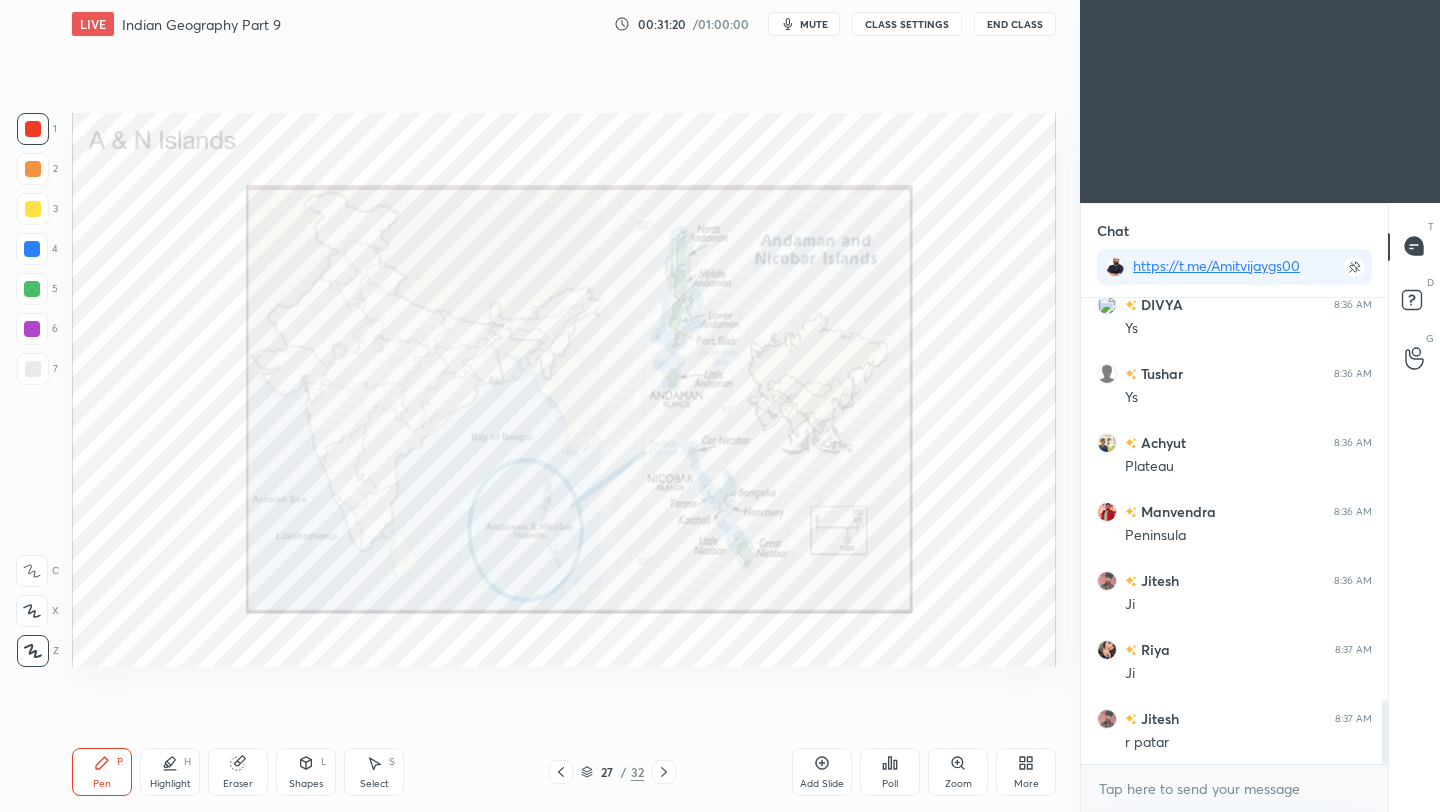click at bounding box center (33, 169) 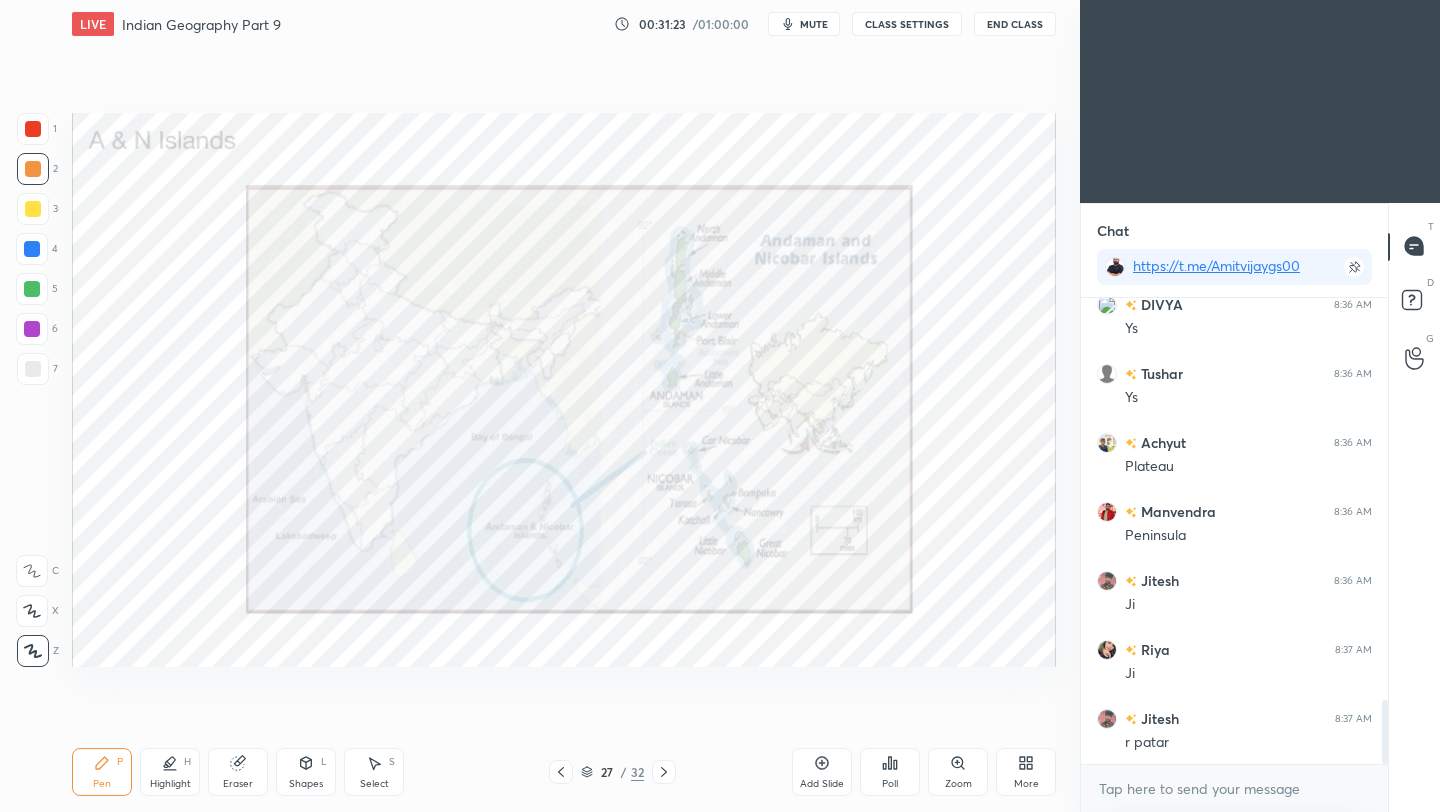 drag, startPoint x: 175, startPoint y: 767, endPoint x: 185, endPoint y: 750, distance: 19.723083 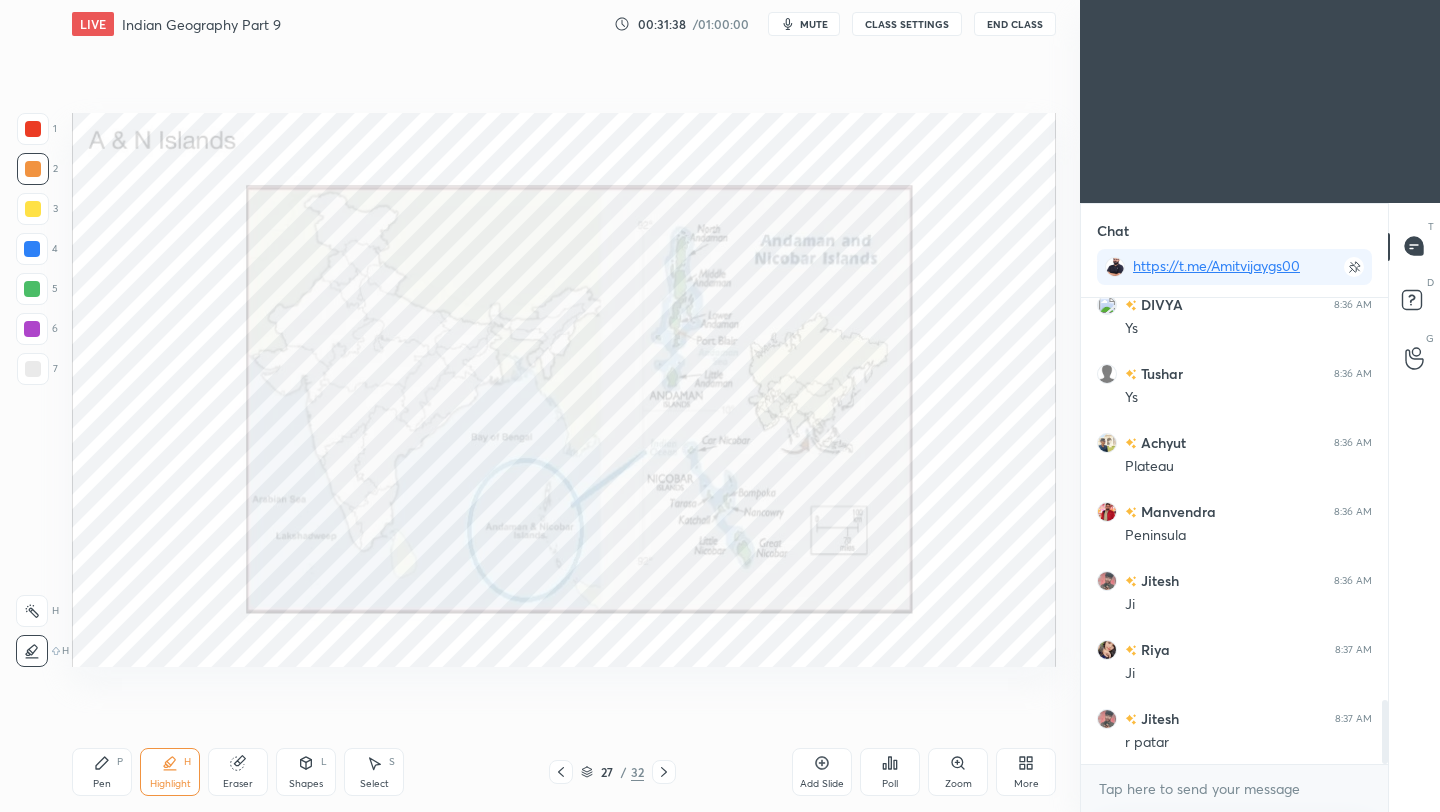 click at bounding box center (33, 169) 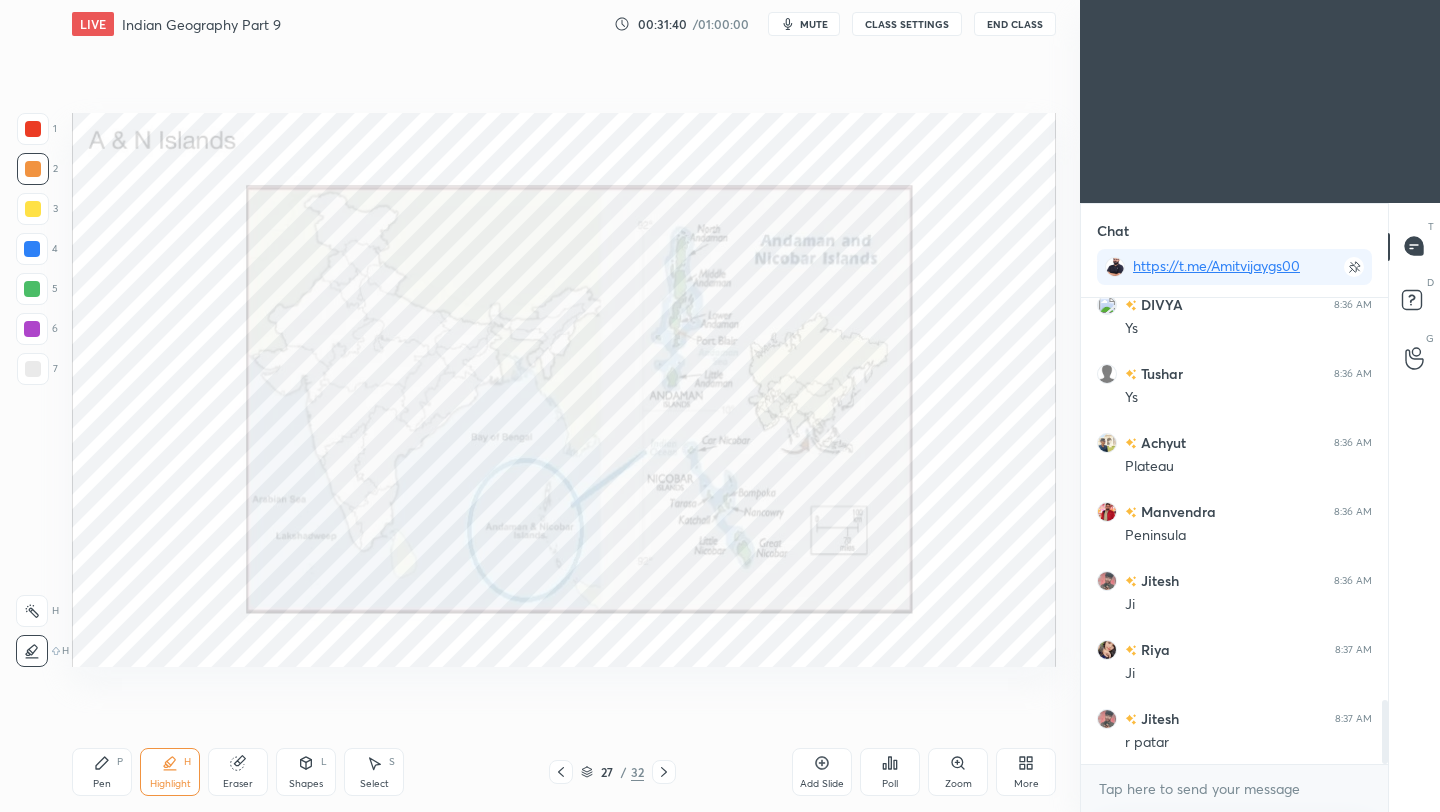 click at bounding box center (33, 129) 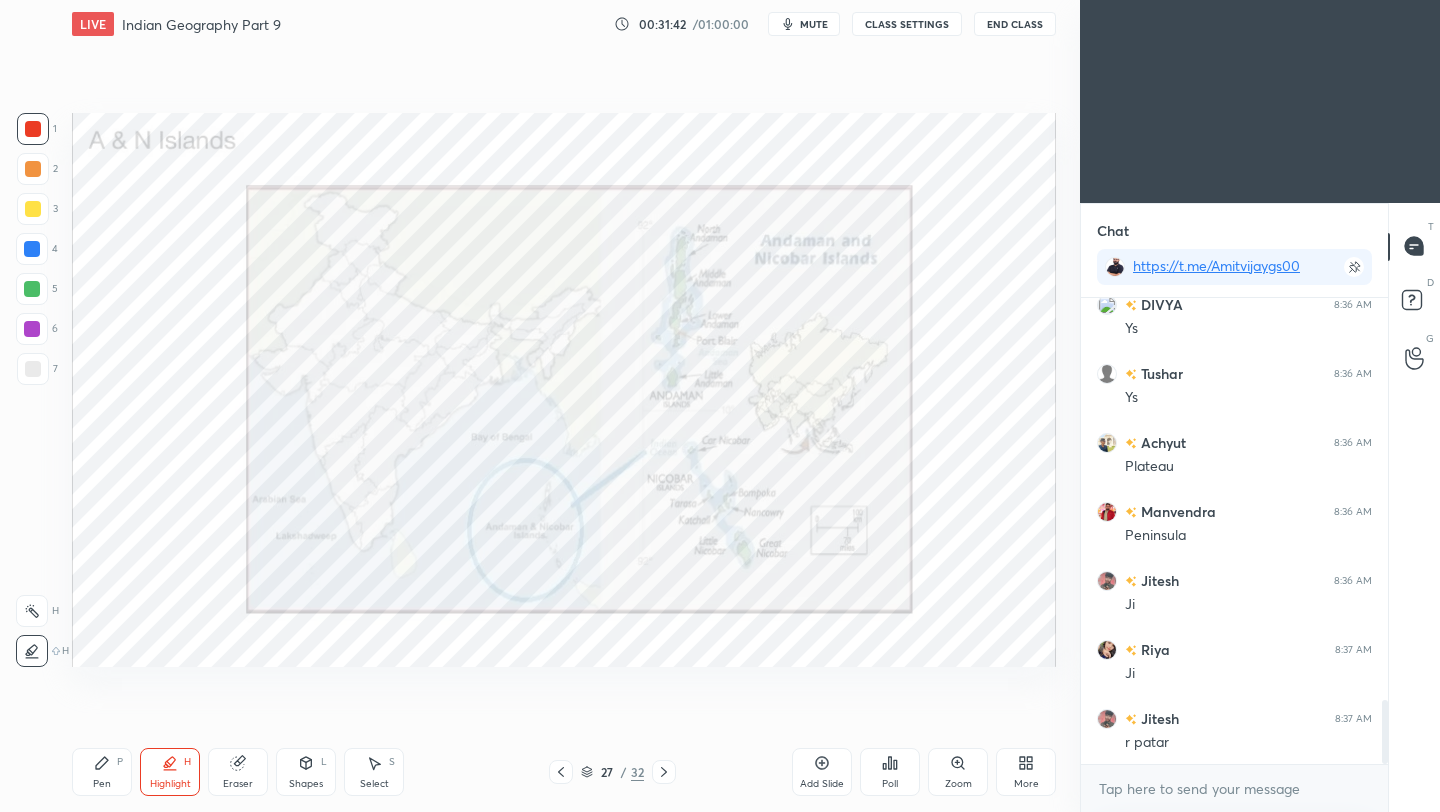 click on "Pen P" at bounding box center [102, 772] 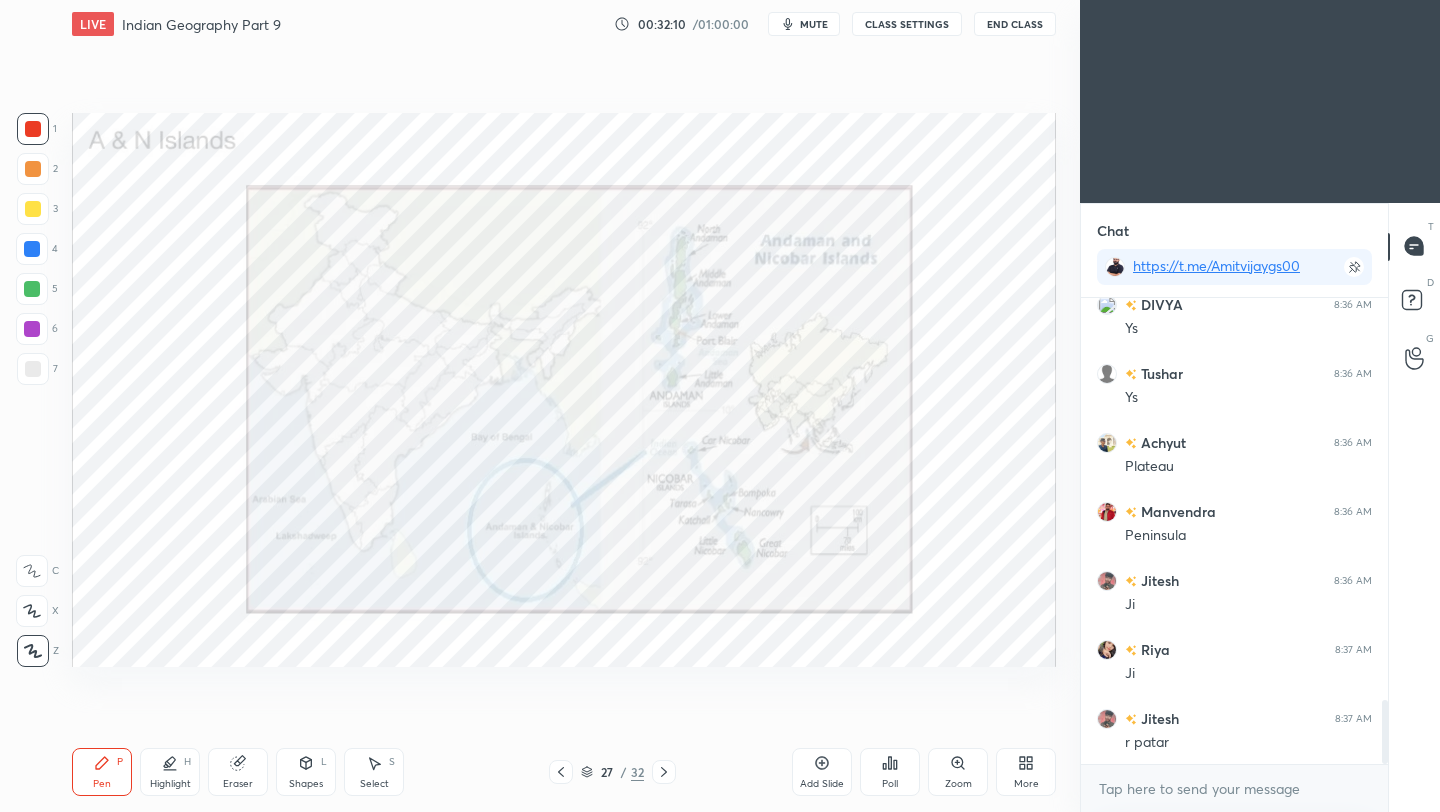 click at bounding box center [33, 129] 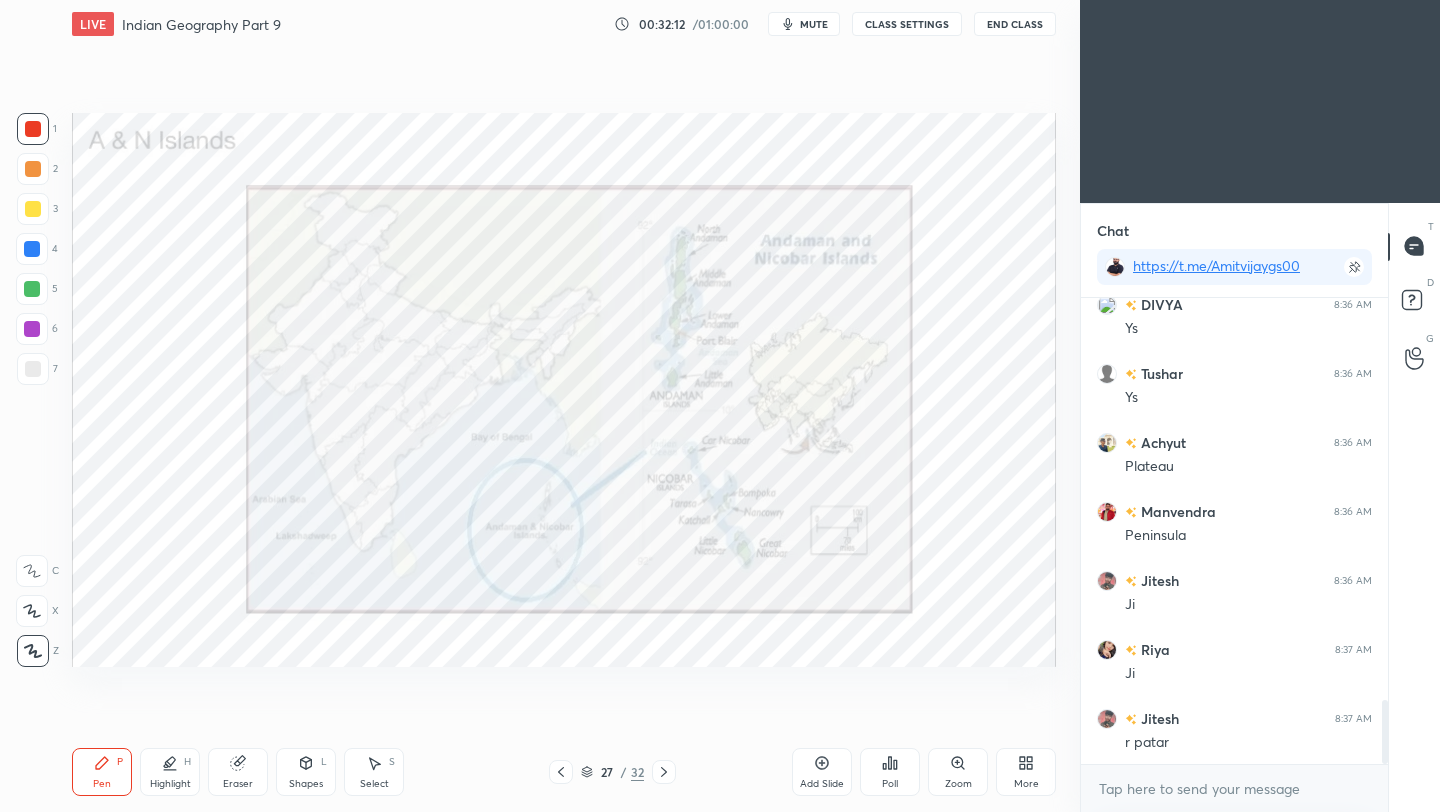 click on "Highlight H" at bounding box center [170, 772] 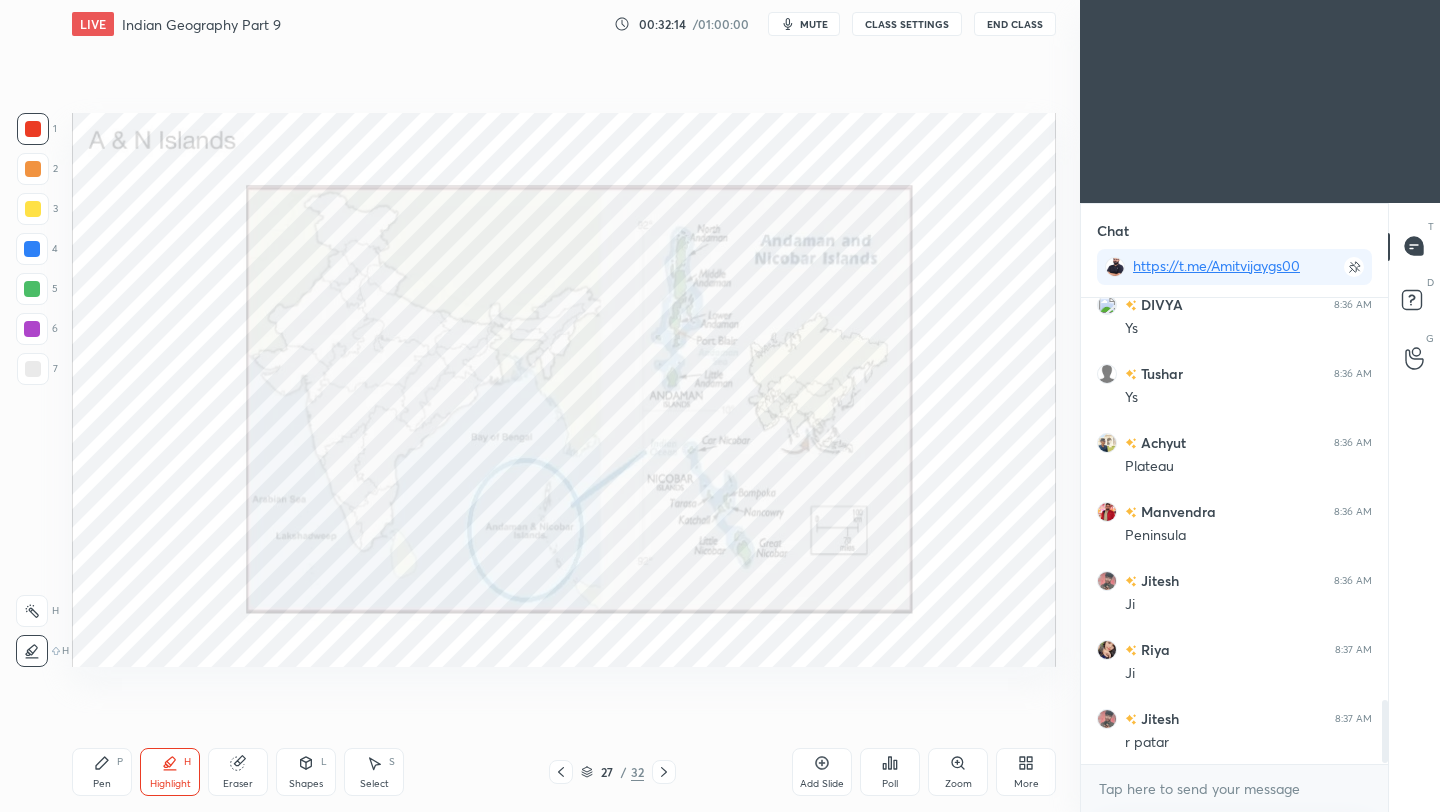 scroll, scrollTop: 3002, scrollLeft: 0, axis: vertical 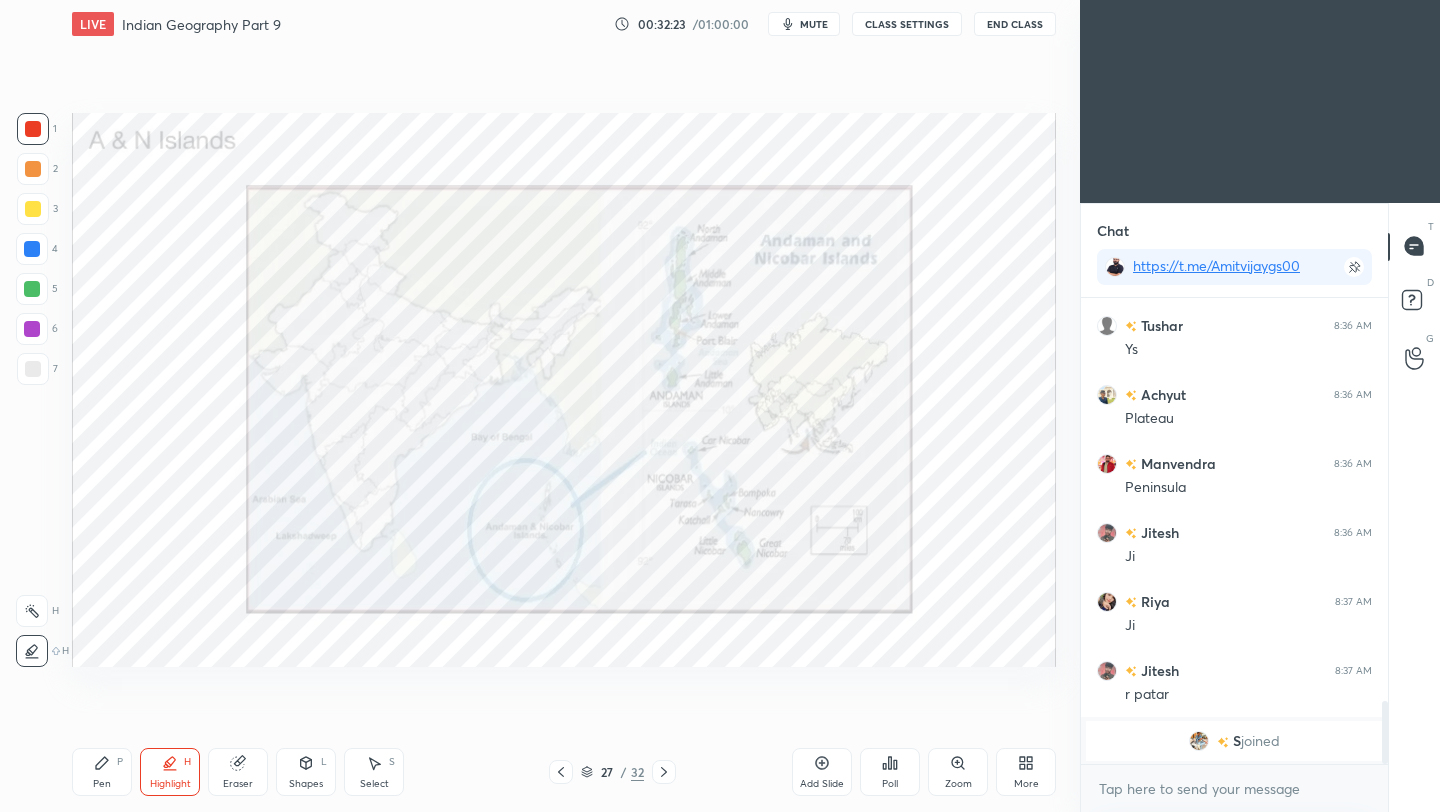 click at bounding box center [33, 129] 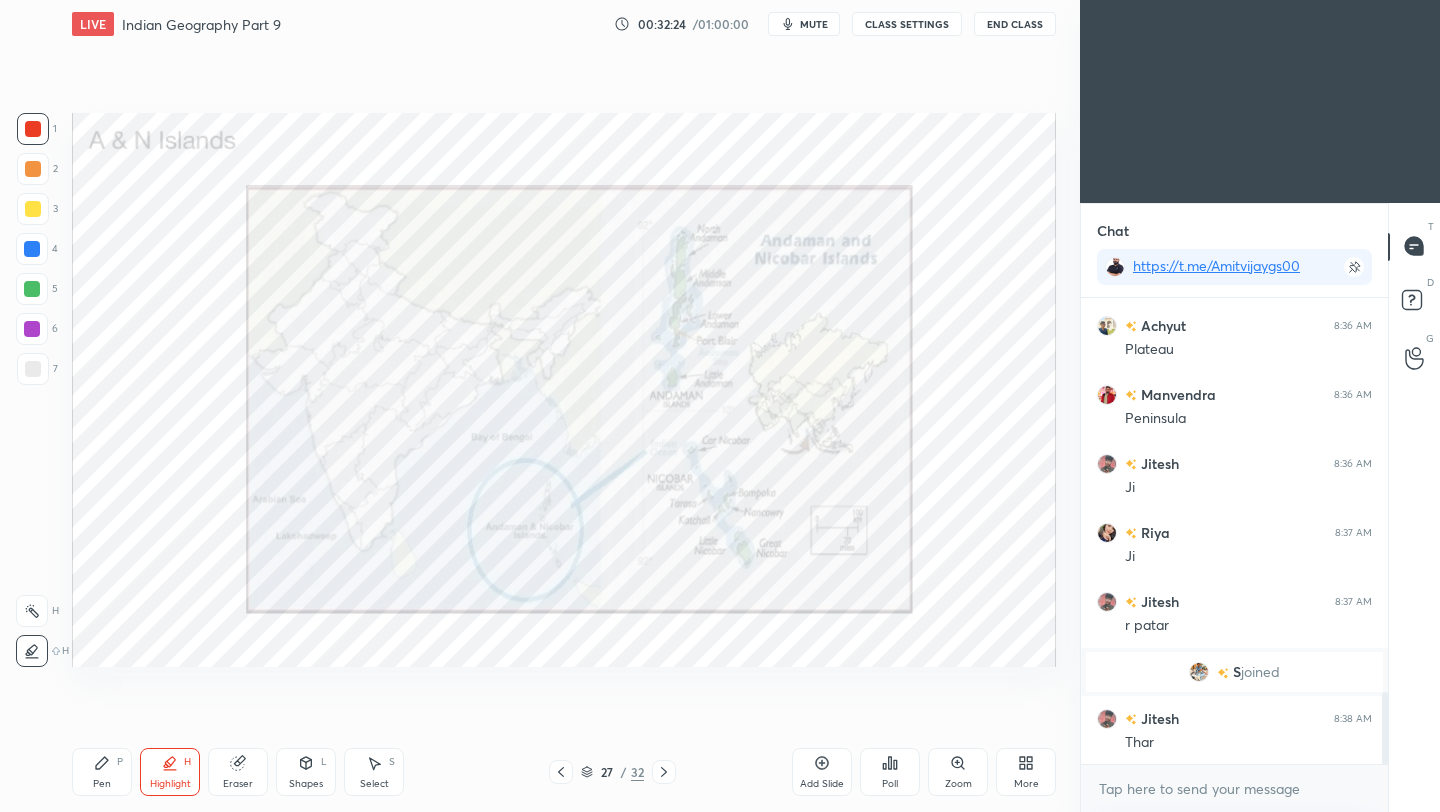 scroll, scrollTop: 2541, scrollLeft: 0, axis: vertical 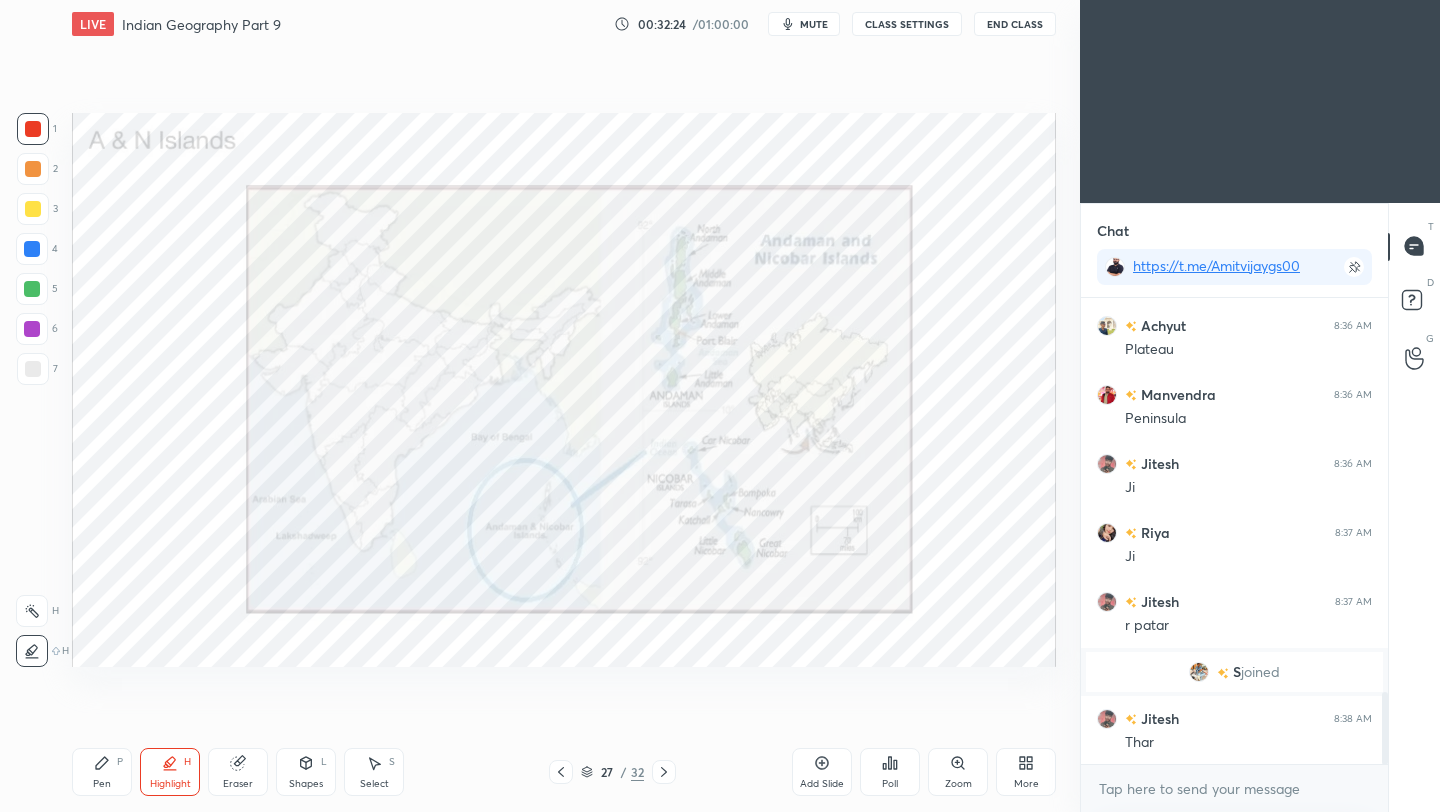 click at bounding box center (33, 129) 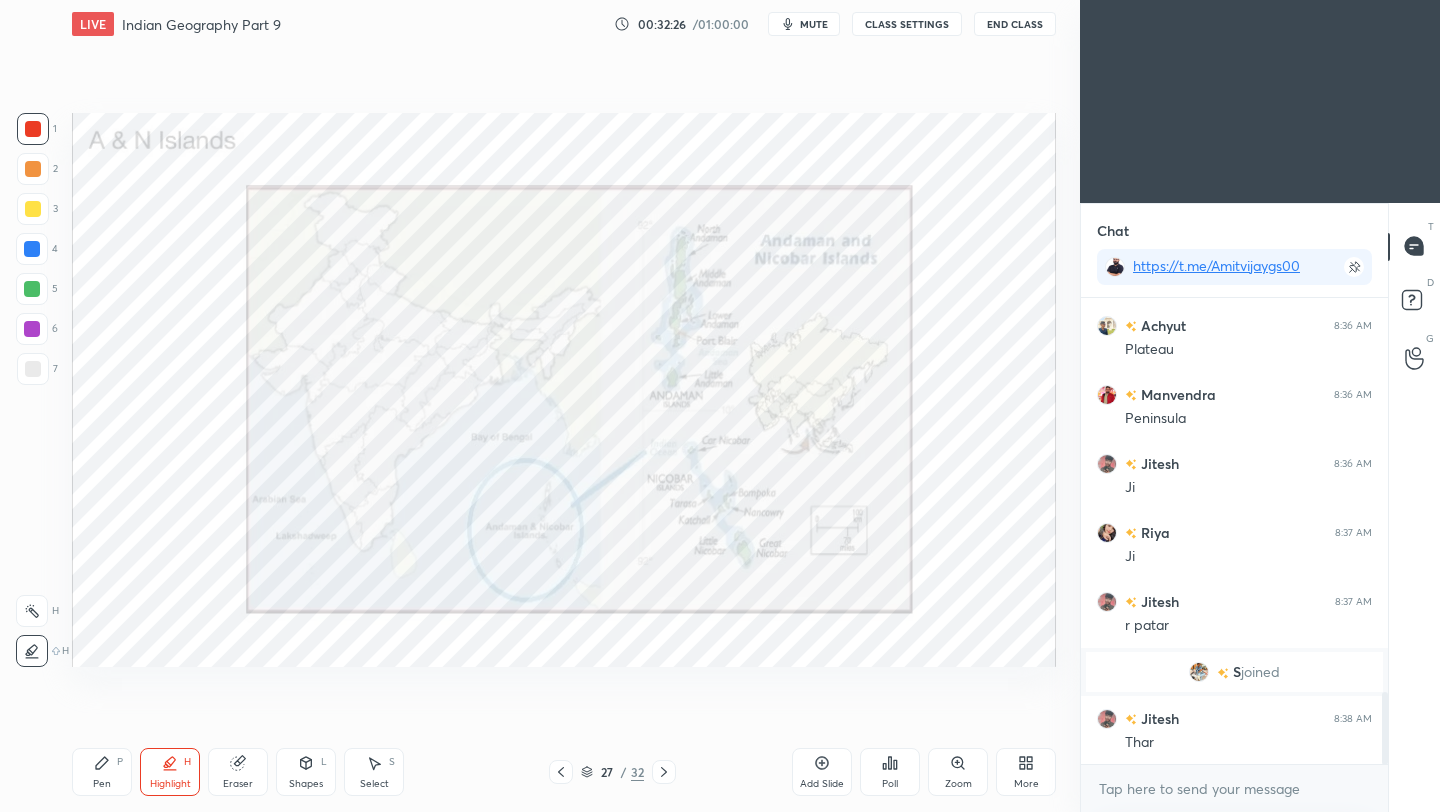 drag, startPoint x: 105, startPoint y: 766, endPoint x: 145, endPoint y: 706, distance: 72.11102 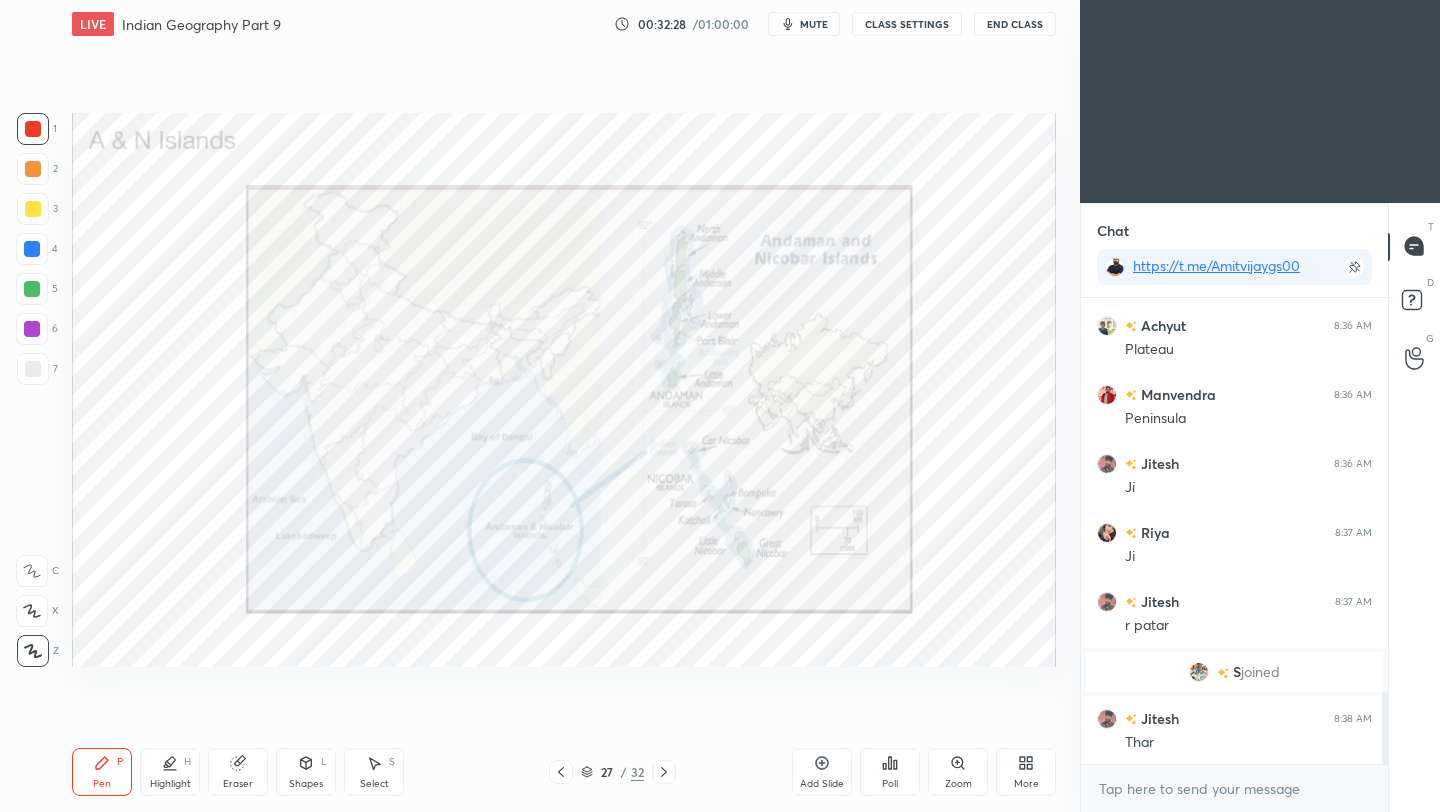click on "End Class" at bounding box center [1015, 24] 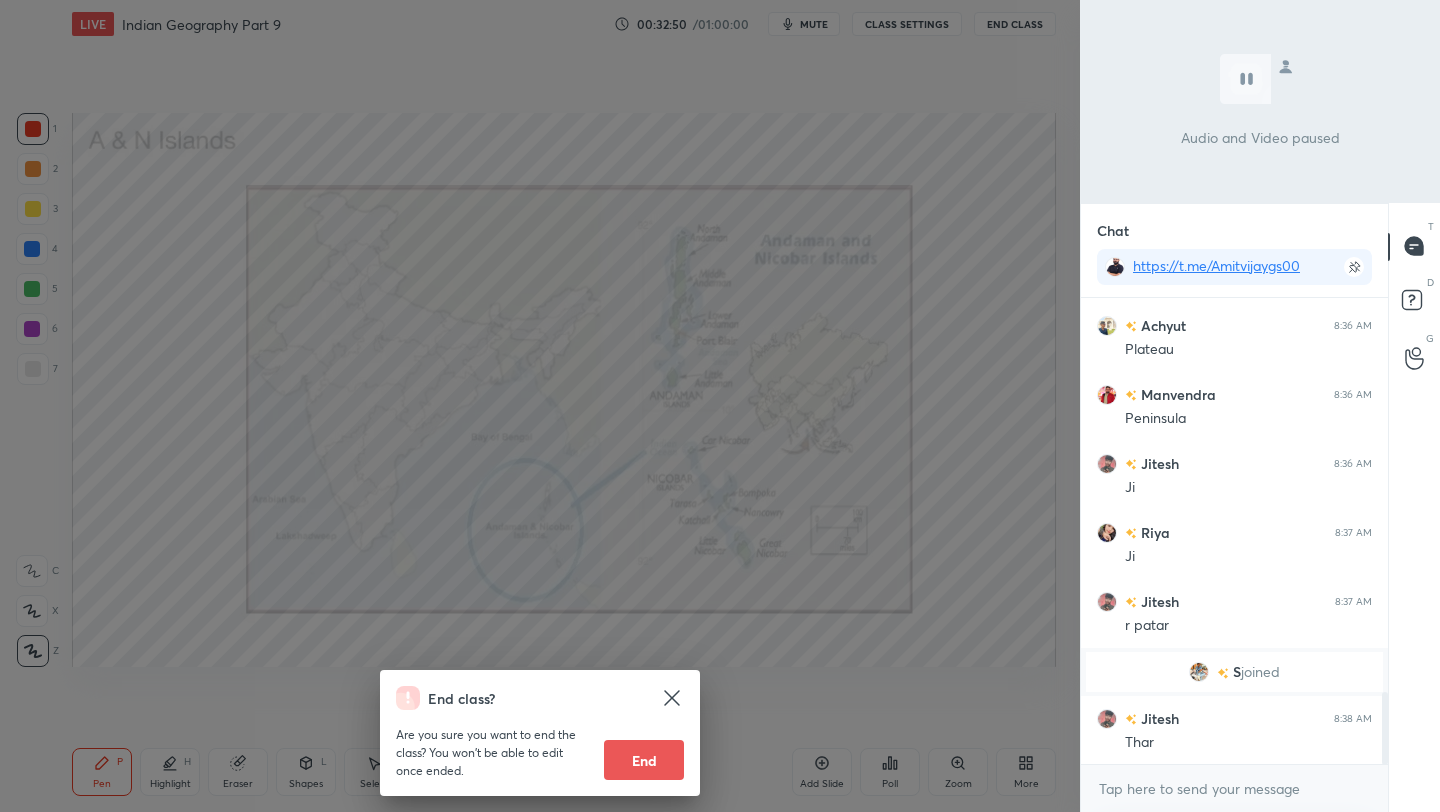 click on "End class? Are you sure you want to end the class? You won’t be able to edit once ended. End" at bounding box center [540, 406] 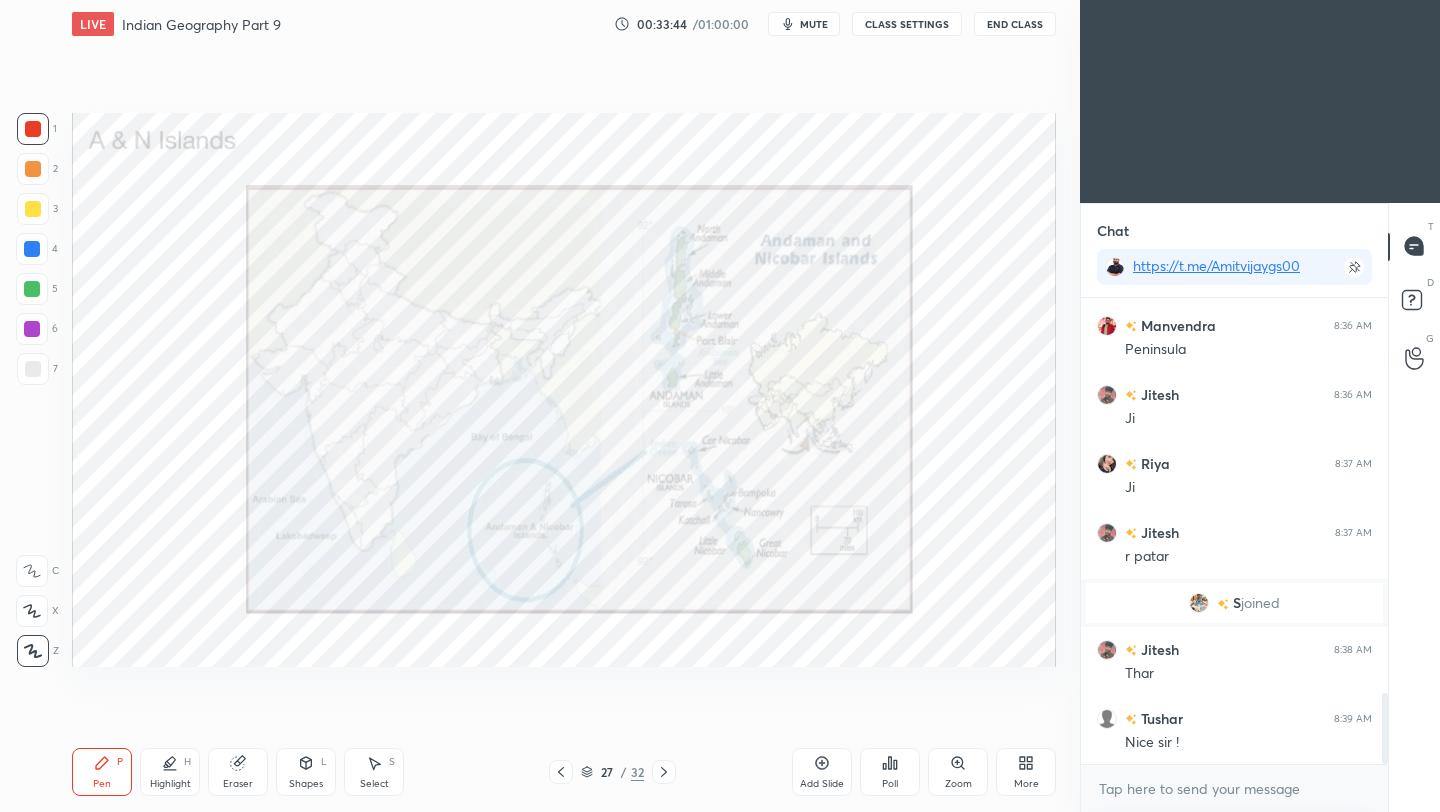 scroll, scrollTop: 2679, scrollLeft: 0, axis: vertical 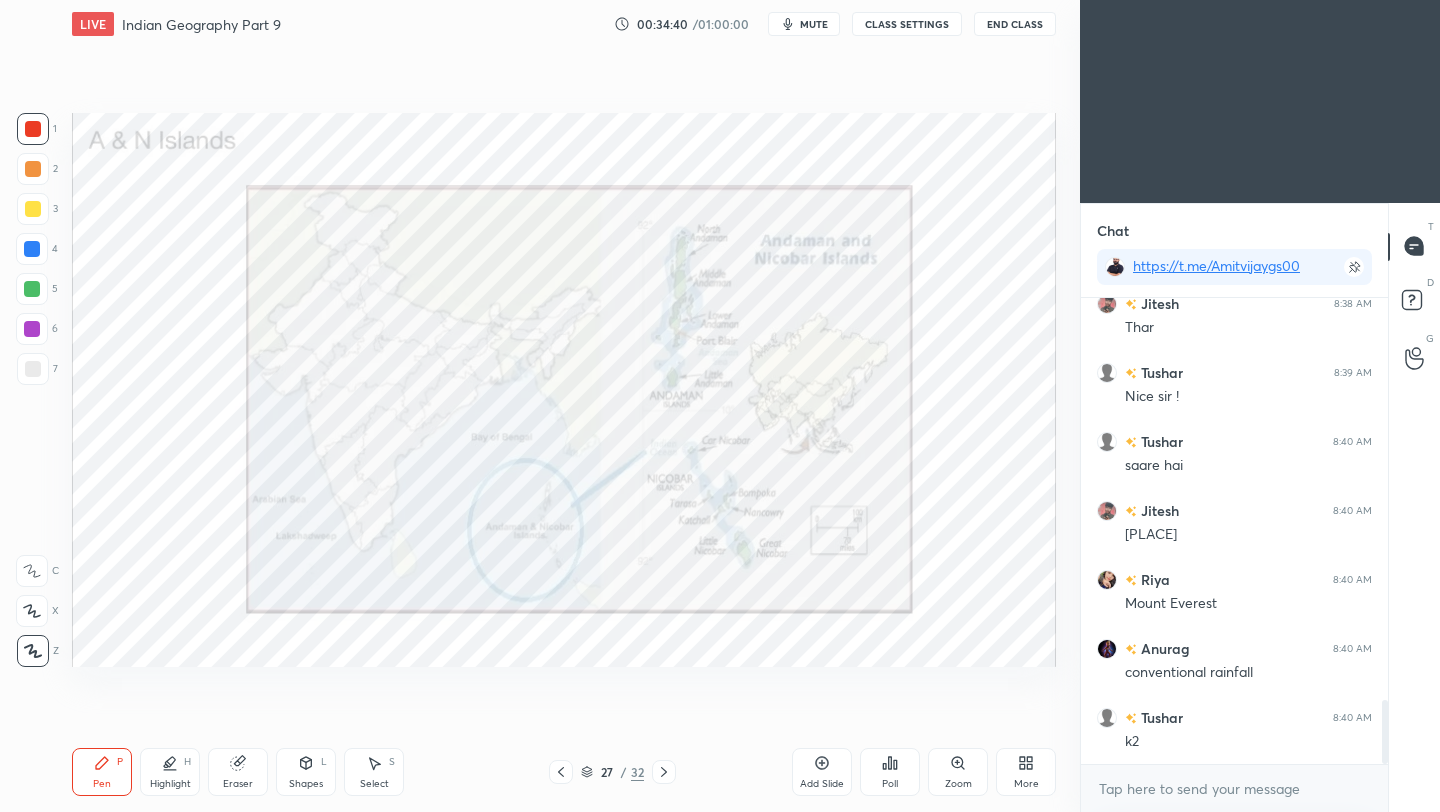 click 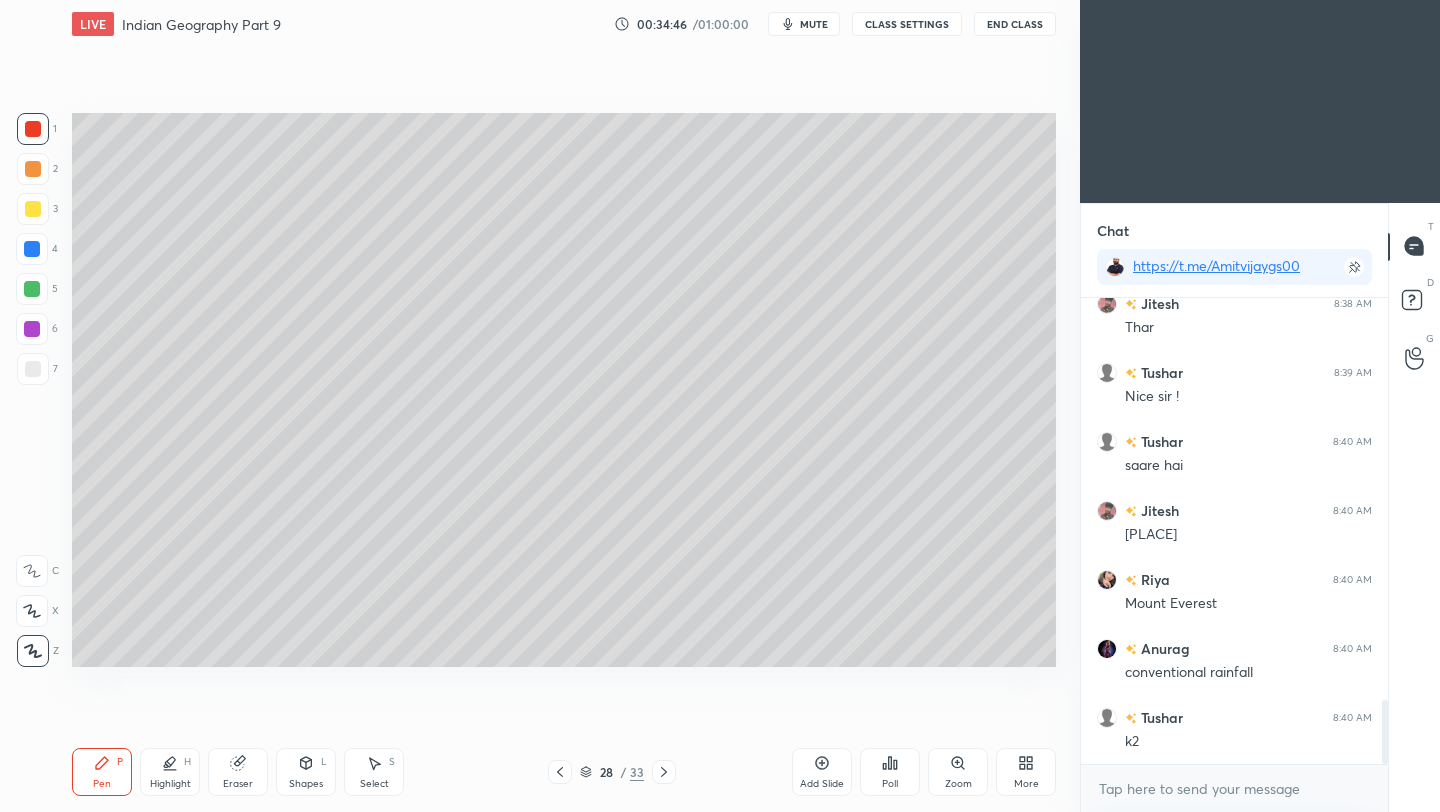 click at bounding box center (32, 249) 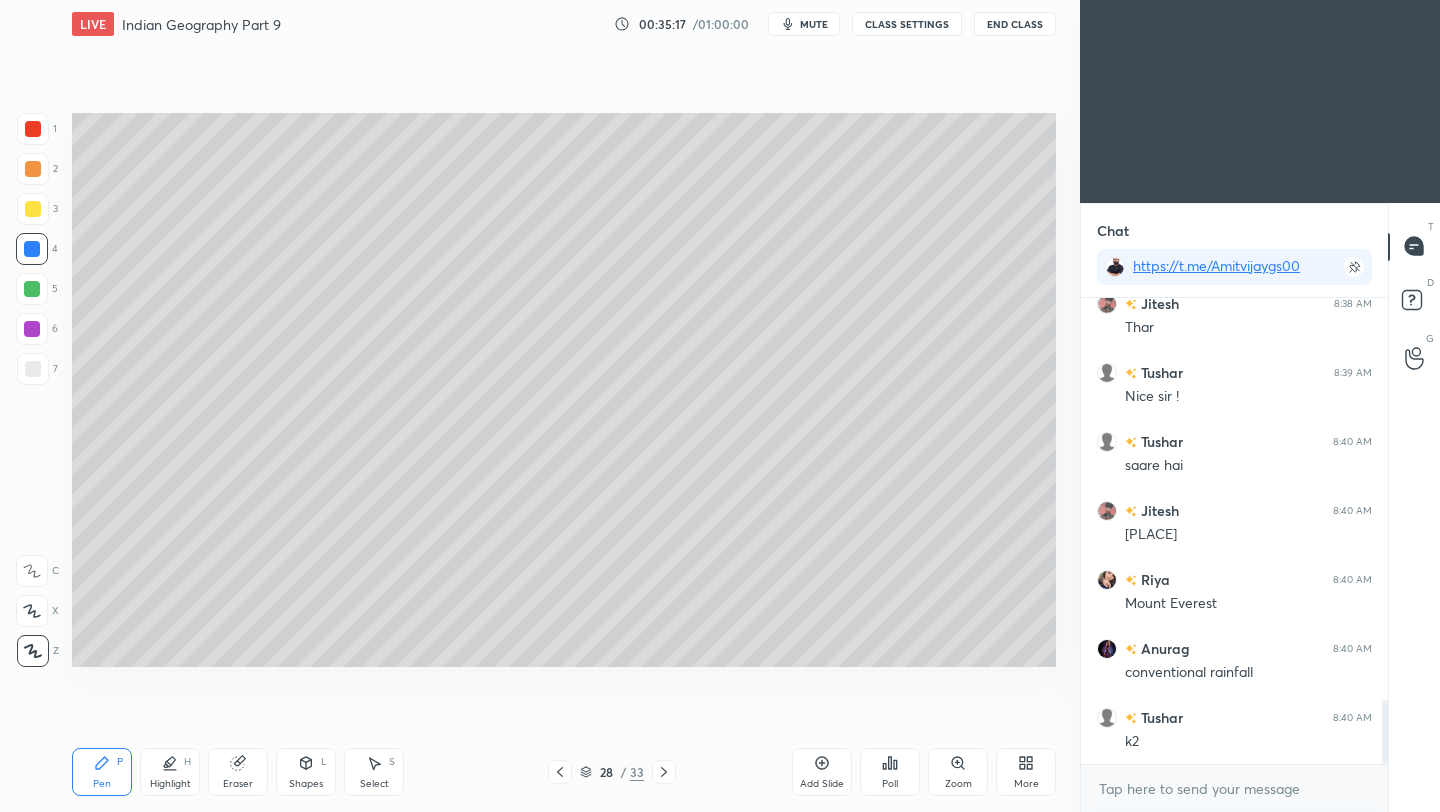 click at bounding box center [33, 209] 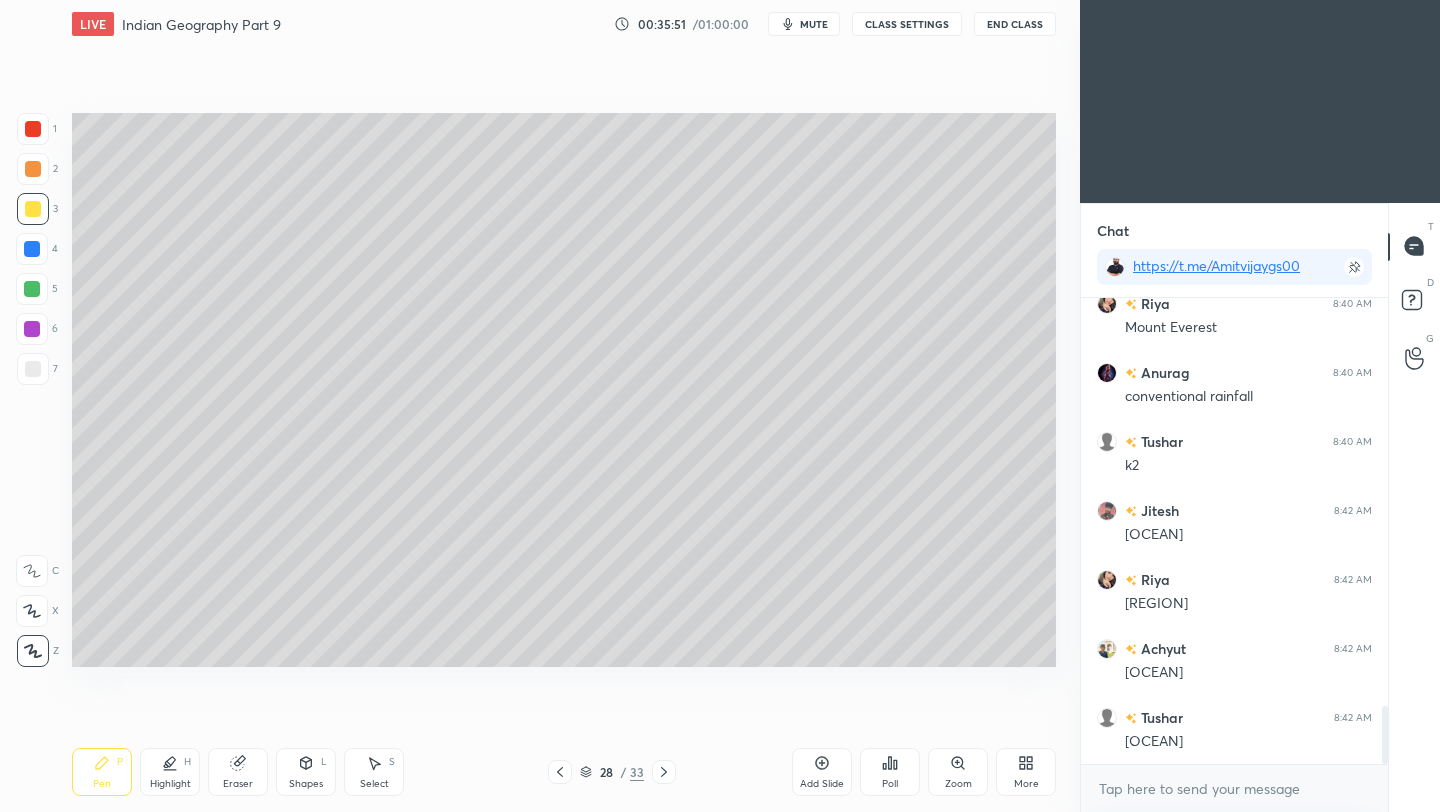scroll, scrollTop: 3301, scrollLeft: 0, axis: vertical 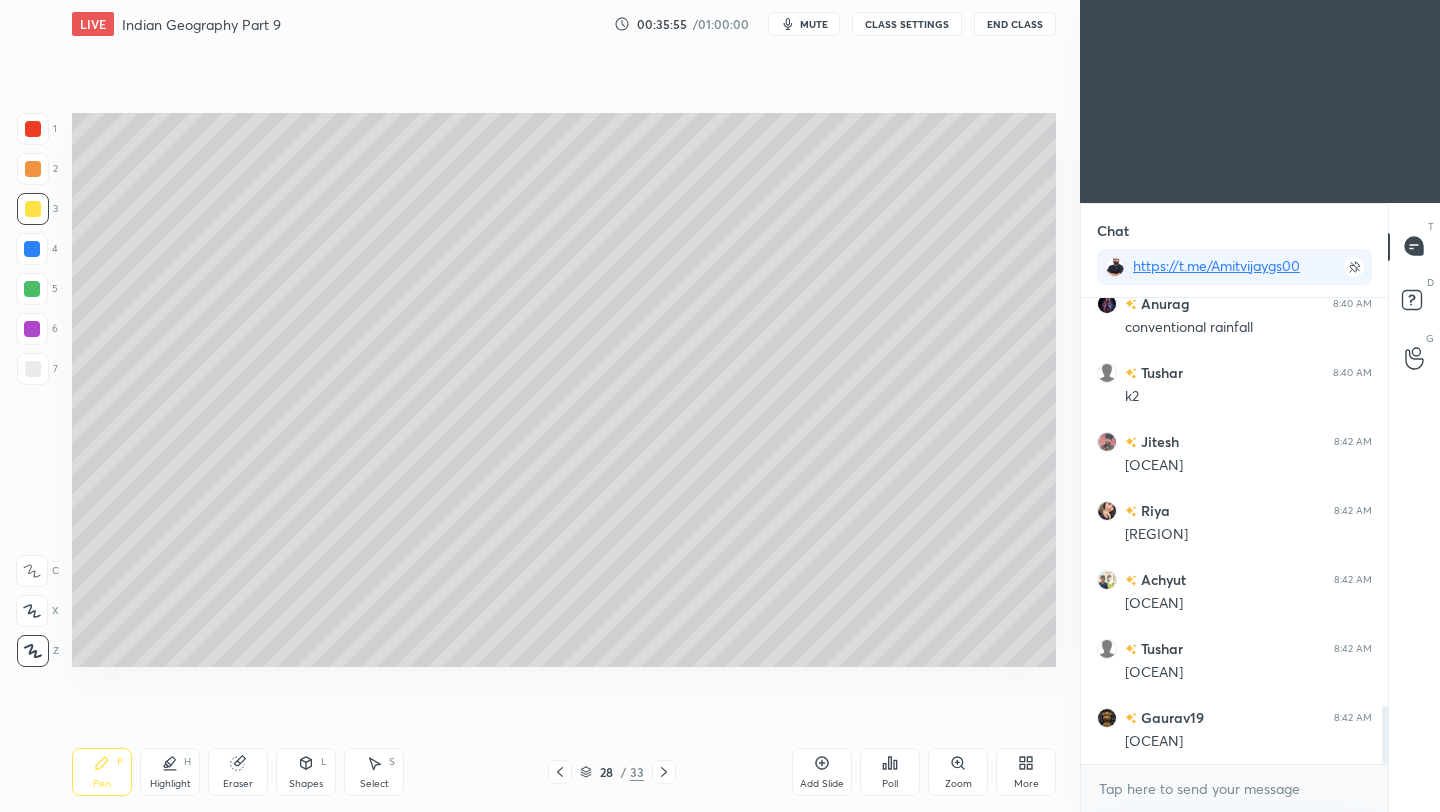 drag, startPoint x: 33, startPoint y: 327, endPoint x: 46, endPoint y: 323, distance: 13.601471 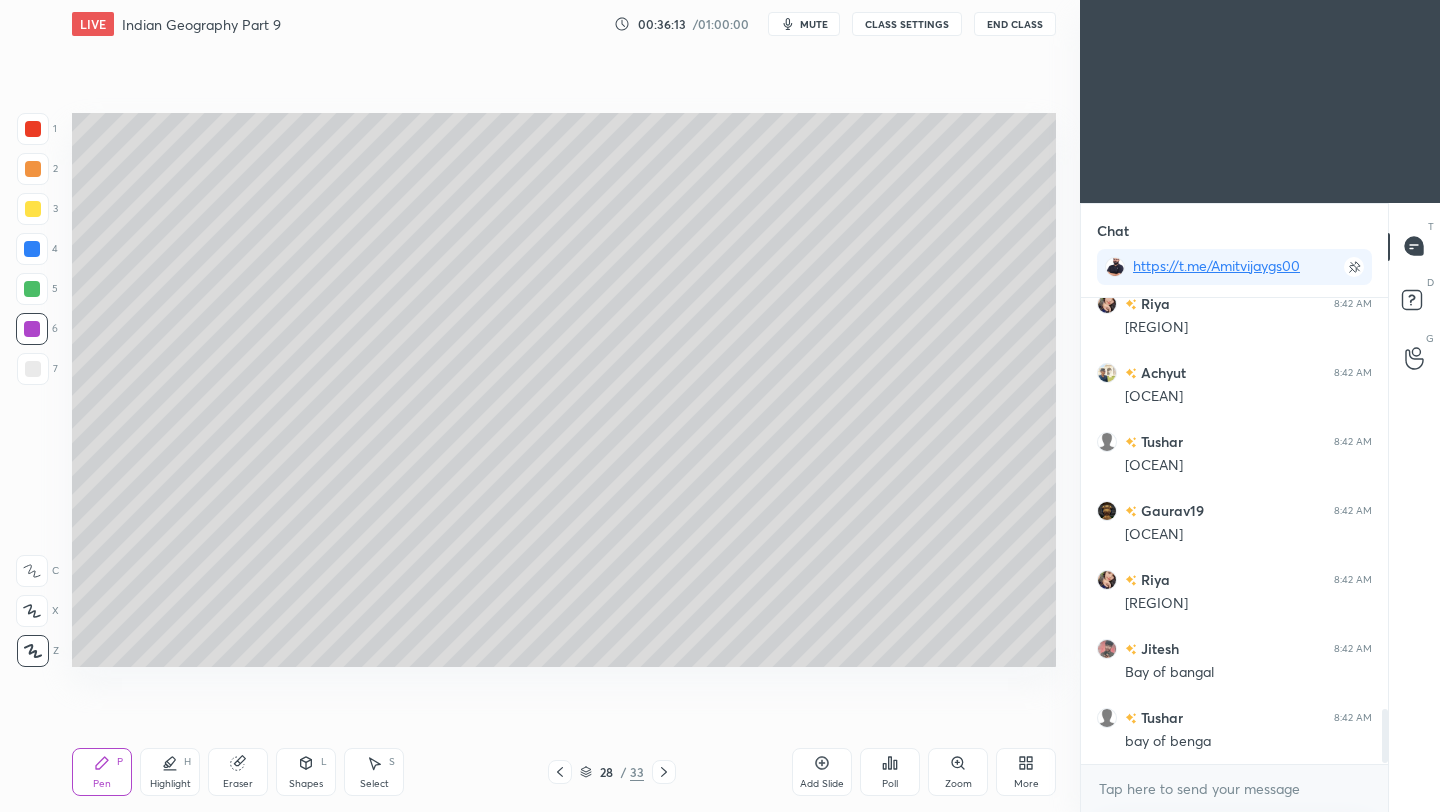 scroll, scrollTop: 3577, scrollLeft: 0, axis: vertical 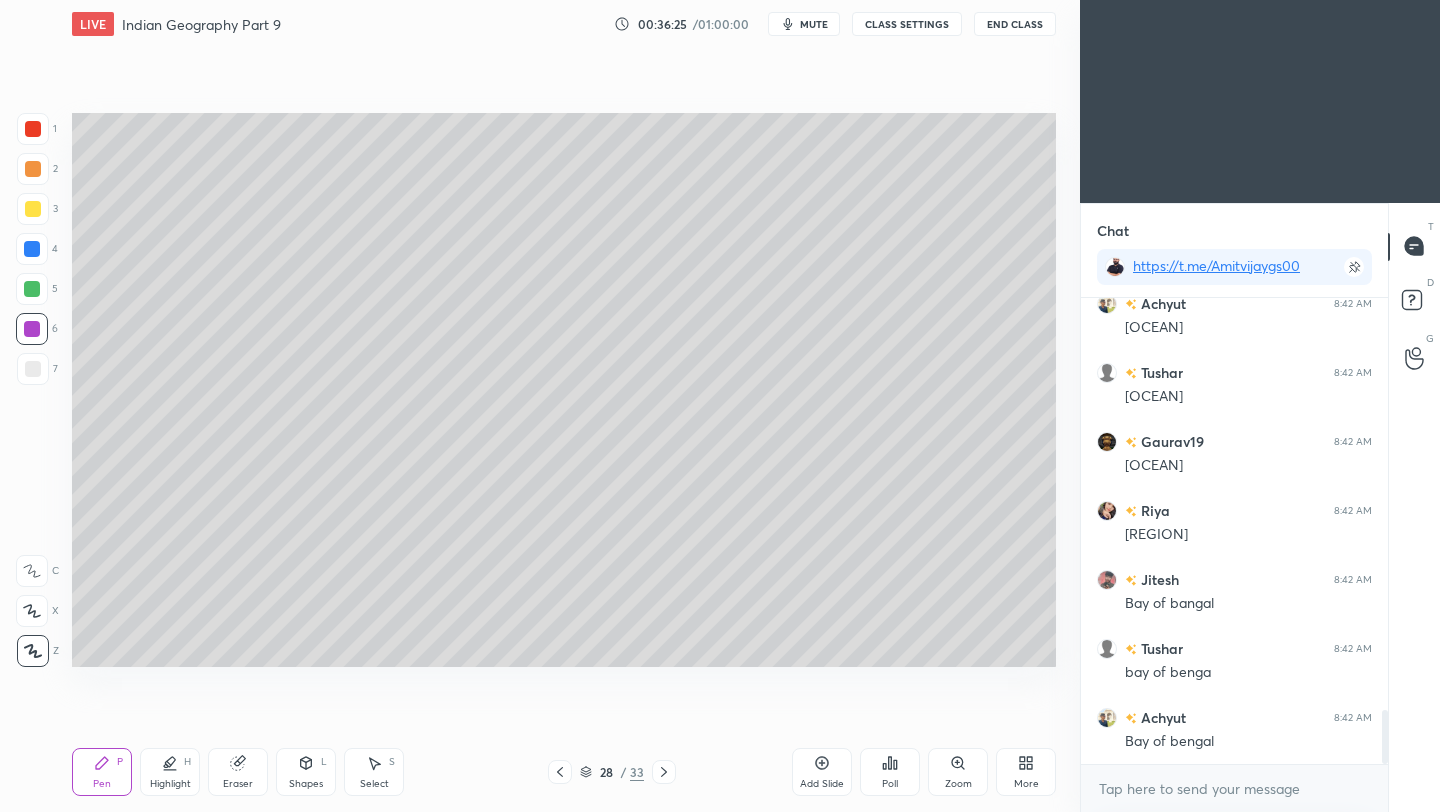 click at bounding box center (32, 289) 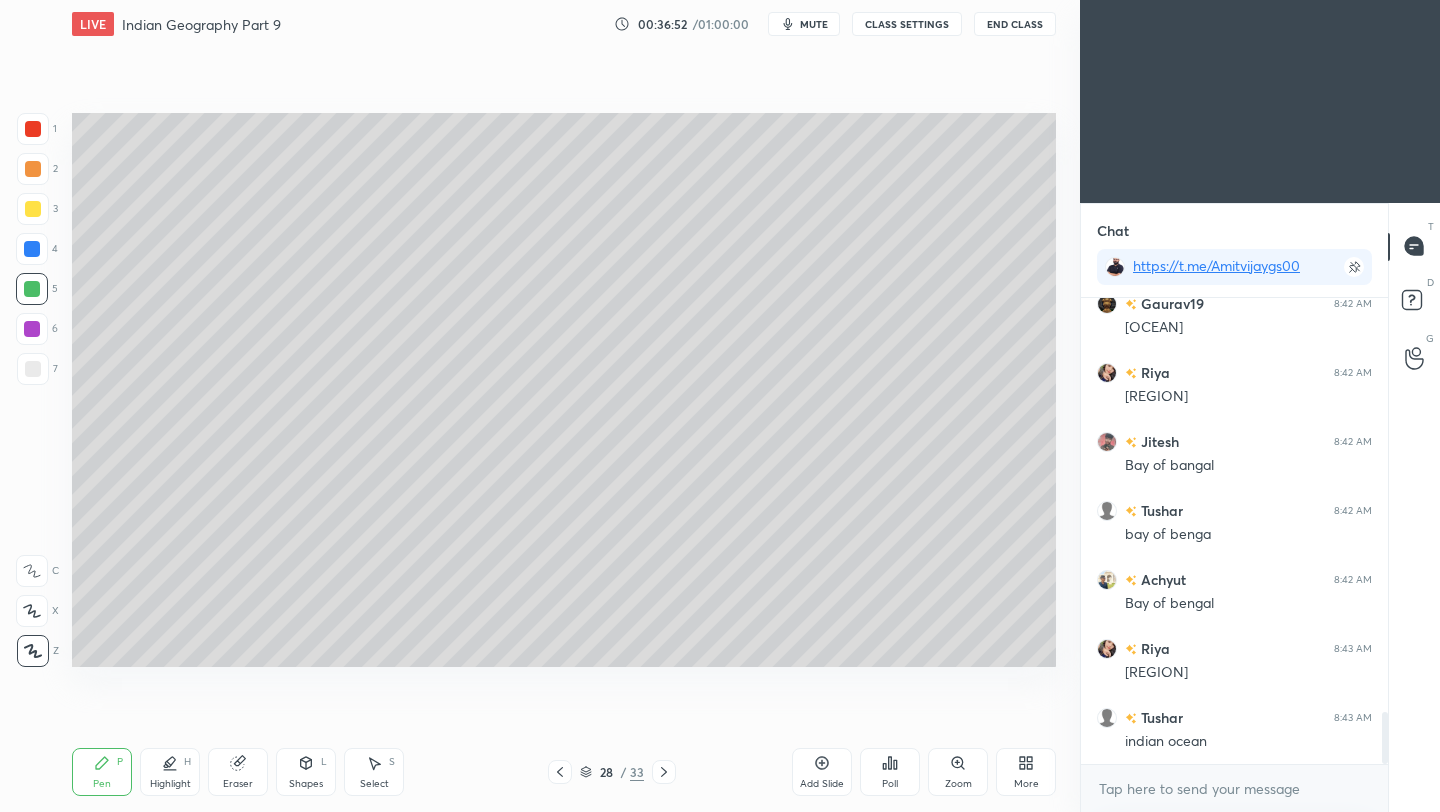 scroll, scrollTop: 3784, scrollLeft: 0, axis: vertical 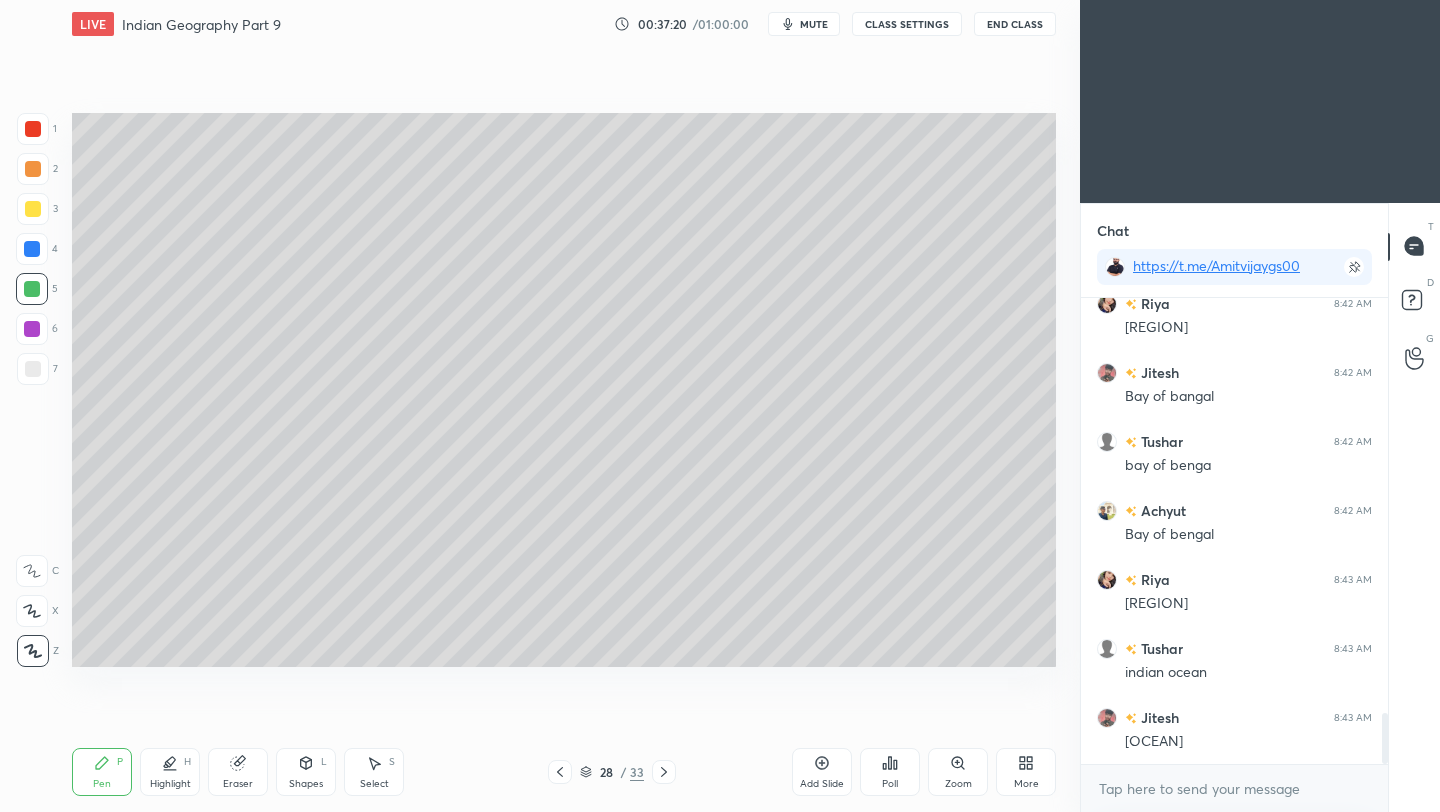 drag, startPoint x: 37, startPoint y: 125, endPoint x: 49, endPoint y: 148, distance: 25.942244 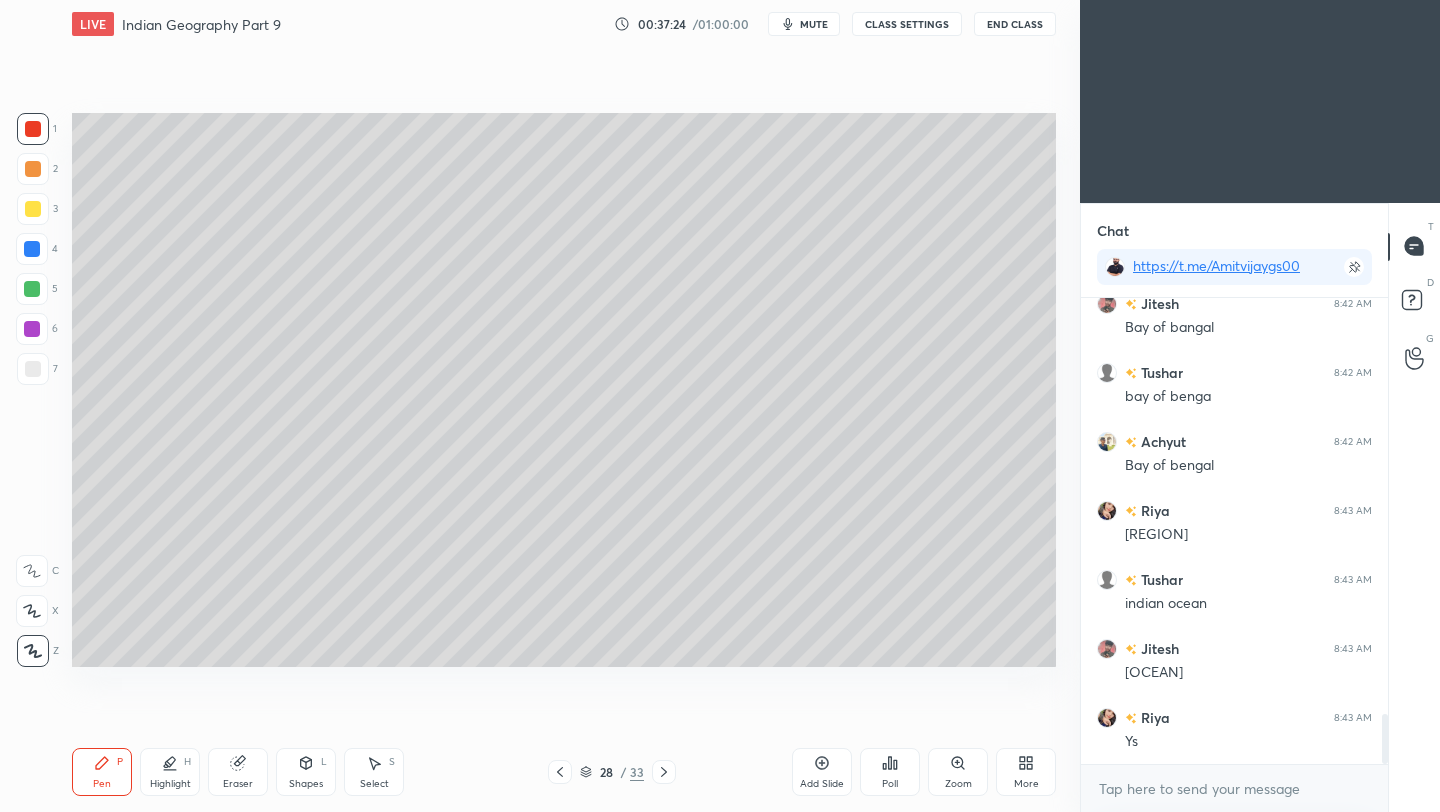scroll, scrollTop: 3922, scrollLeft: 0, axis: vertical 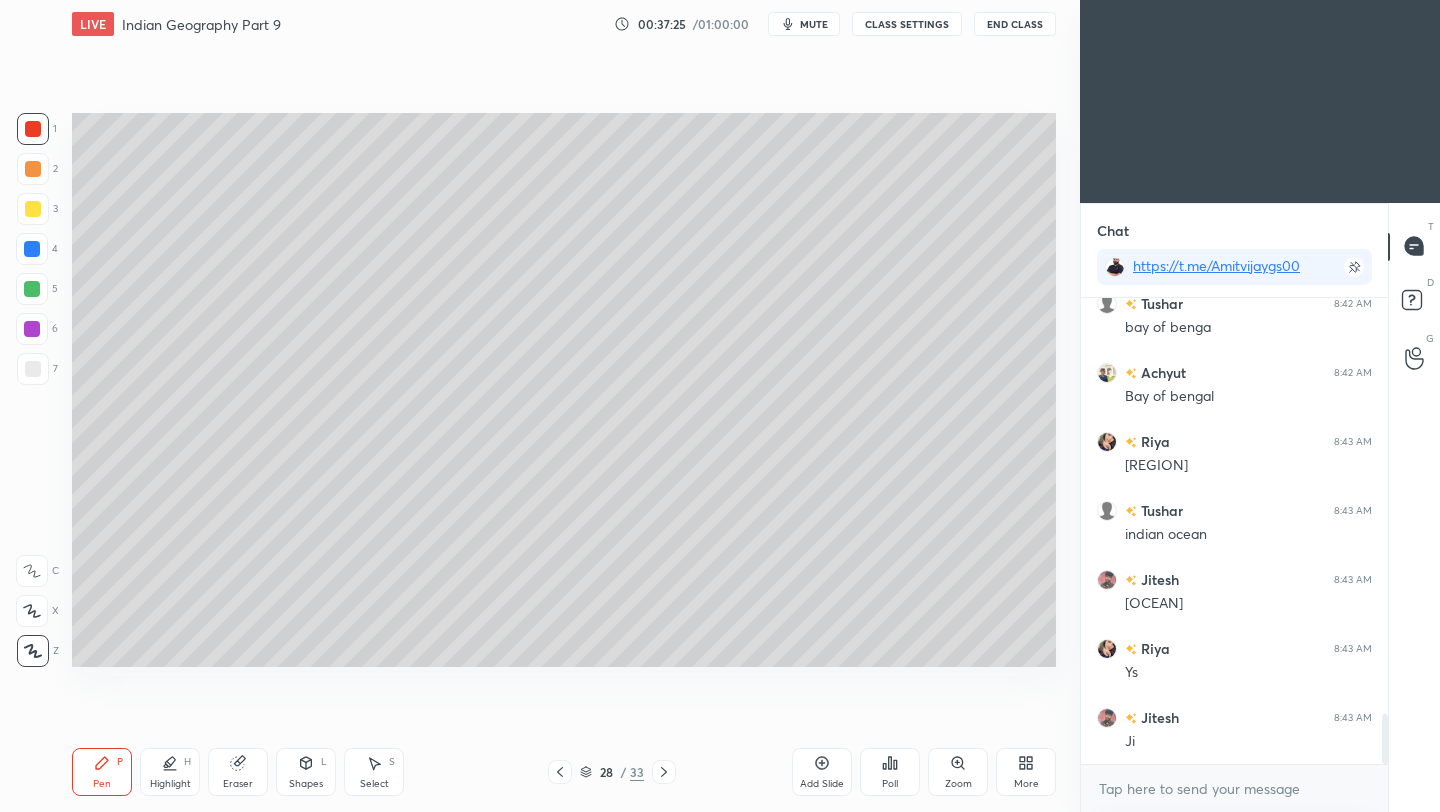 click on "End Class" at bounding box center (1015, 24) 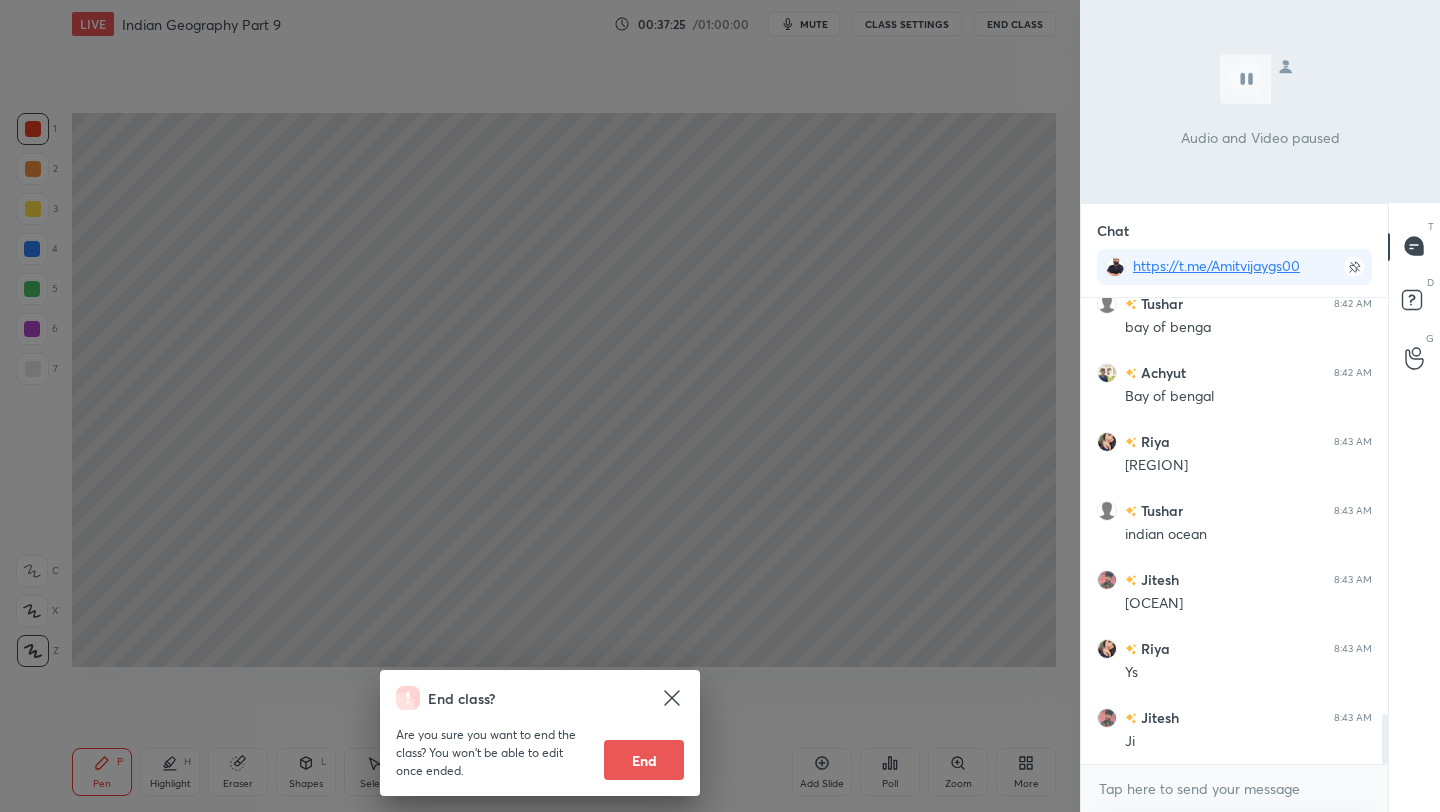 scroll, scrollTop: 3991, scrollLeft: 0, axis: vertical 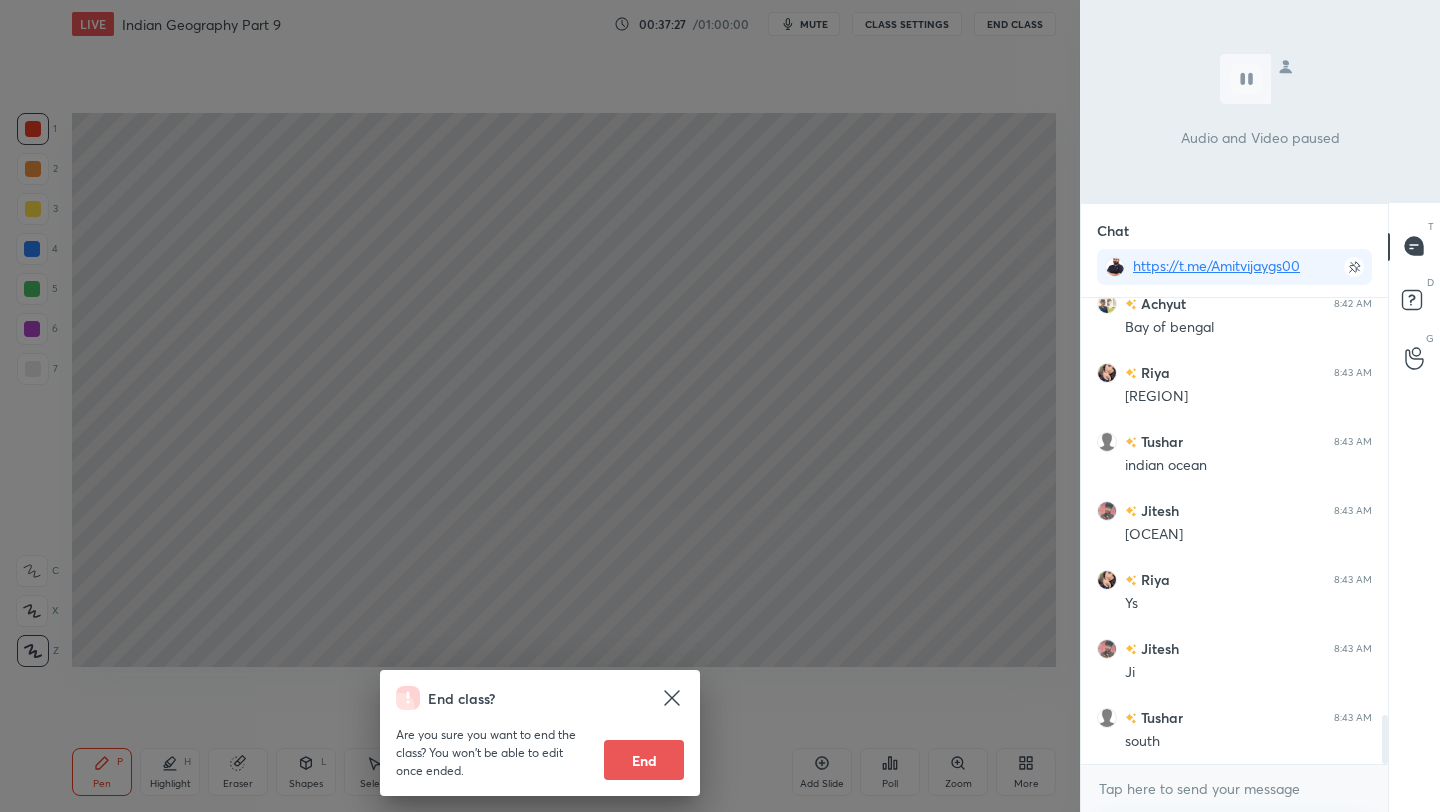 click on "End class? Are you sure you want to end the class? You won’t be able to edit once ended. End" at bounding box center [540, 406] 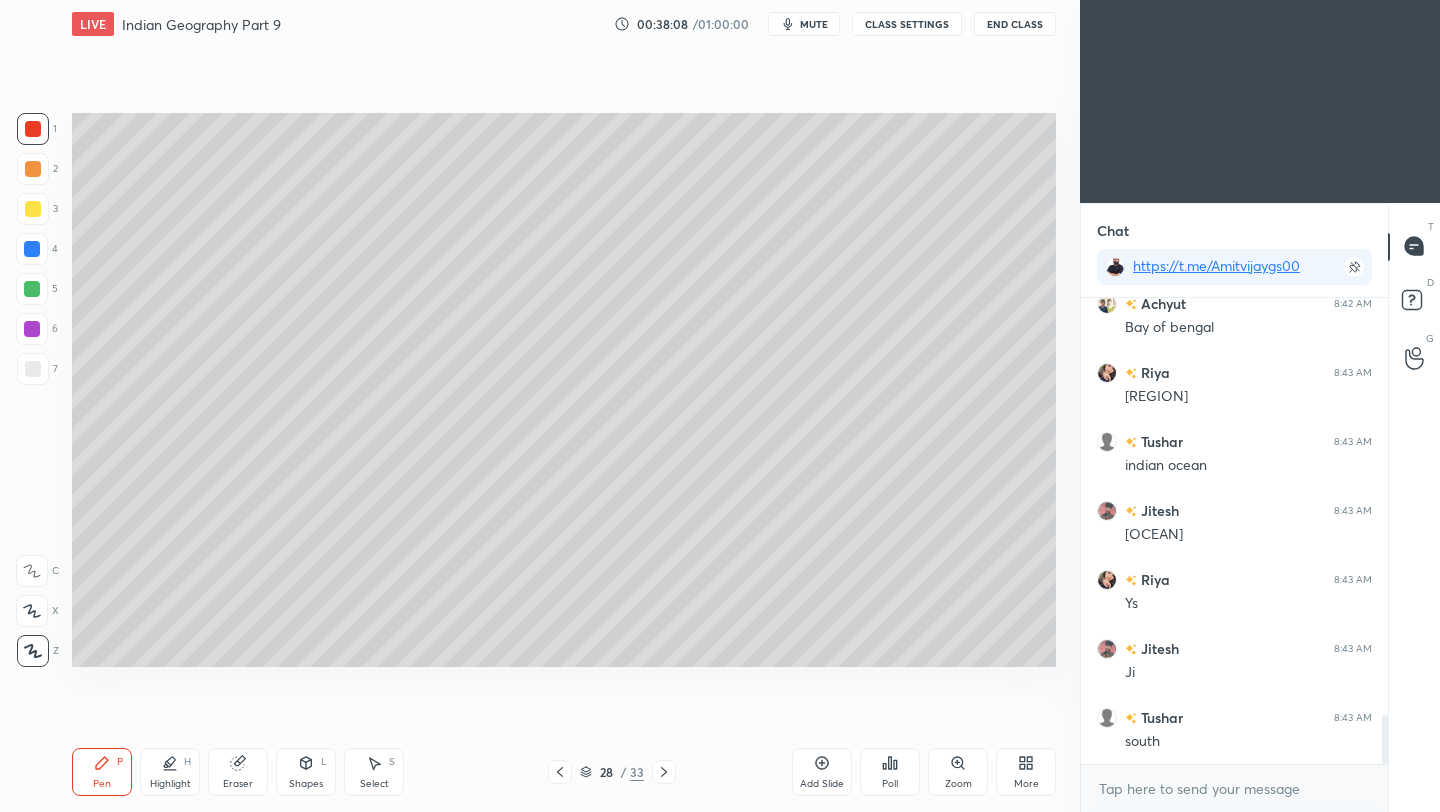 scroll, scrollTop: 4060, scrollLeft: 0, axis: vertical 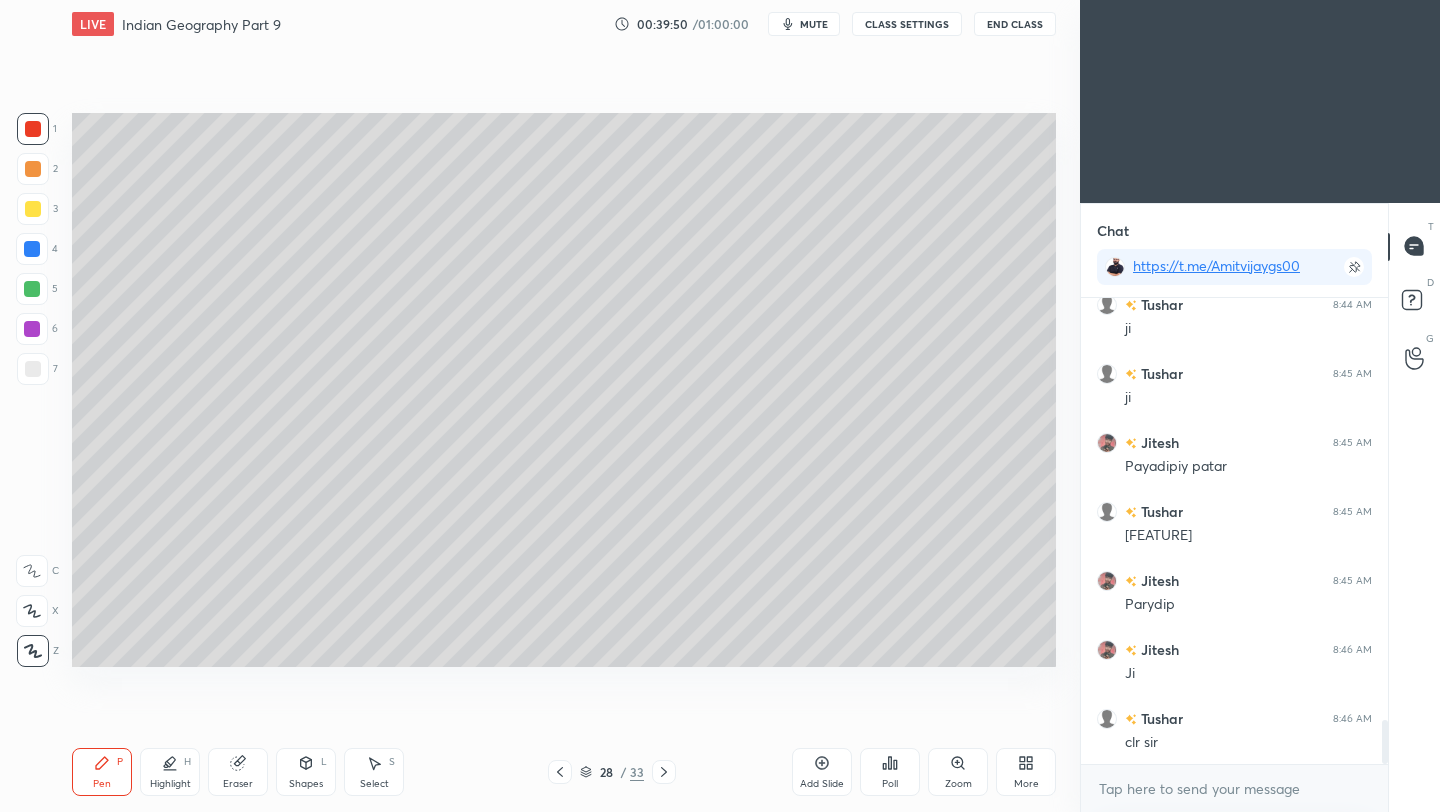 click 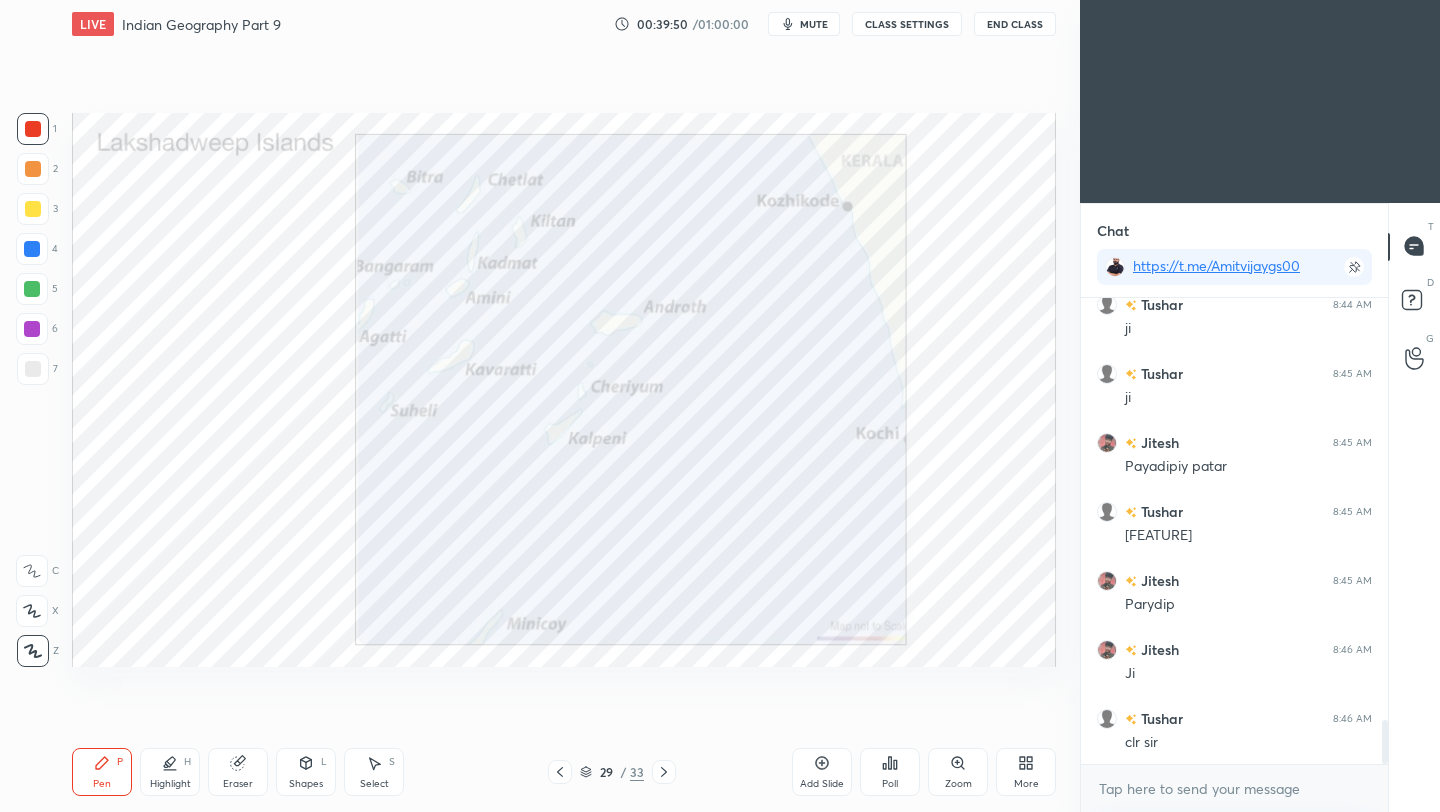click 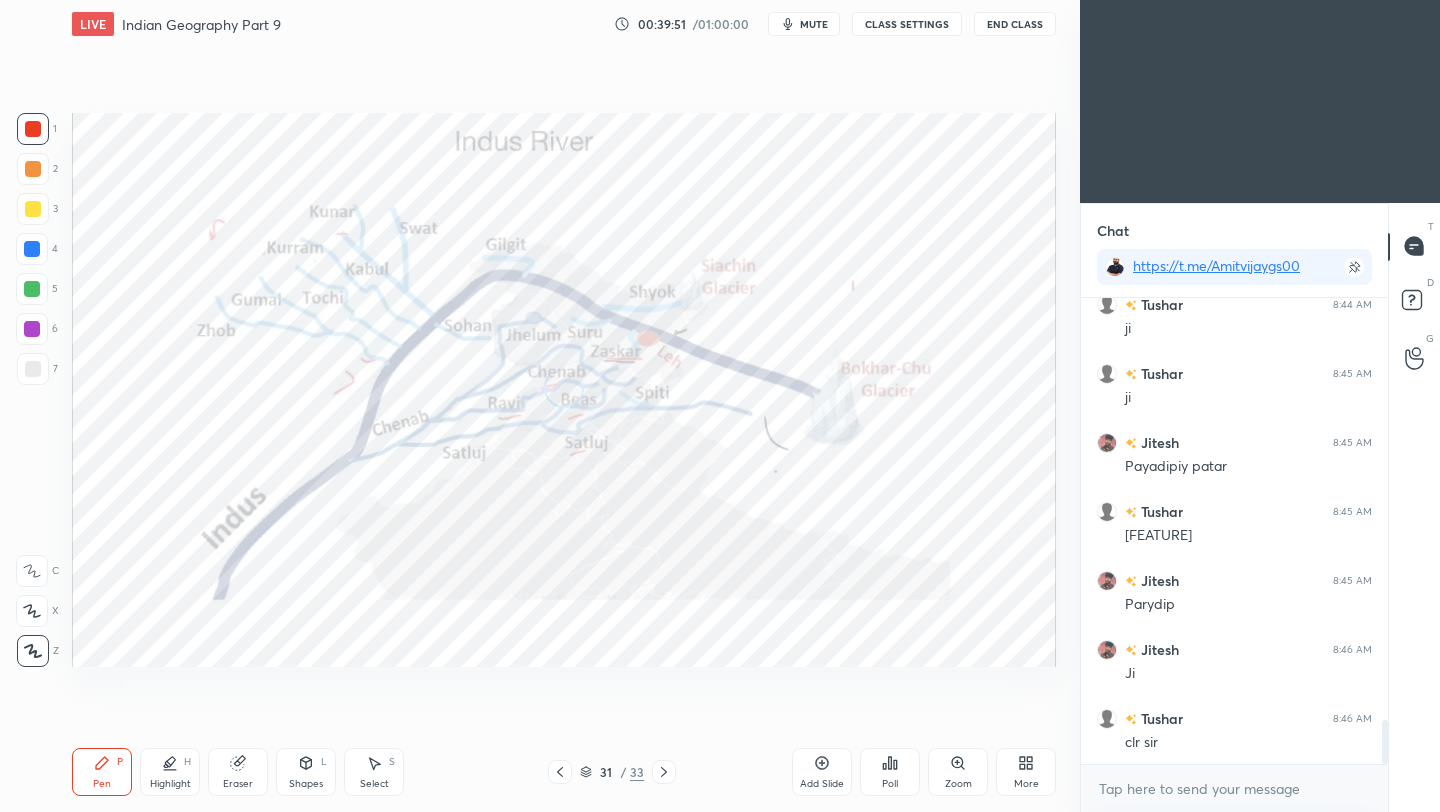 click 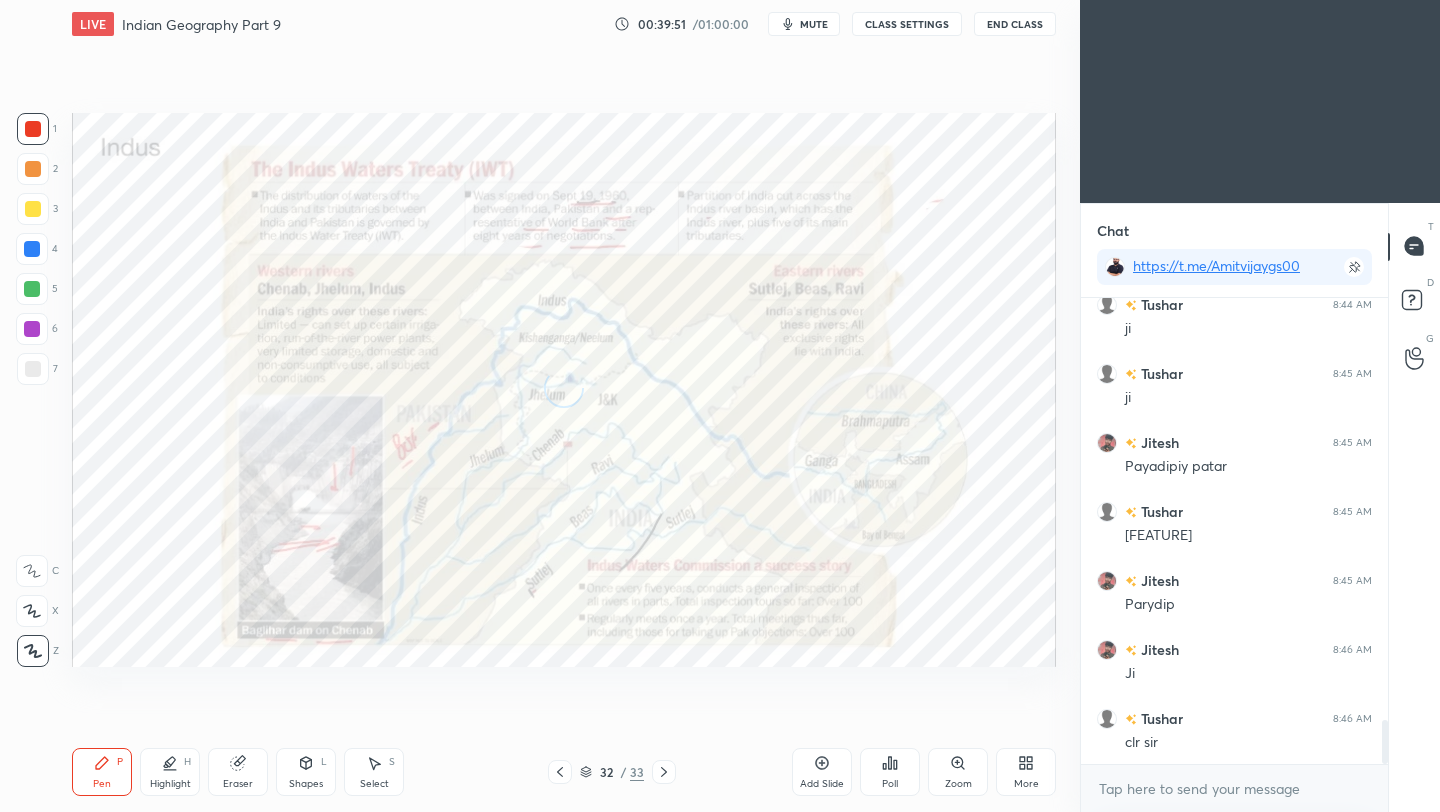 click 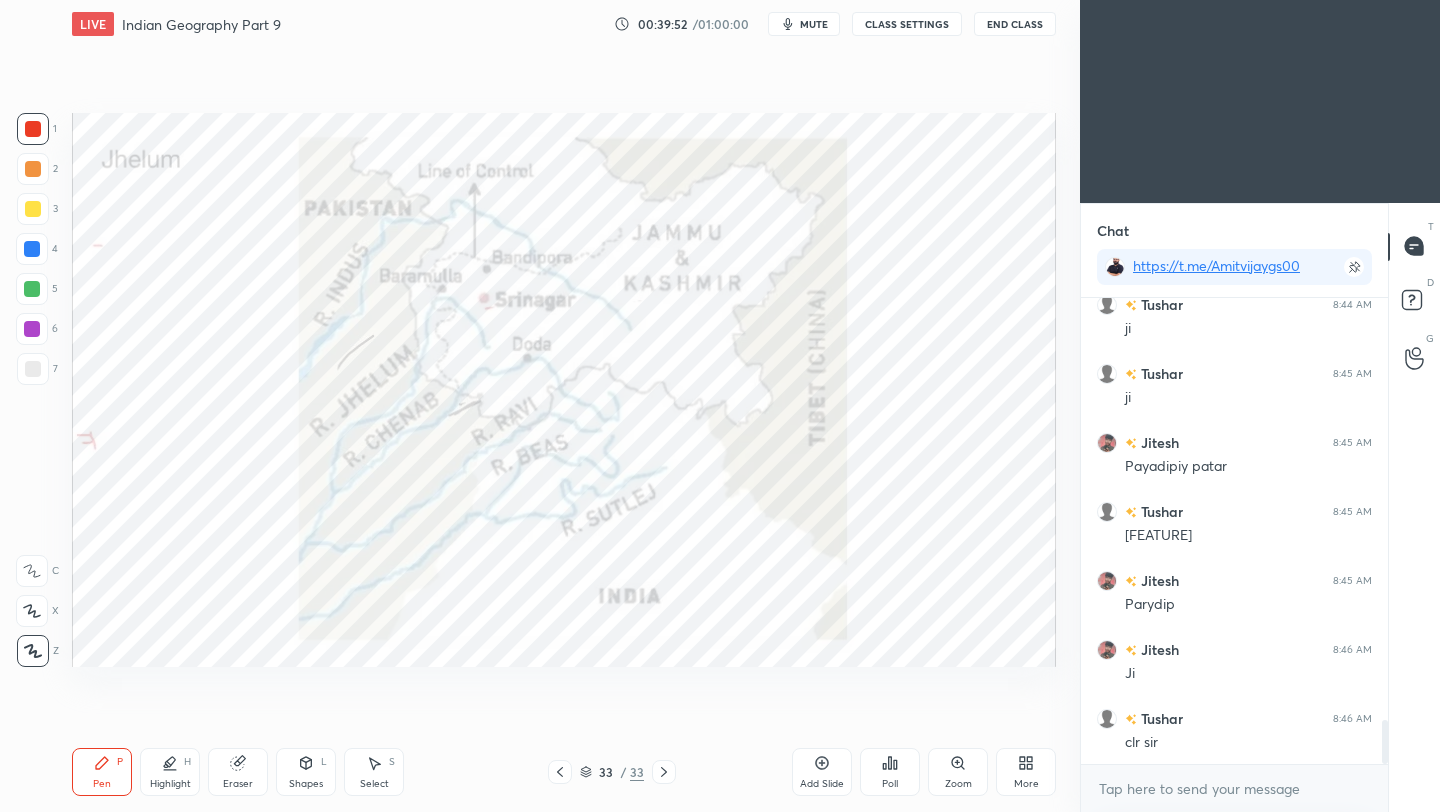 click 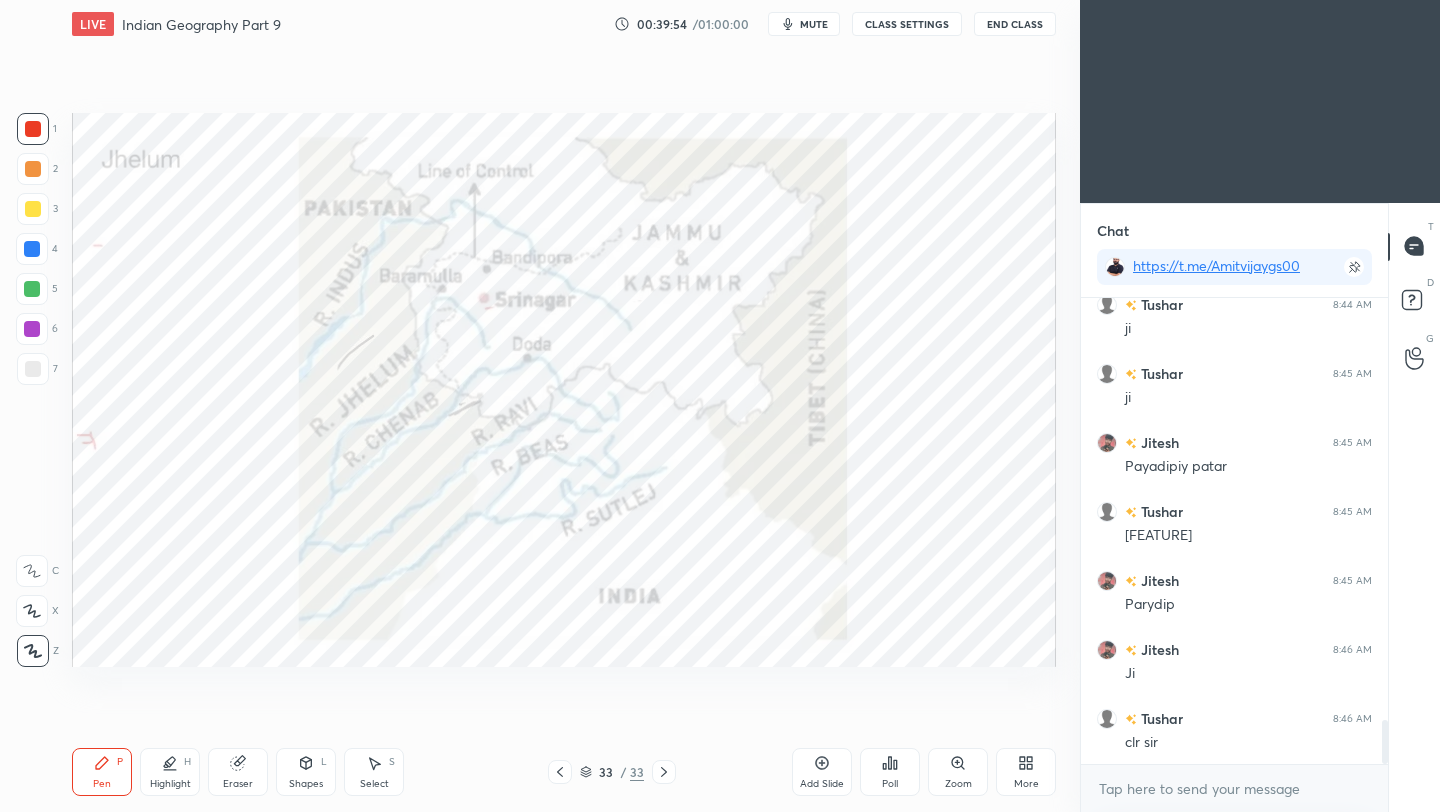 click 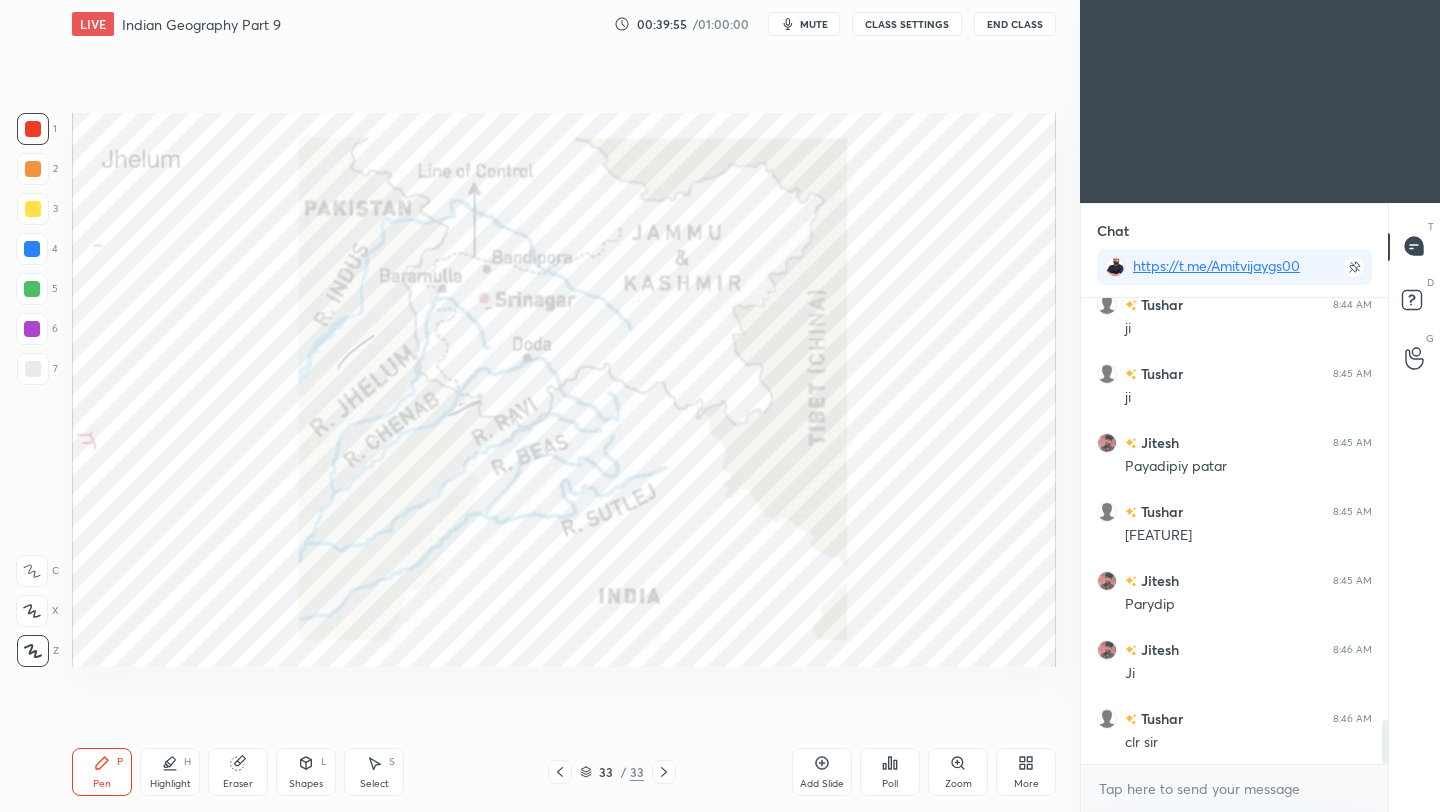 click 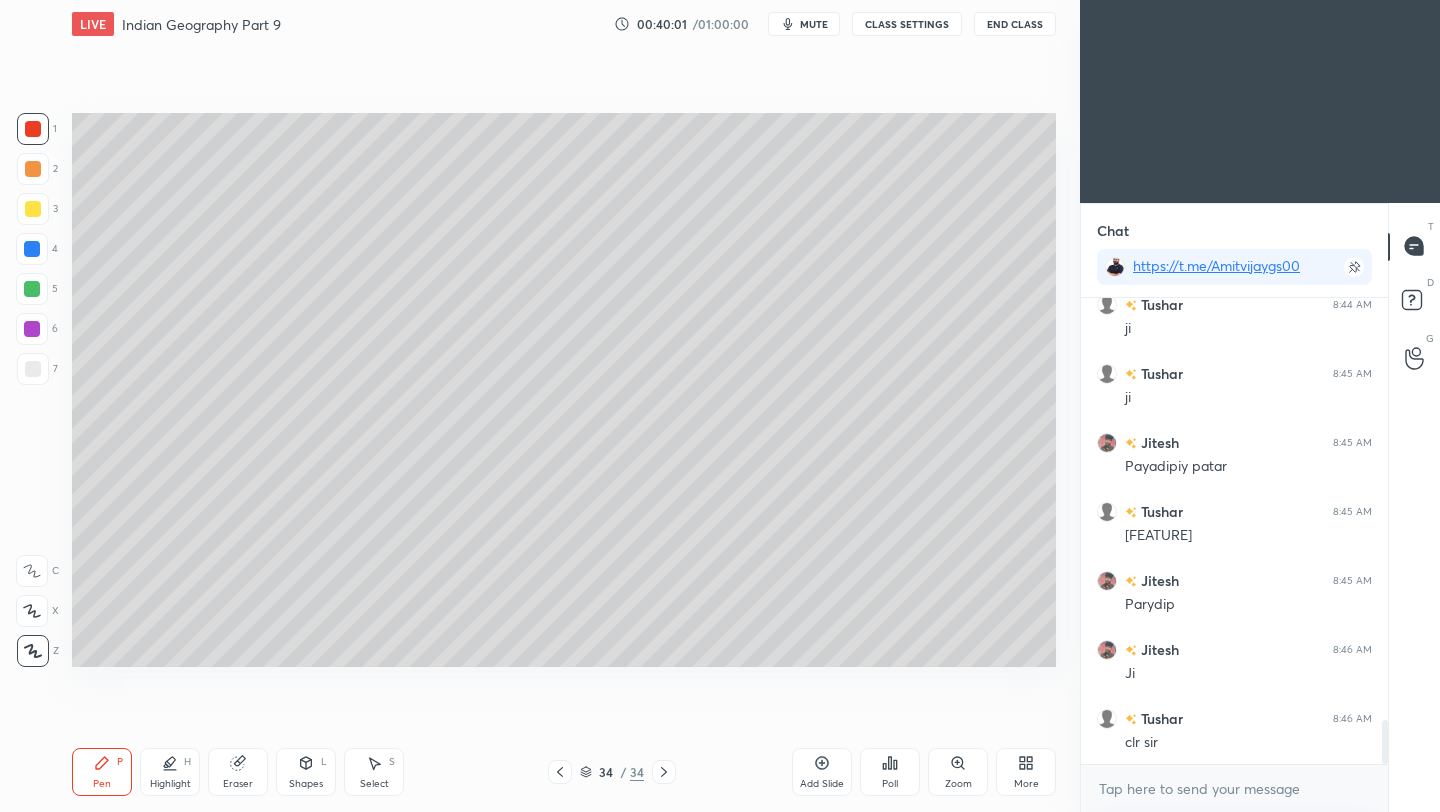 click 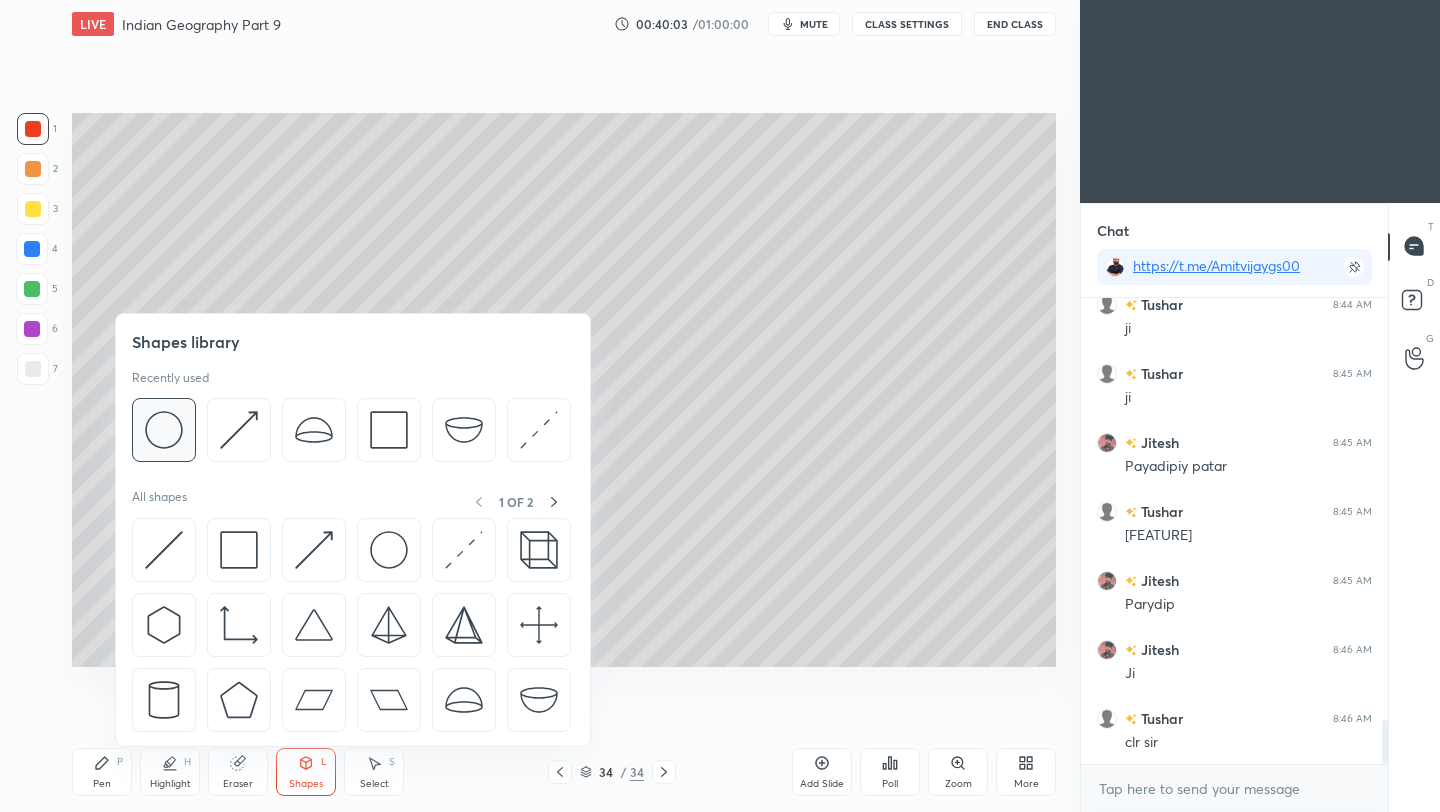 click at bounding box center [164, 430] 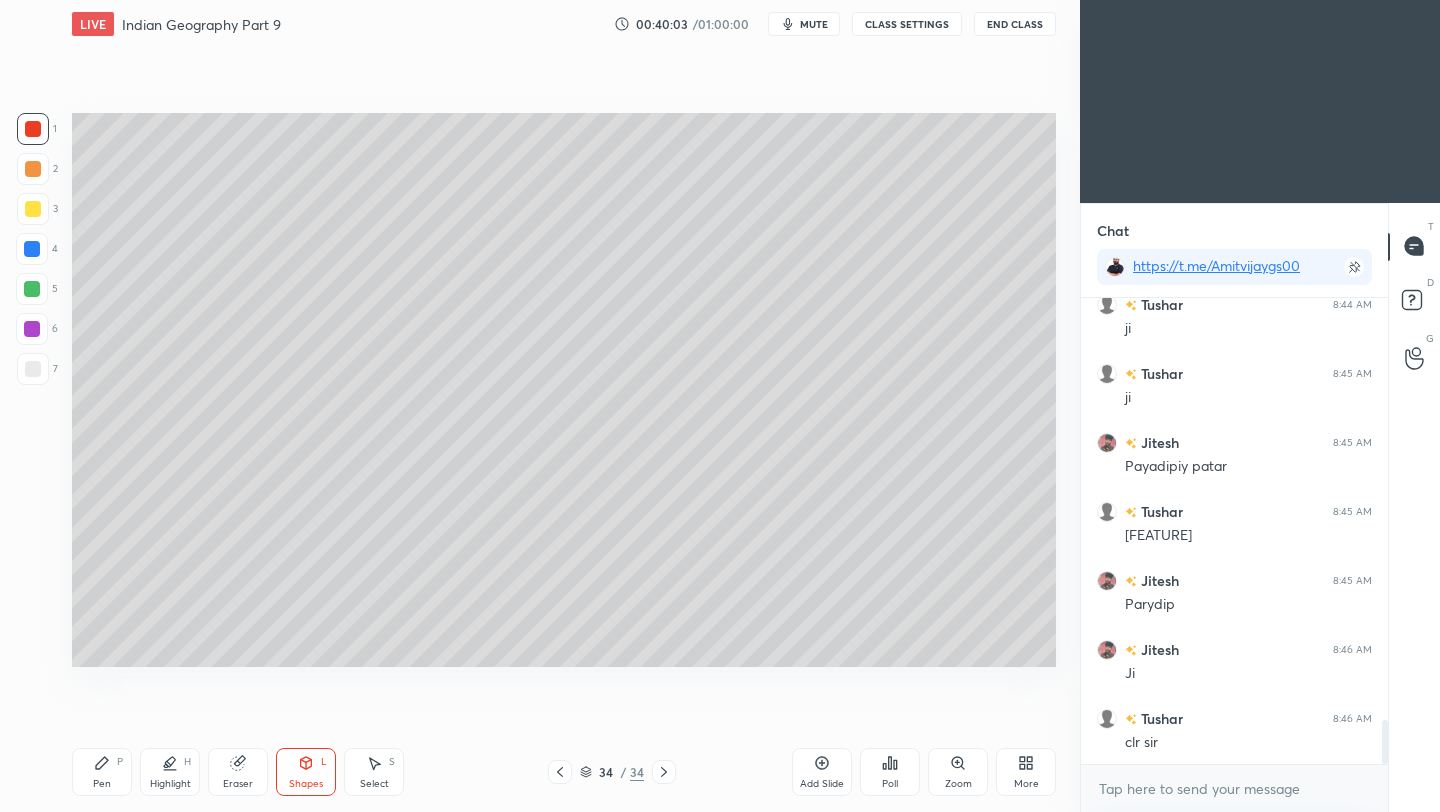 scroll, scrollTop: 4521, scrollLeft: 0, axis: vertical 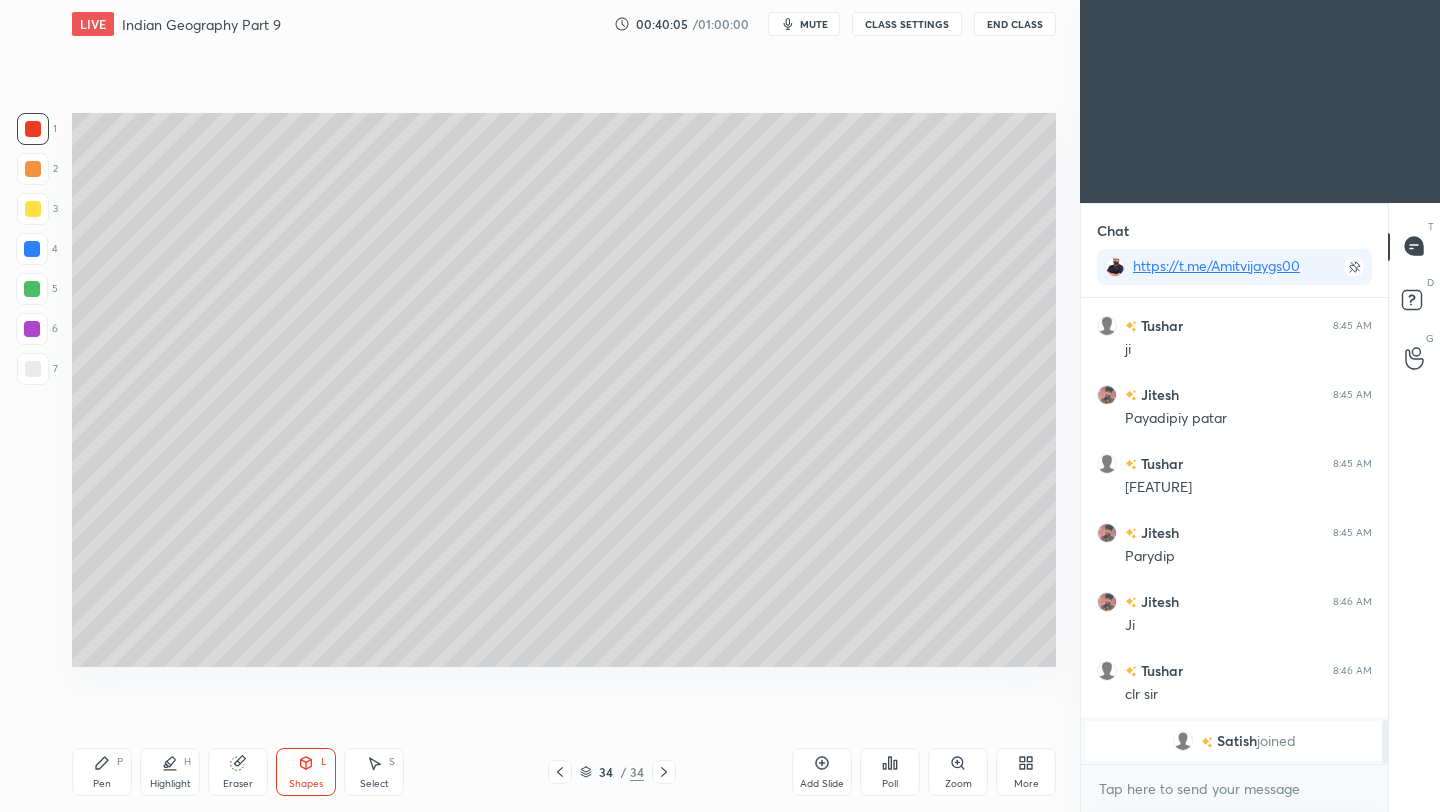 click at bounding box center (32, 249) 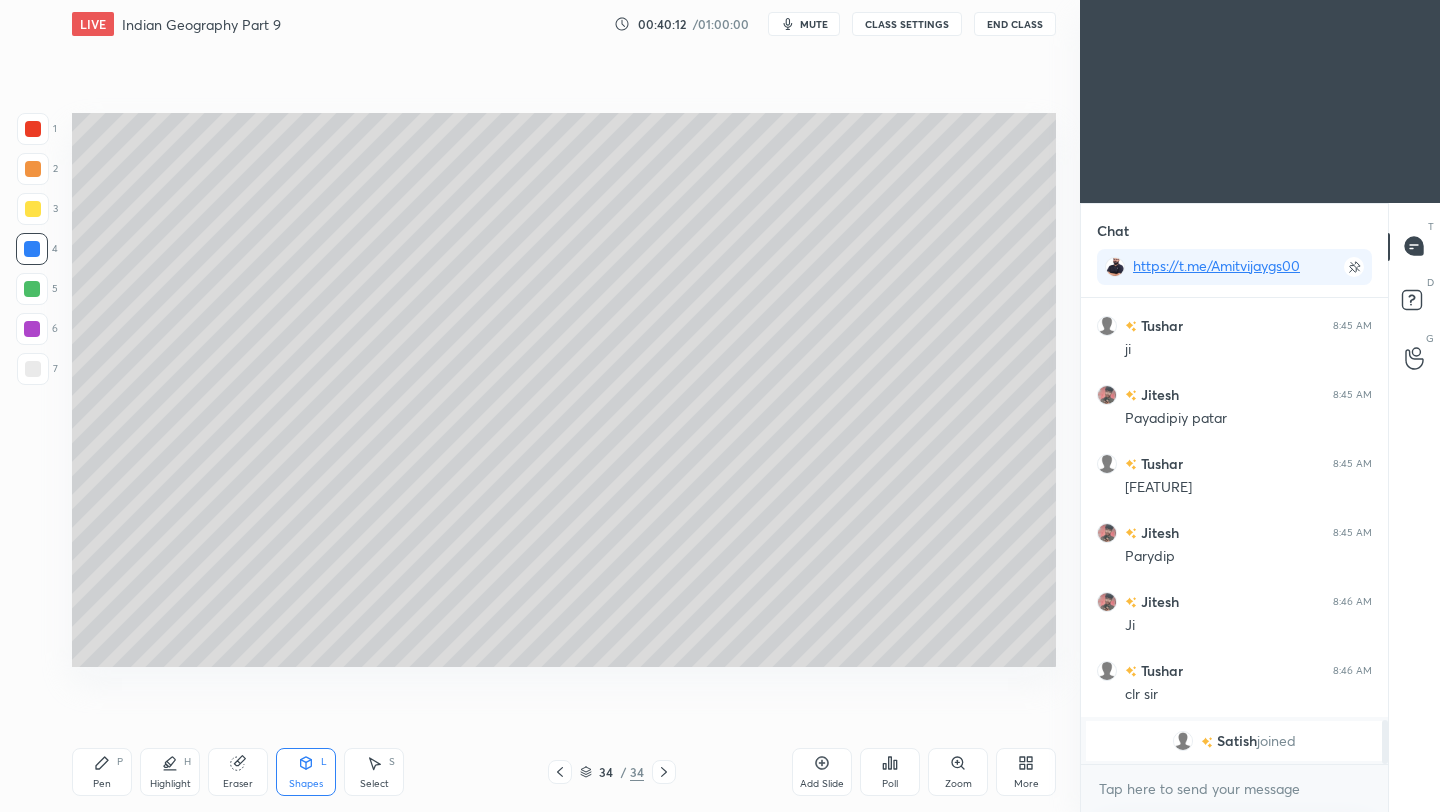 click on "Shapes" at bounding box center (306, 784) 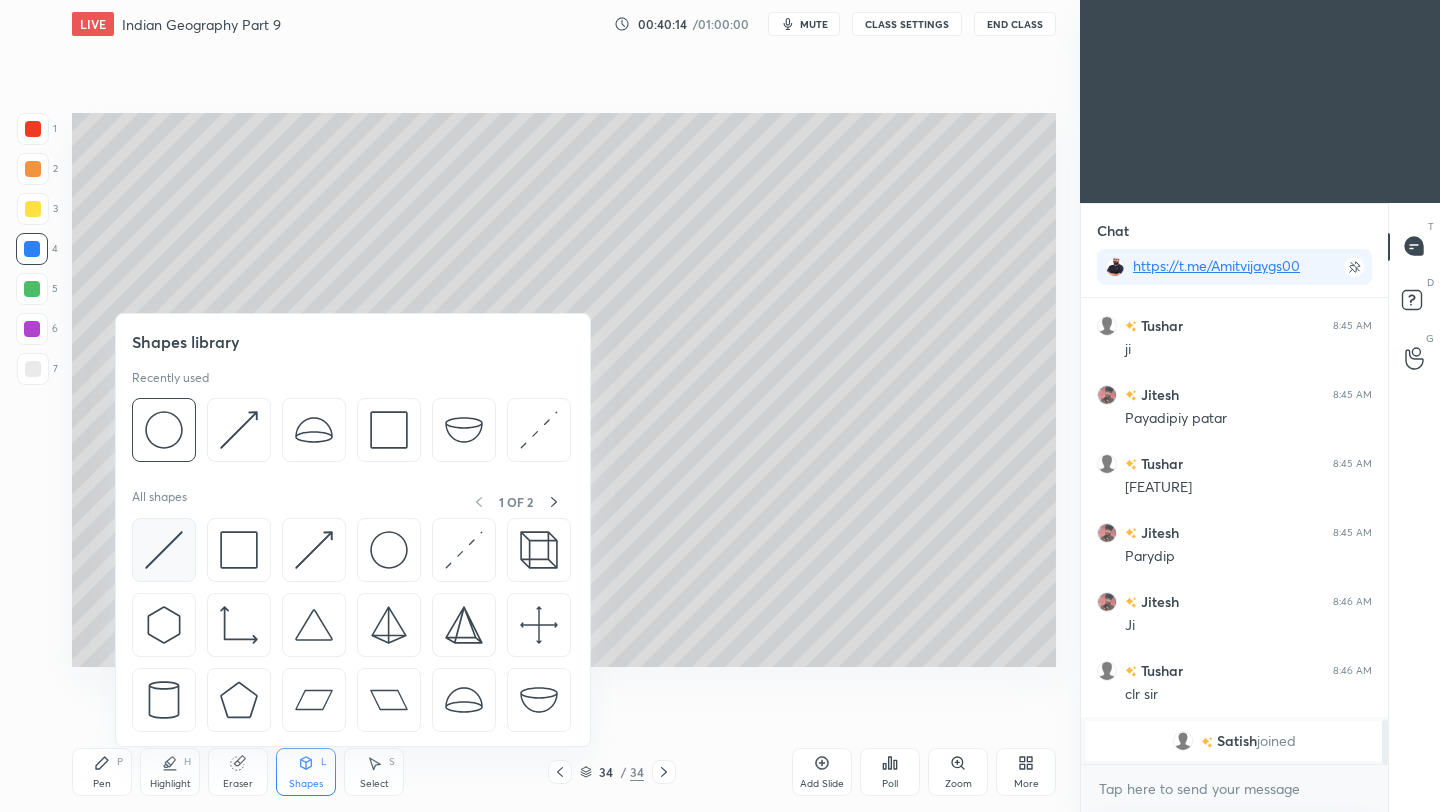 click at bounding box center [164, 550] 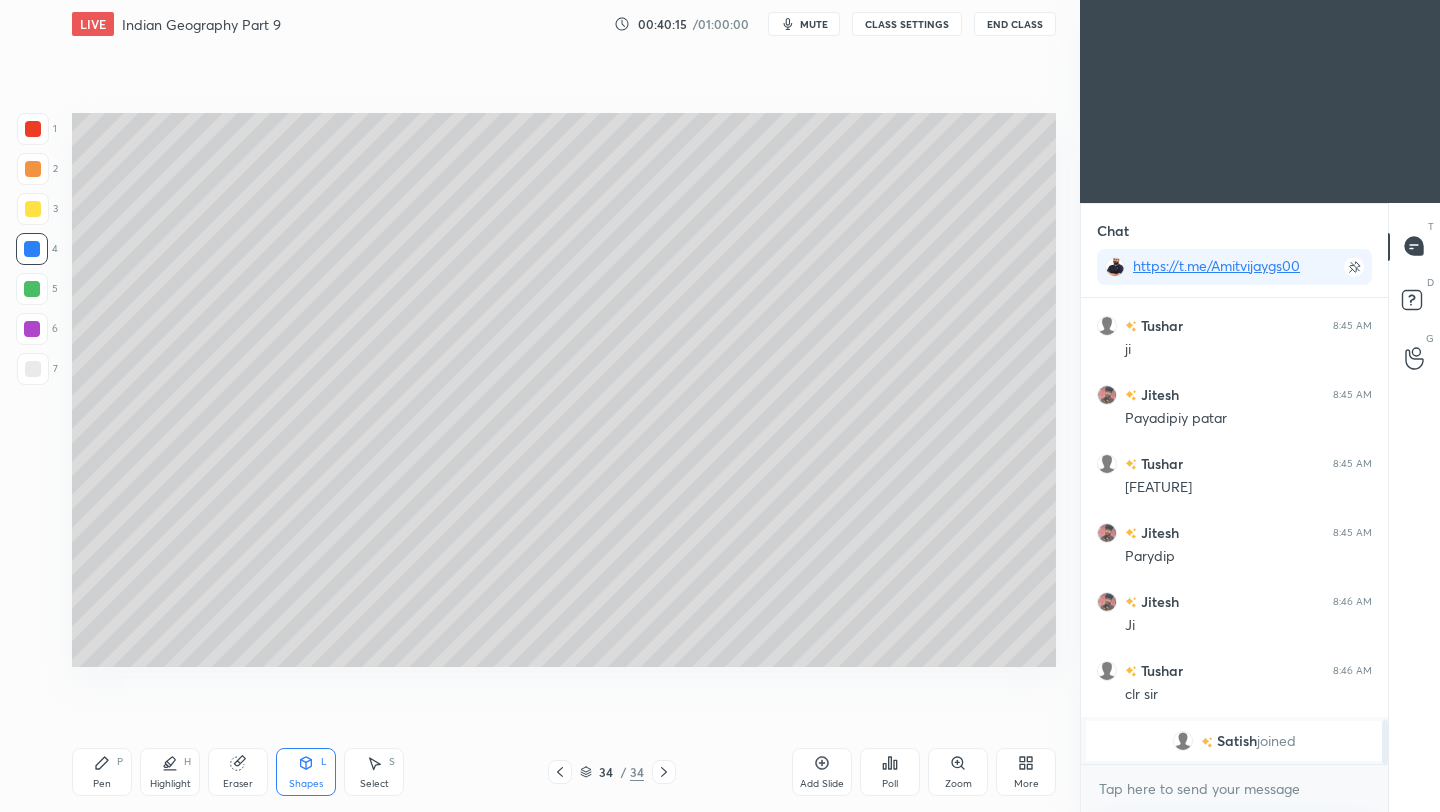 click at bounding box center [33, 369] 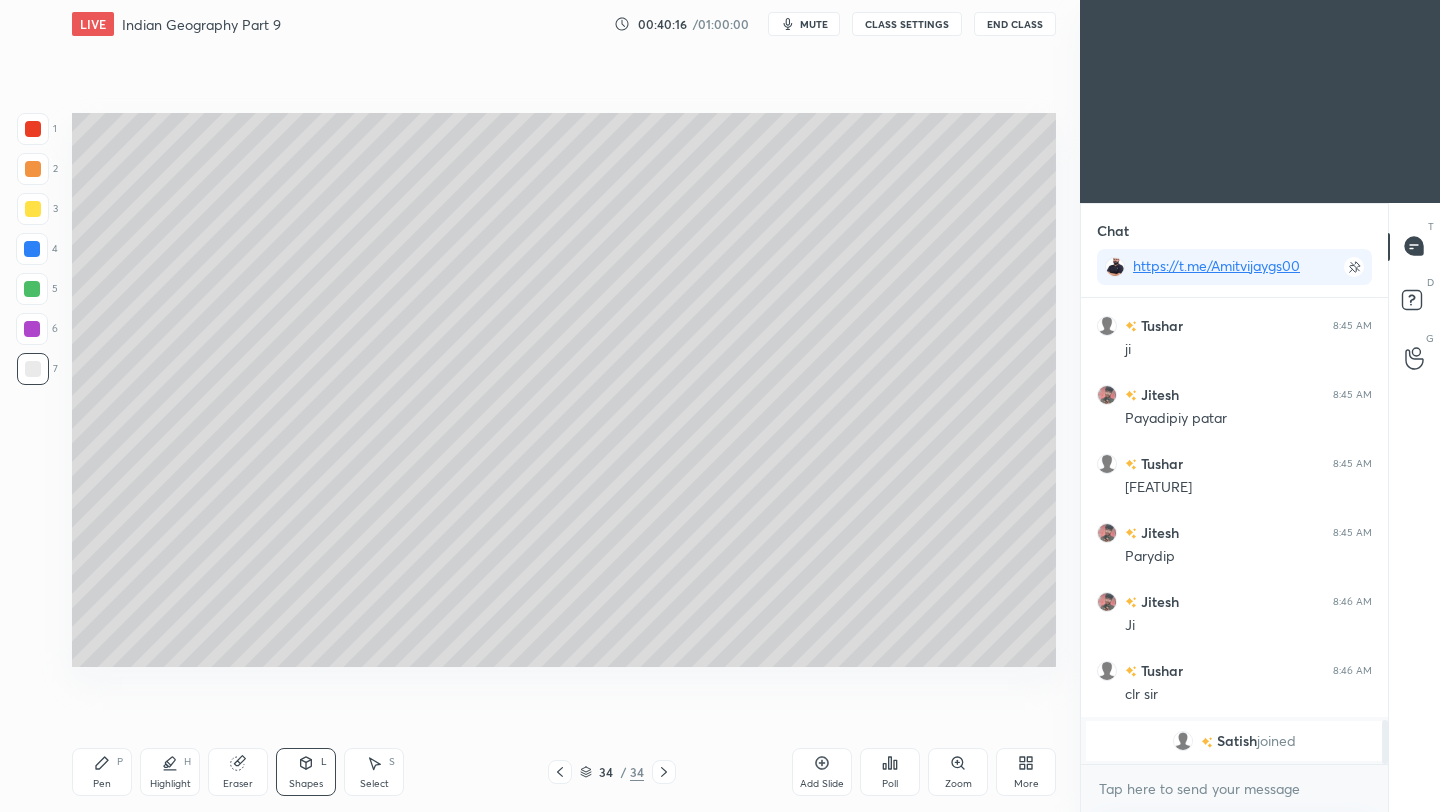 click on "Shapes L" at bounding box center (306, 772) 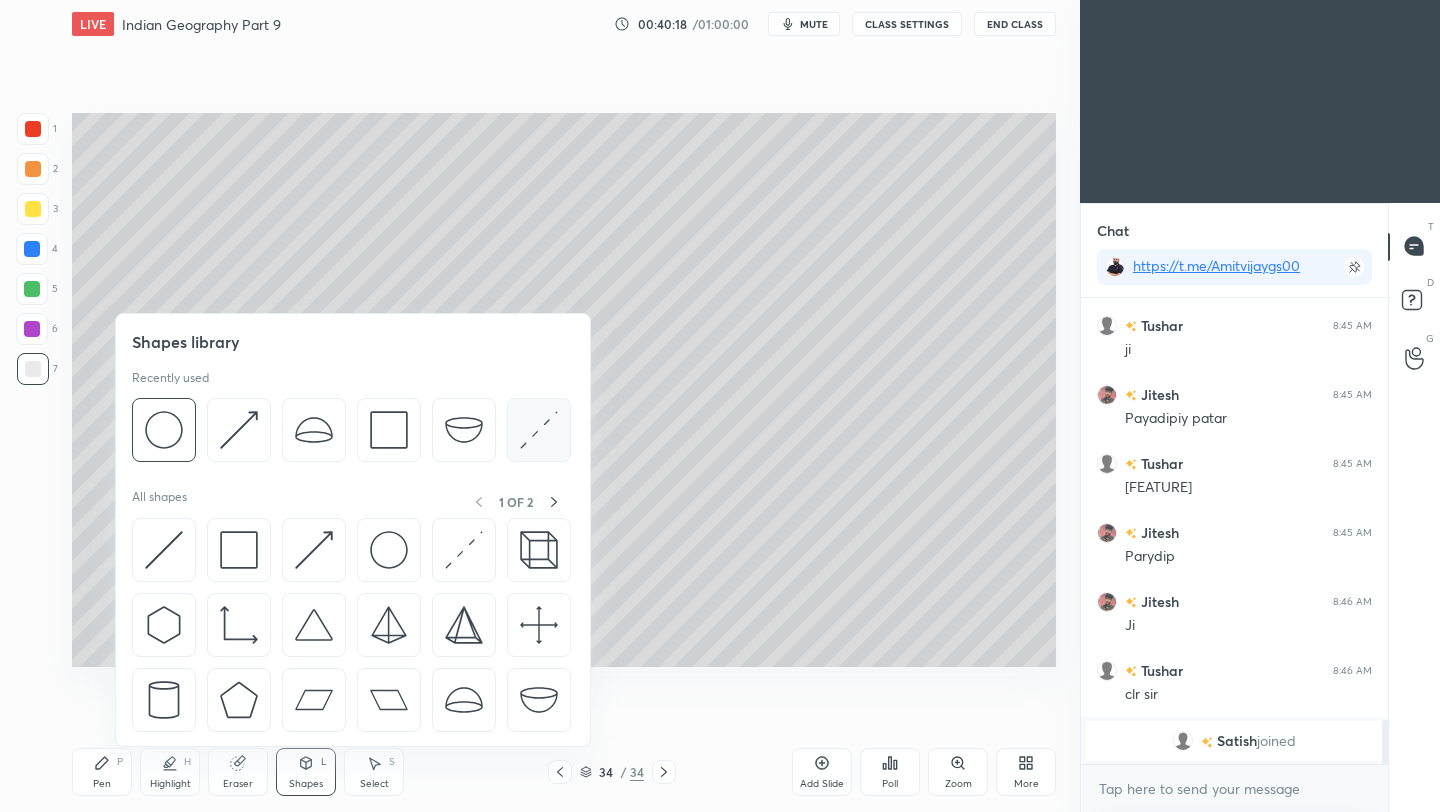 click at bounding box center (539, 430) 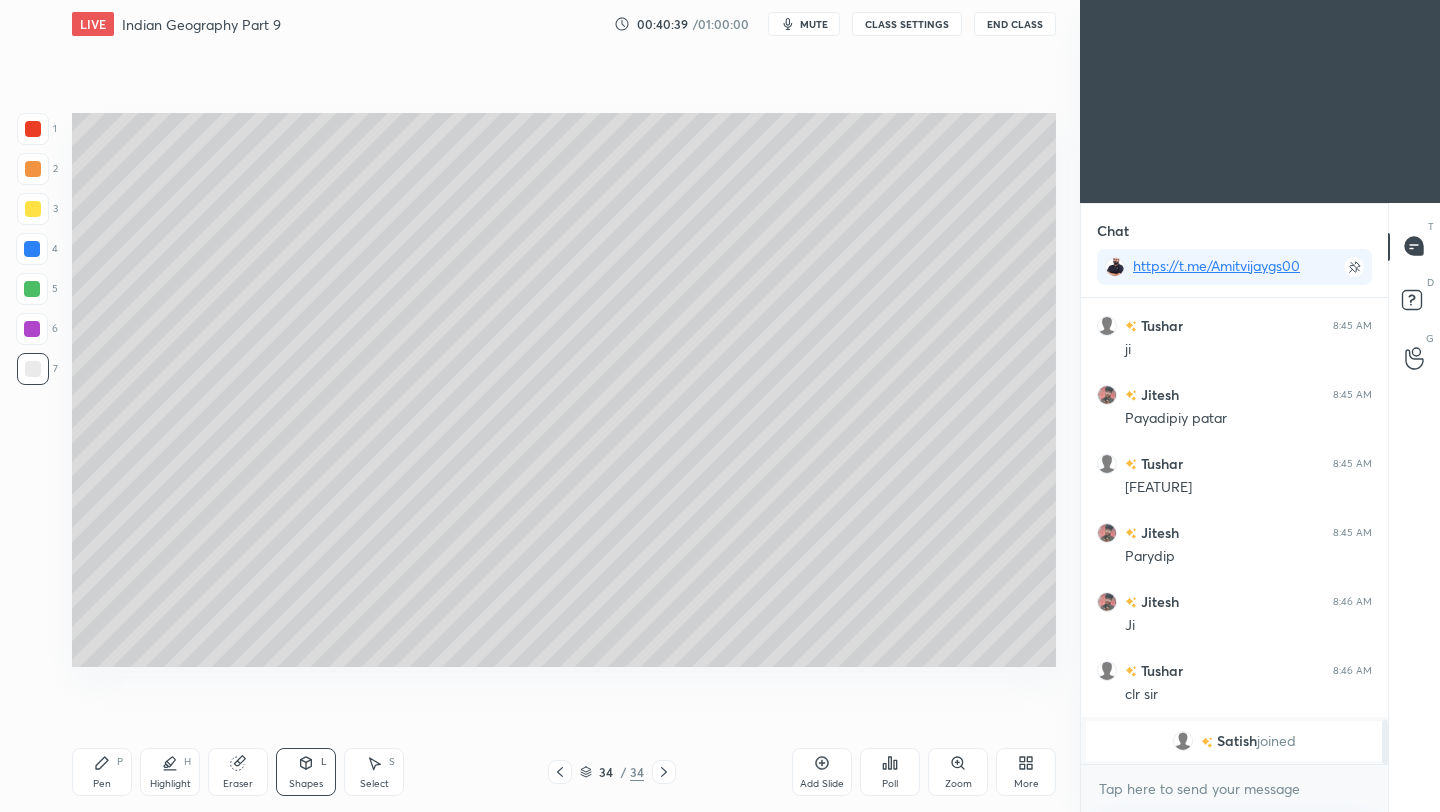 click at bounding box center [33, 129] 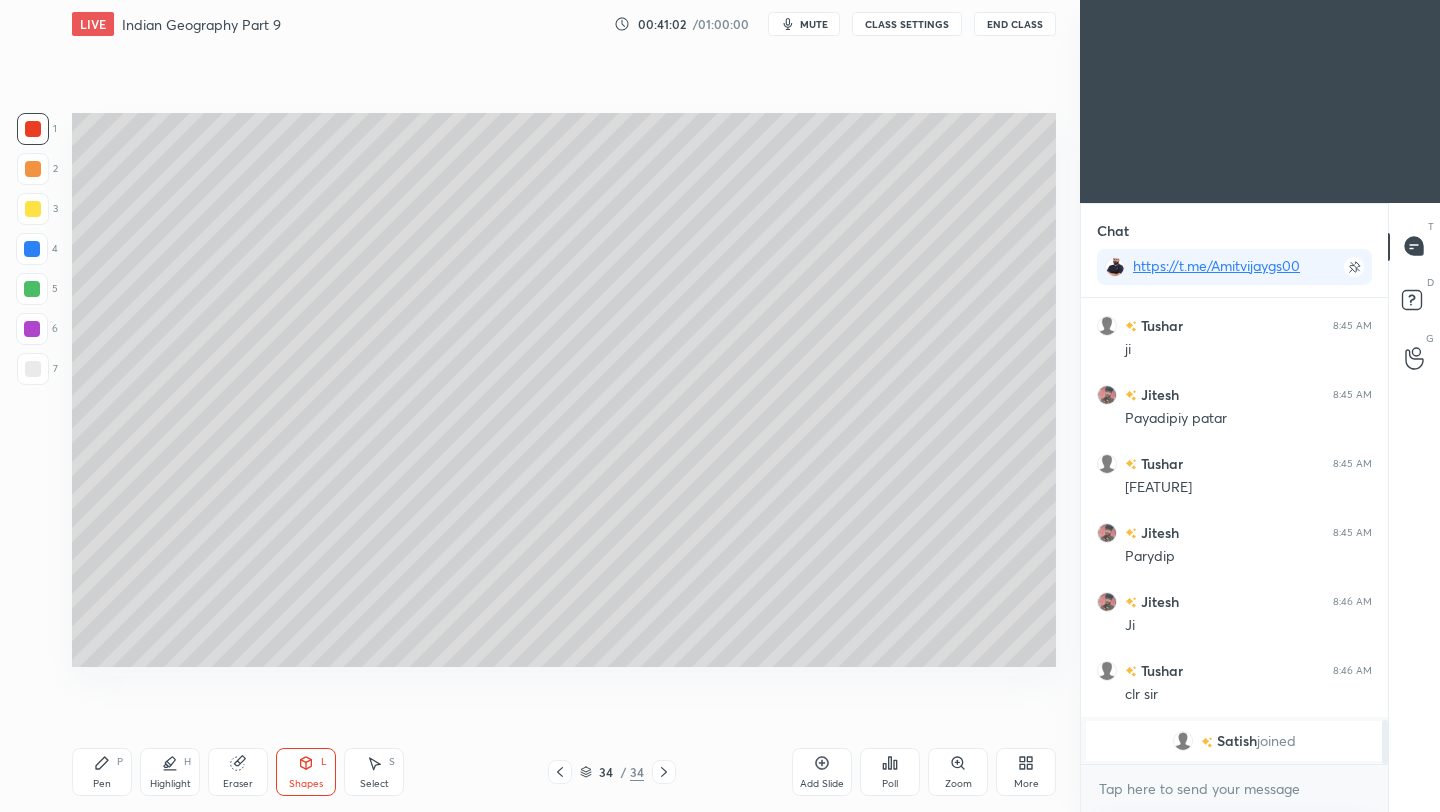 click on "Pen" at bounding box center [102, 784] 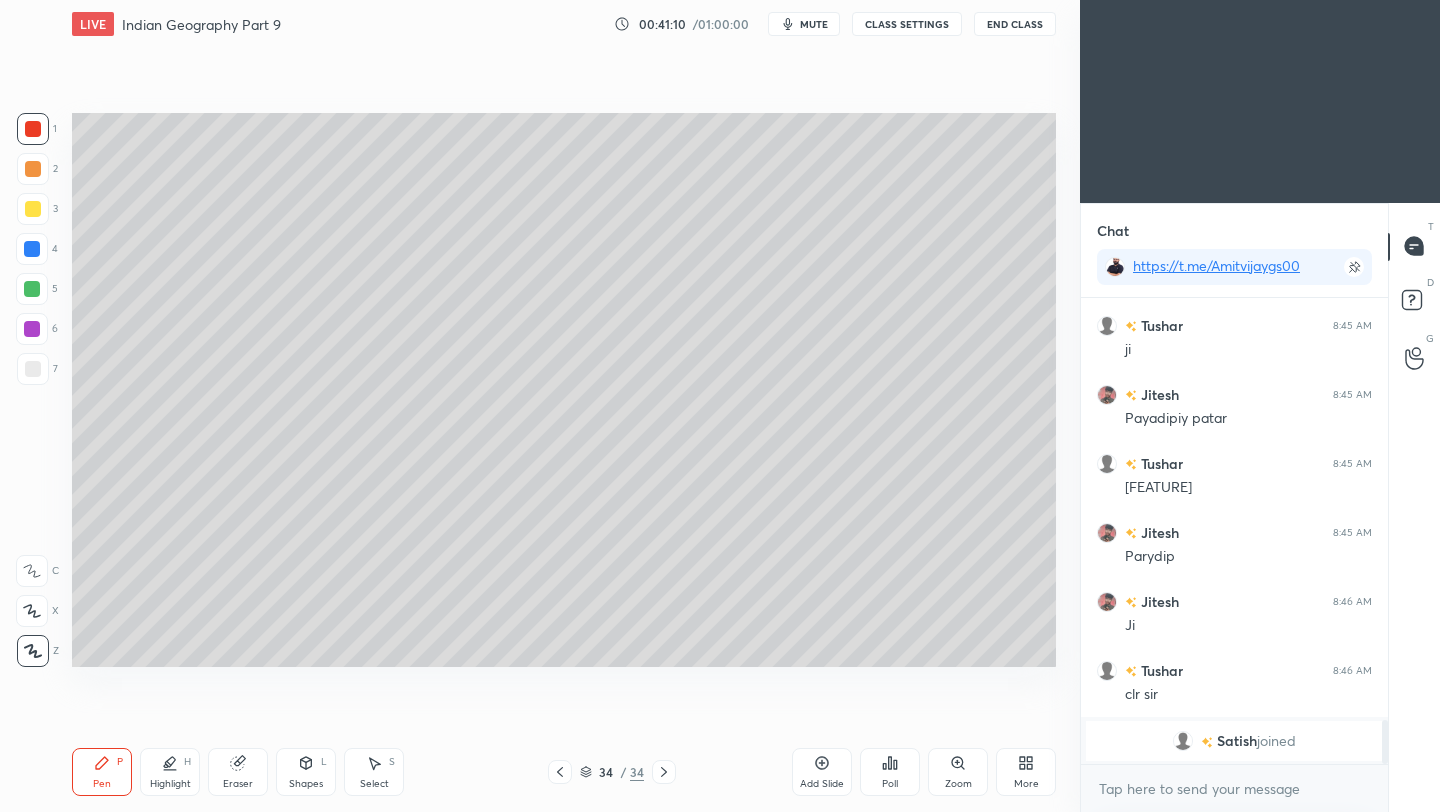 click at bounding box center [33, 209] 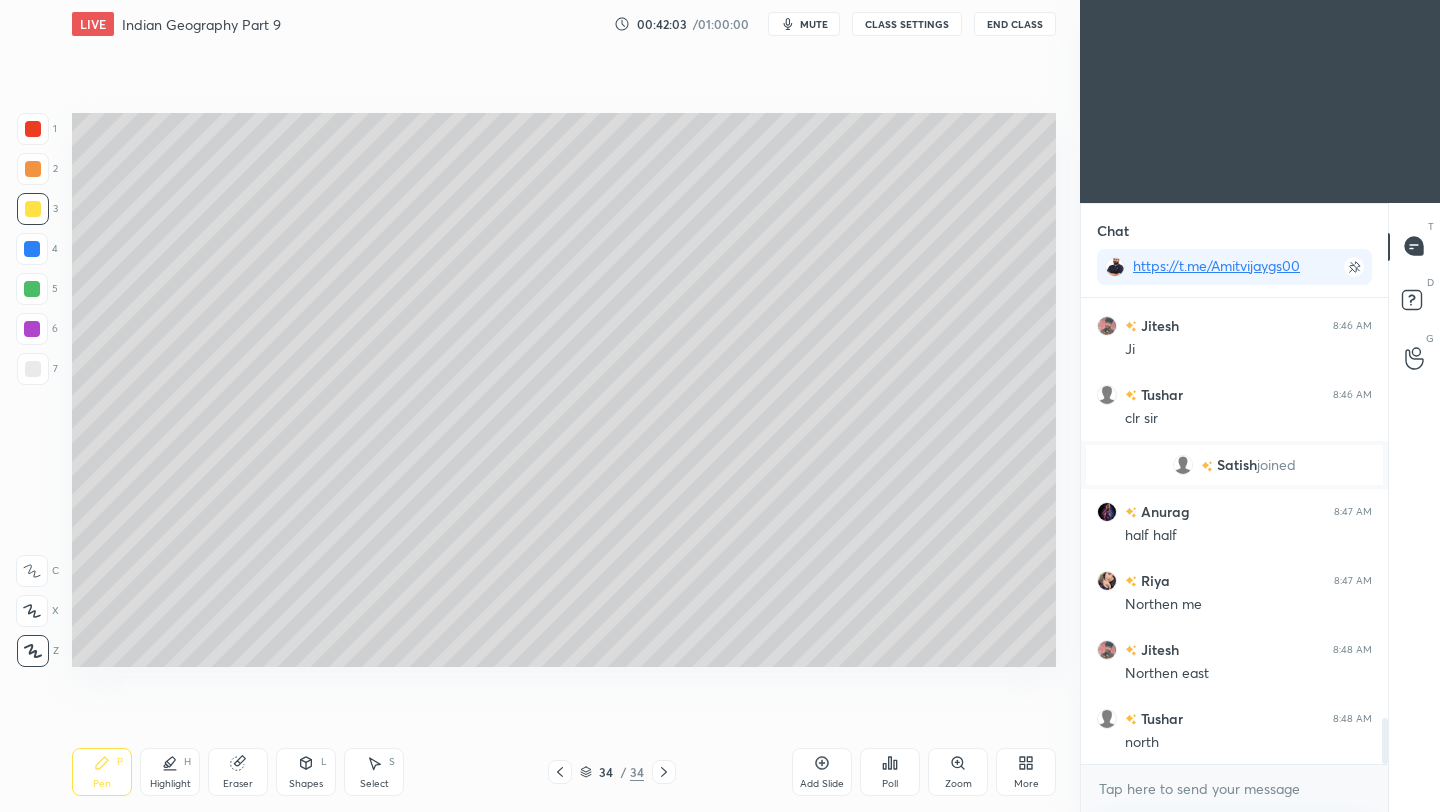 scroll, scrollTop: 4318, scrollLeft: 0, axis: vertical 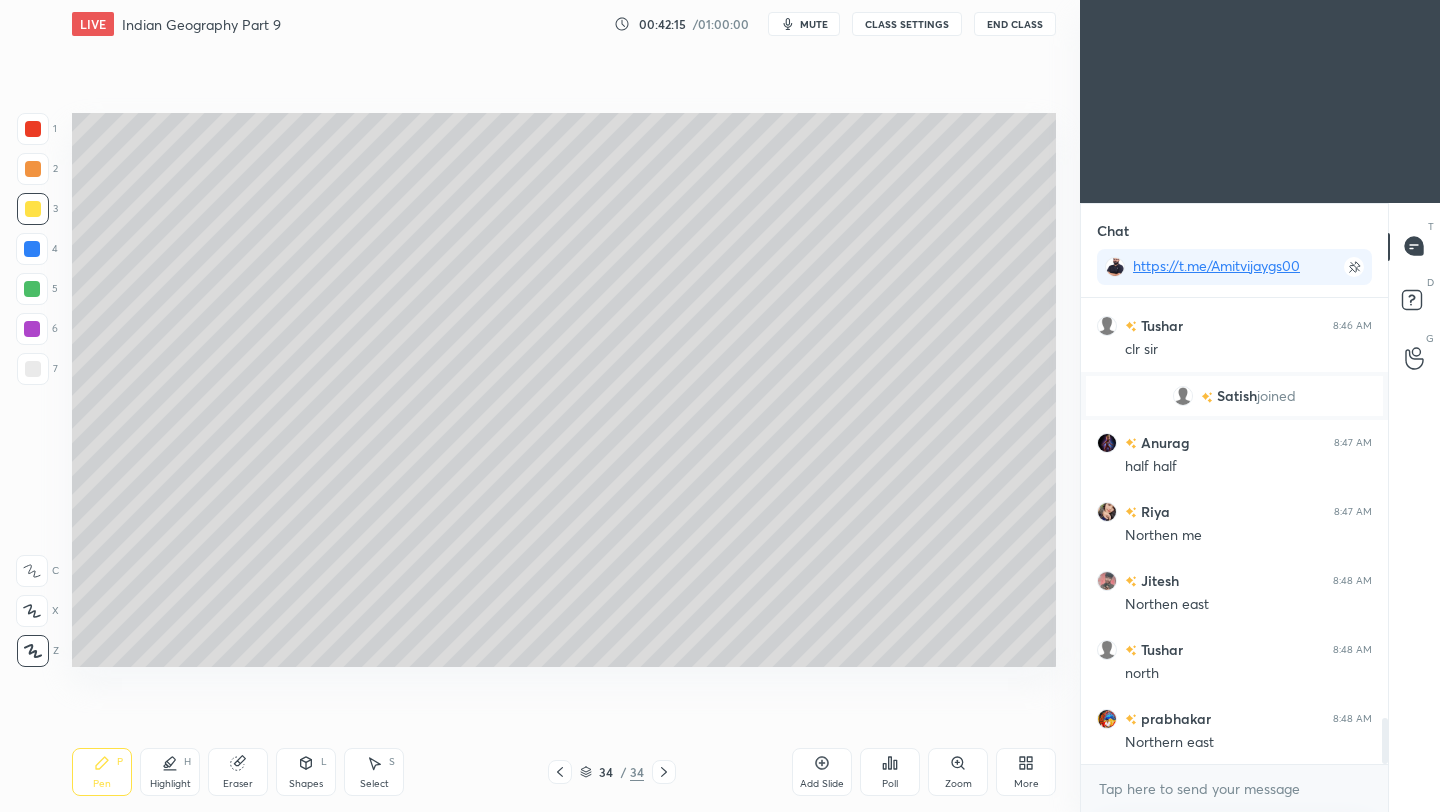 click at bounding box center [33, 369] 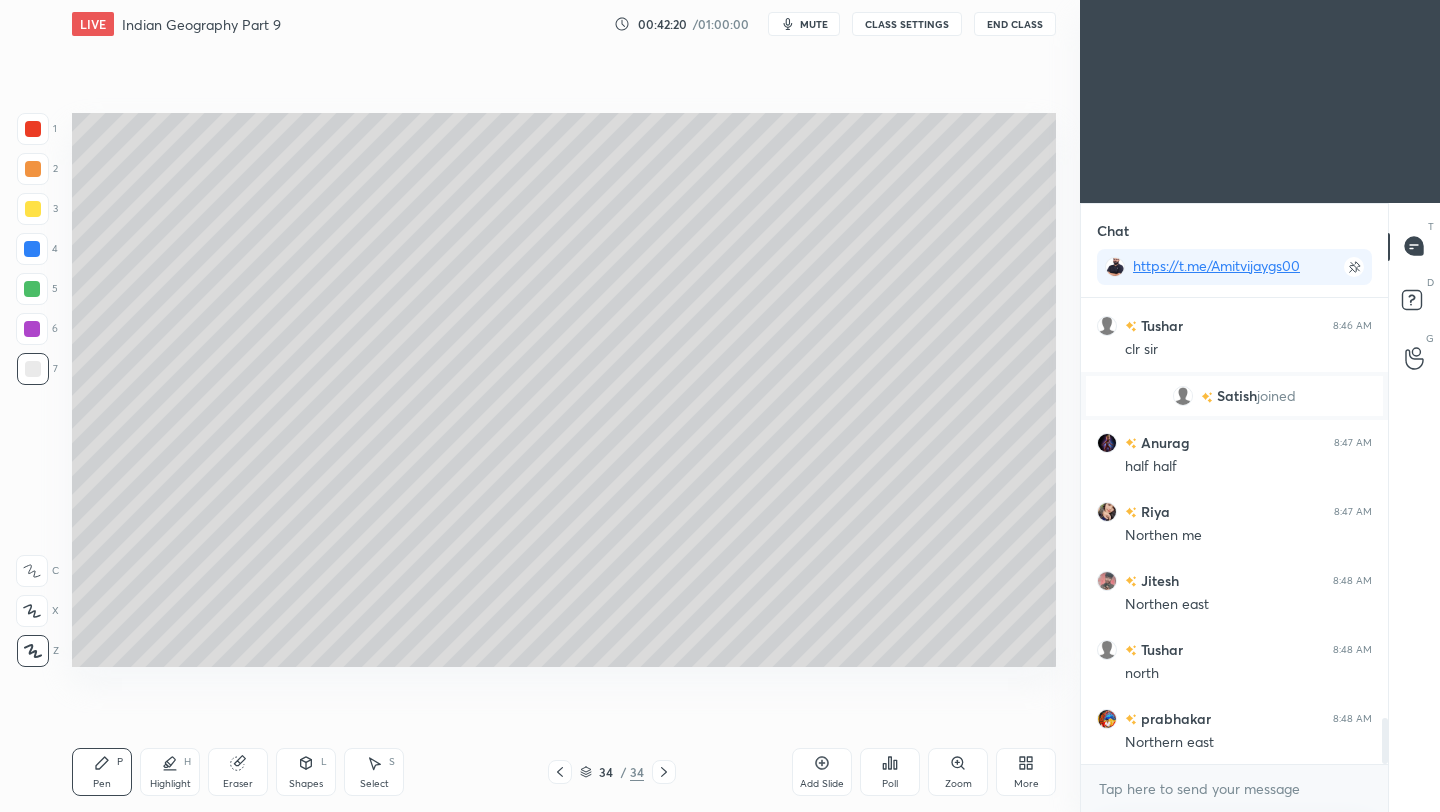 click at bounding box center (32, 289) 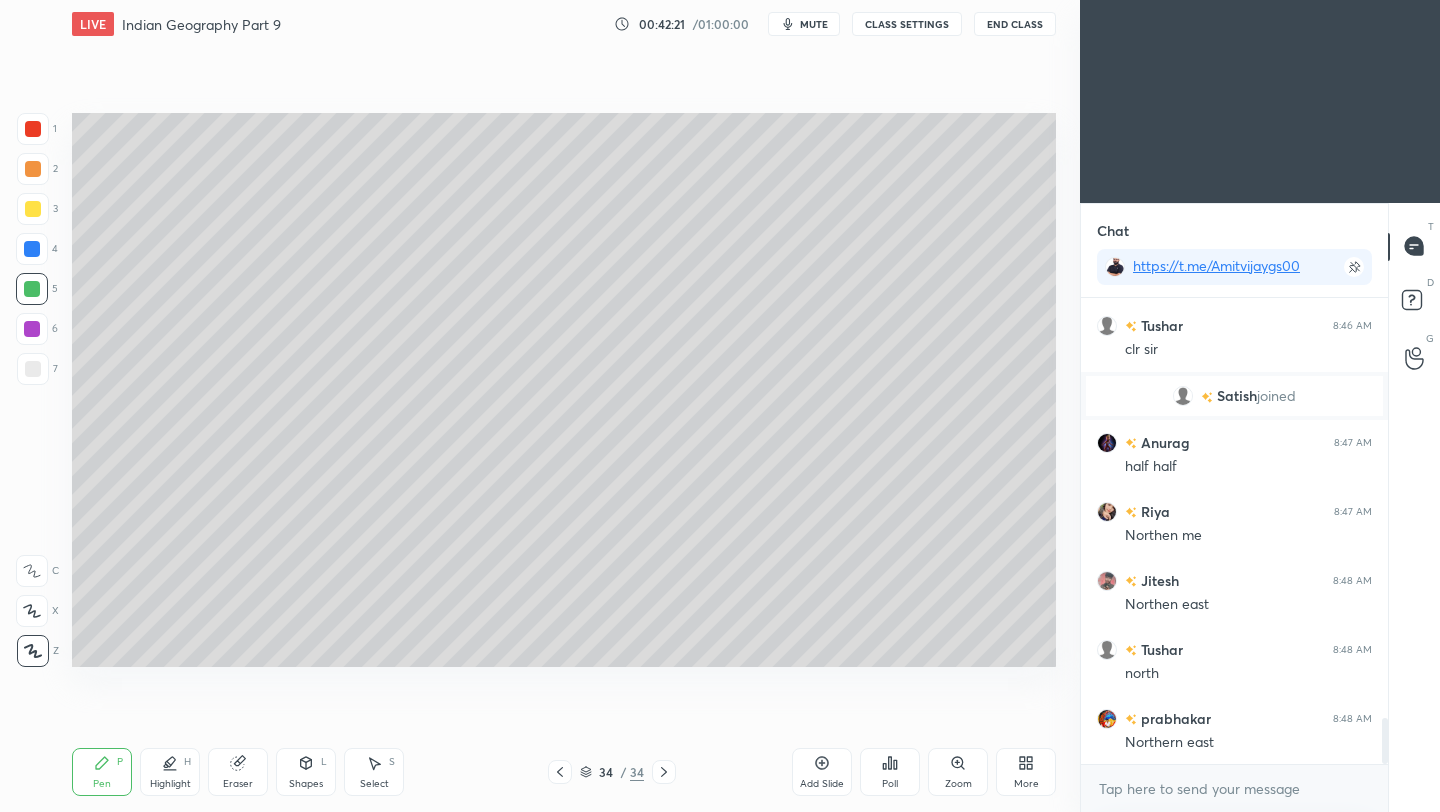 click at bounding box center [33, 169] 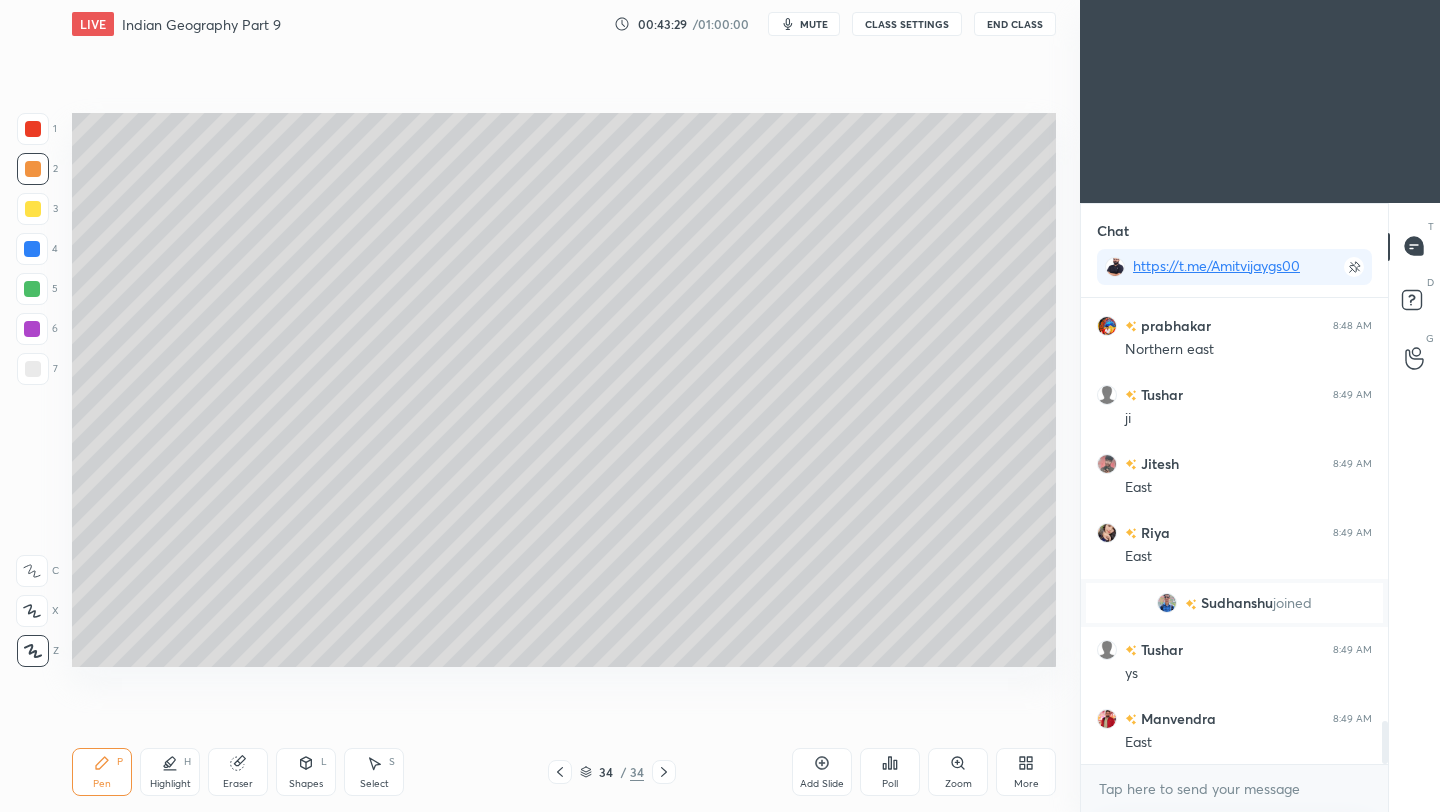 scroll, scrollTop: 4609, scrollLeft: 0, axis: vertical 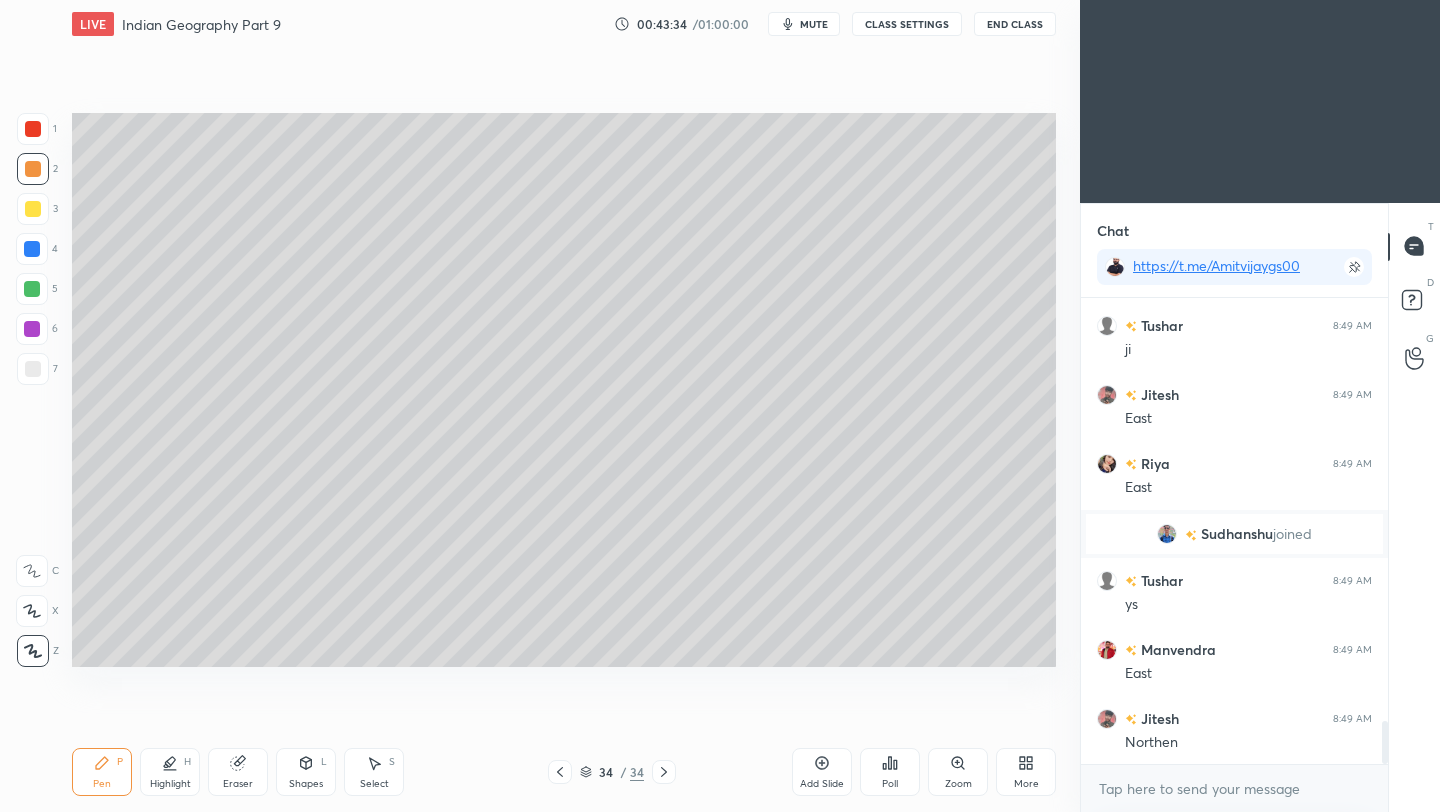 click at bounding box center (33, 209) 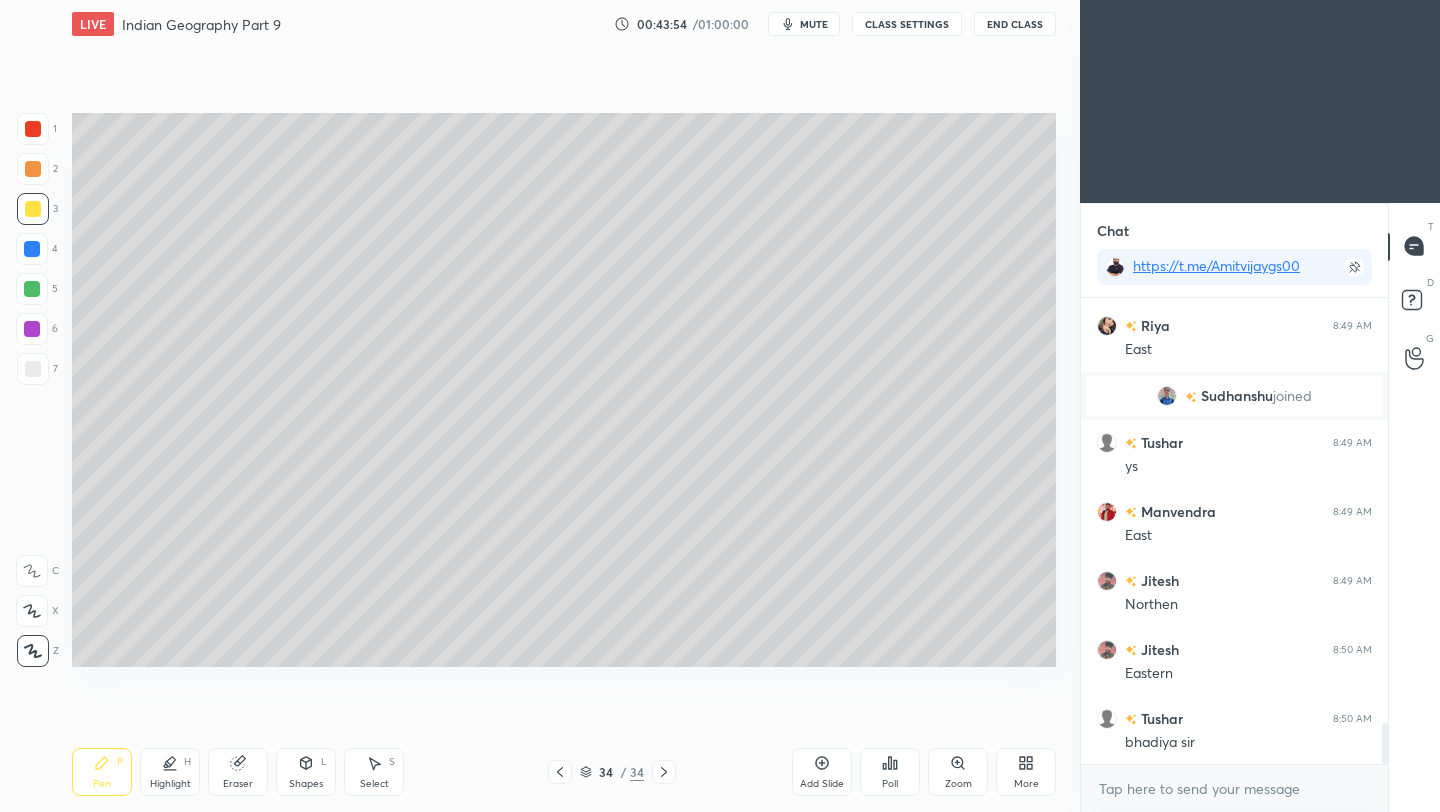 scroll, scrollTop: 4816, scrollLeft: 0, axis: vertical 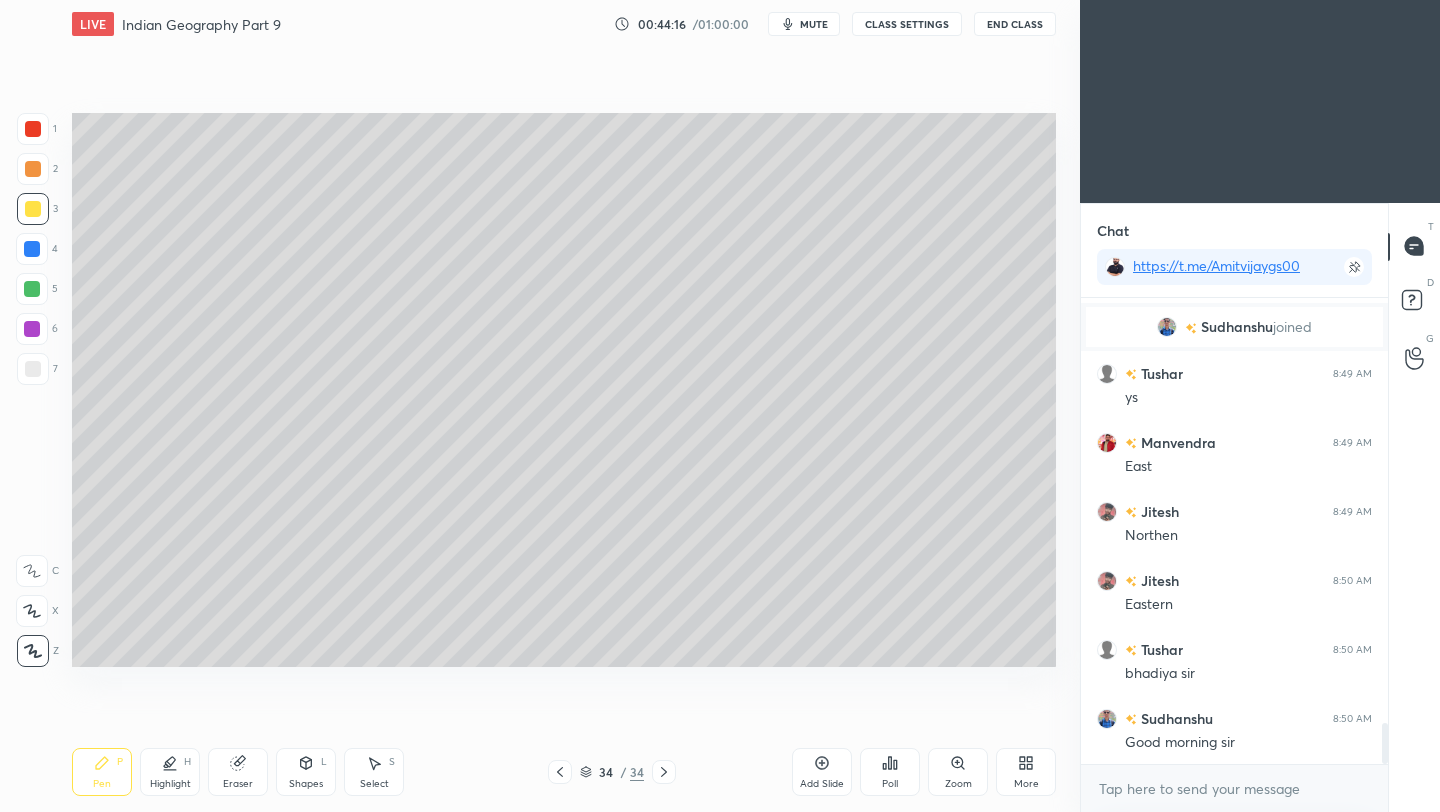 click 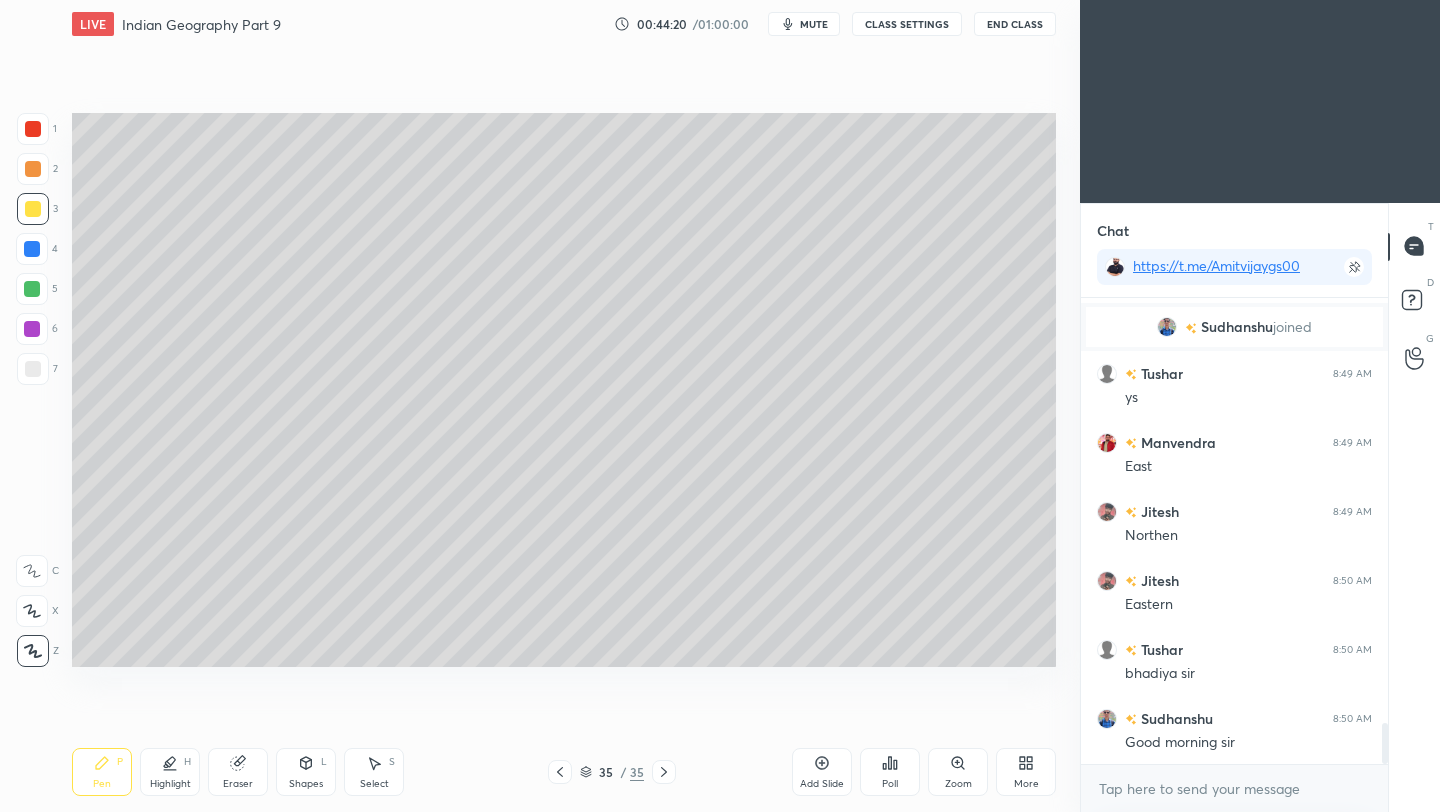 click at bounding box center (33, 369) 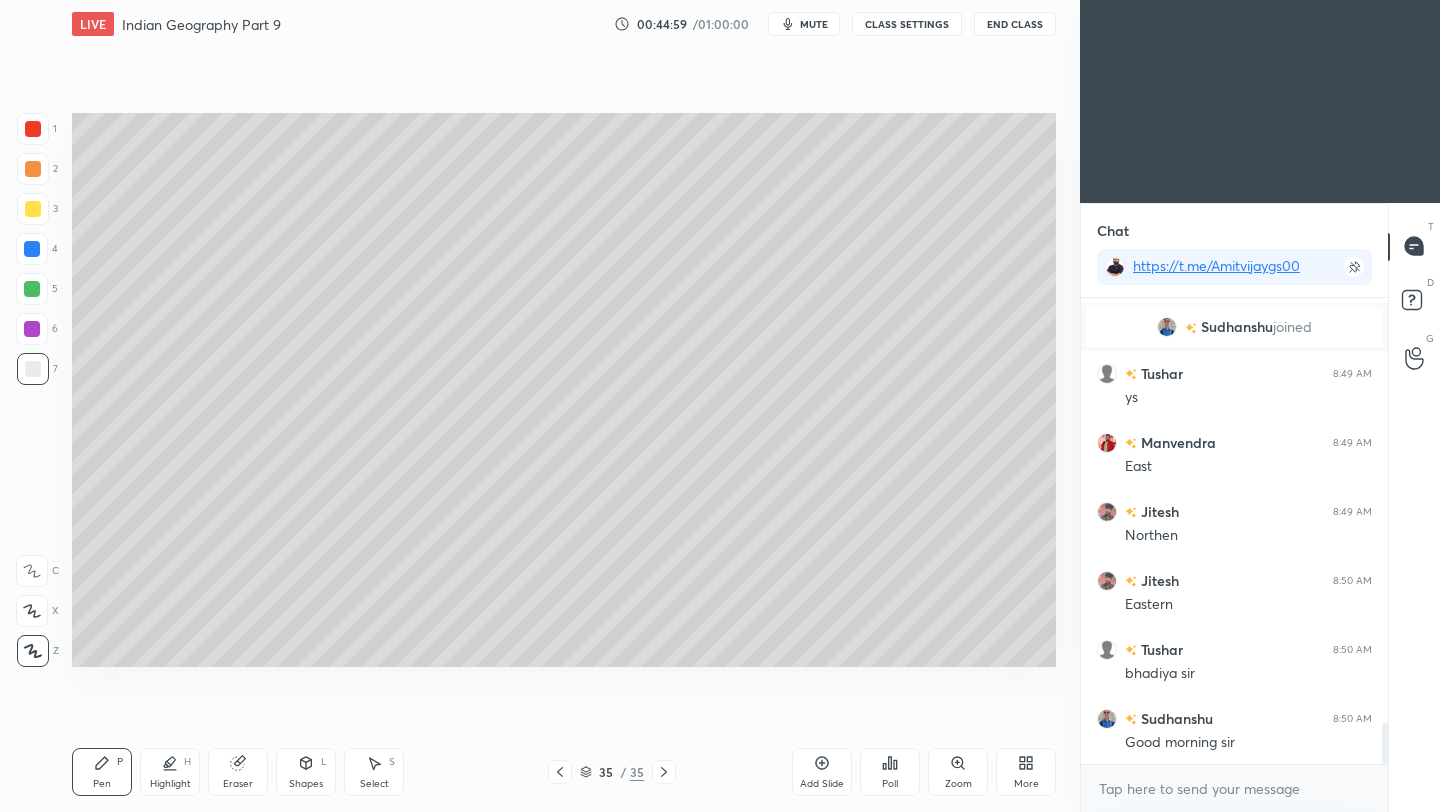 click 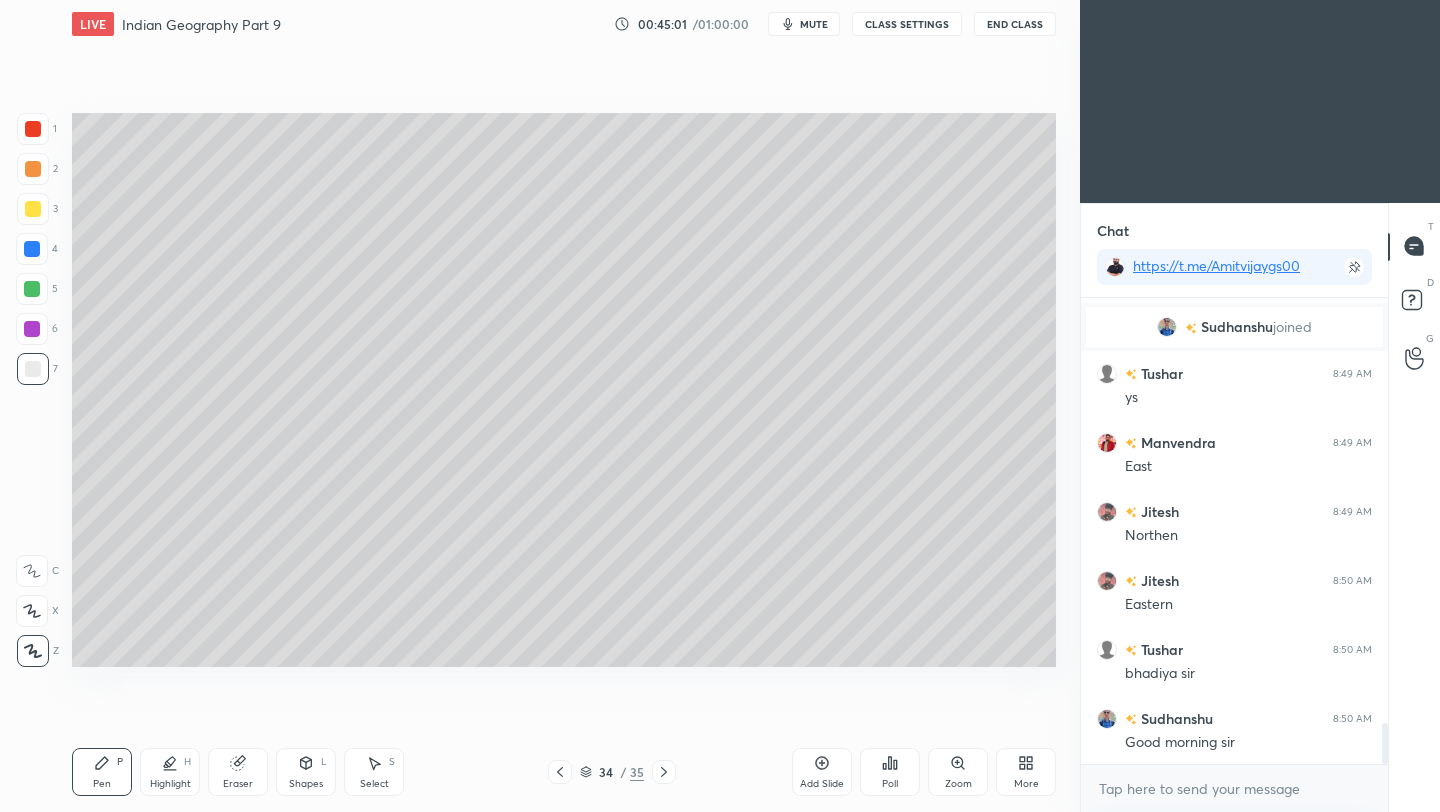 click on "End Class" at bounding box center (1015, 24) 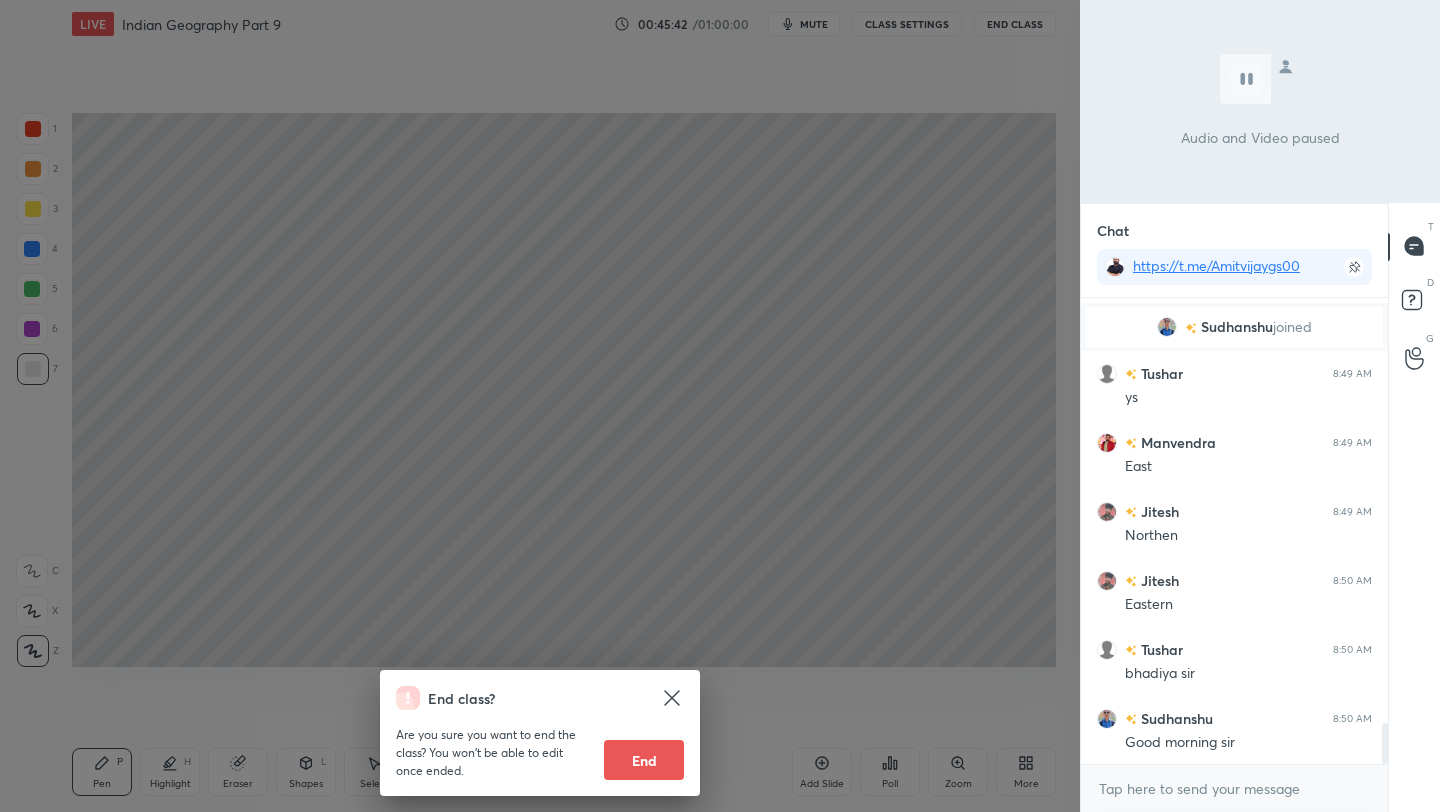 click on "End class? Are you sure you want to end the class? You won’t be able to edit once ended. End" at bounding box center [540, 406] 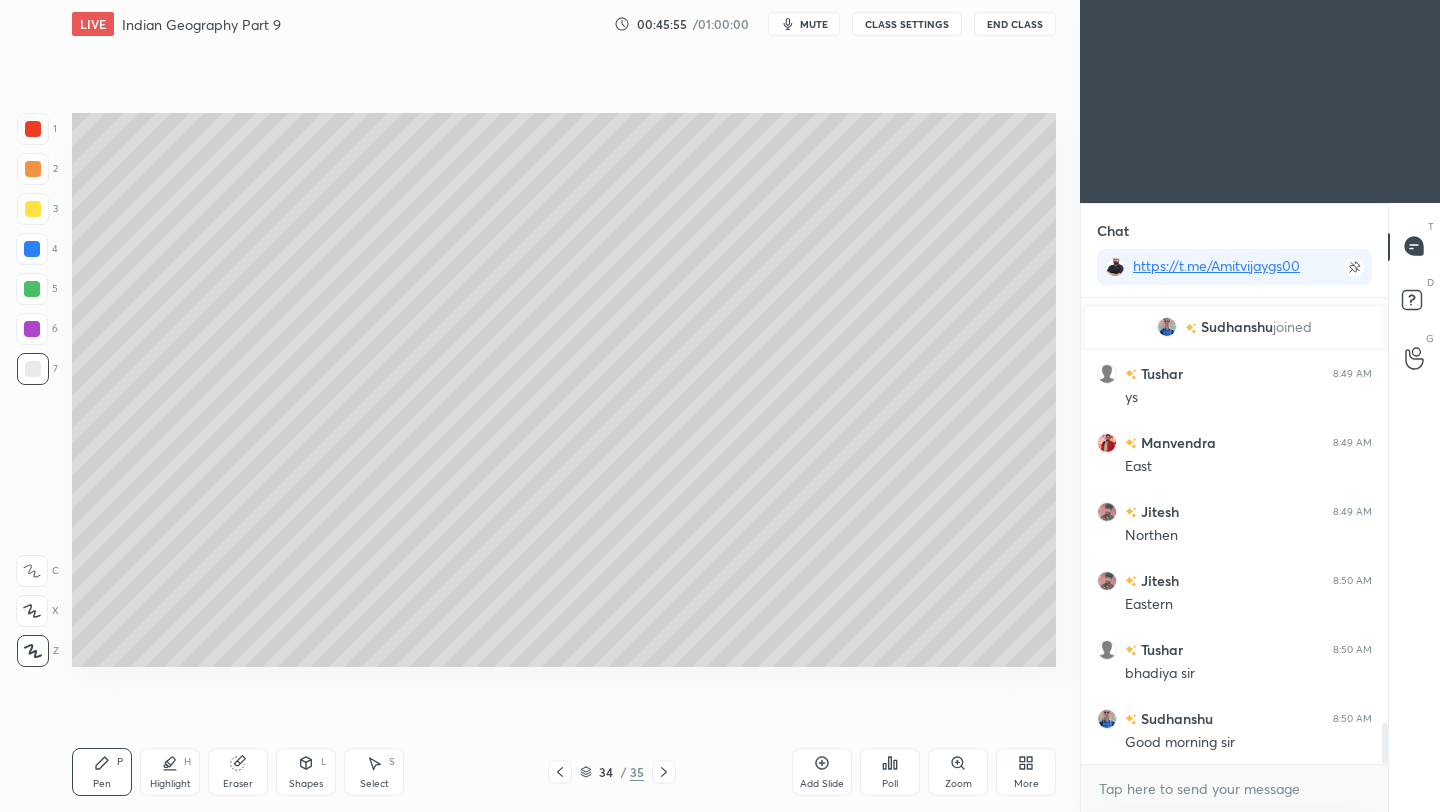 click 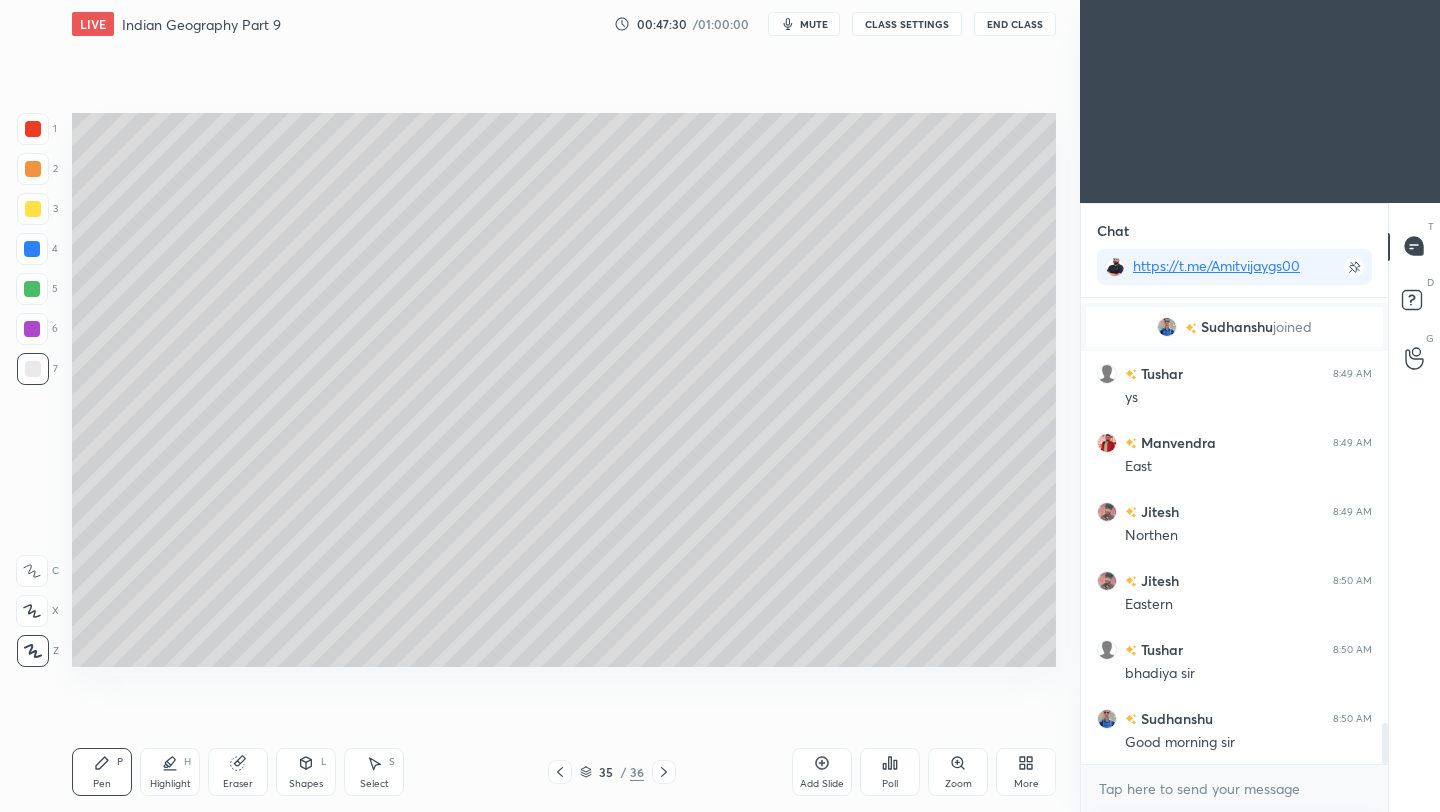 drag, startPoint x: 41, startPoint y: 210, endPoint x: 55, endPoint y: 211, distance: 14.035668 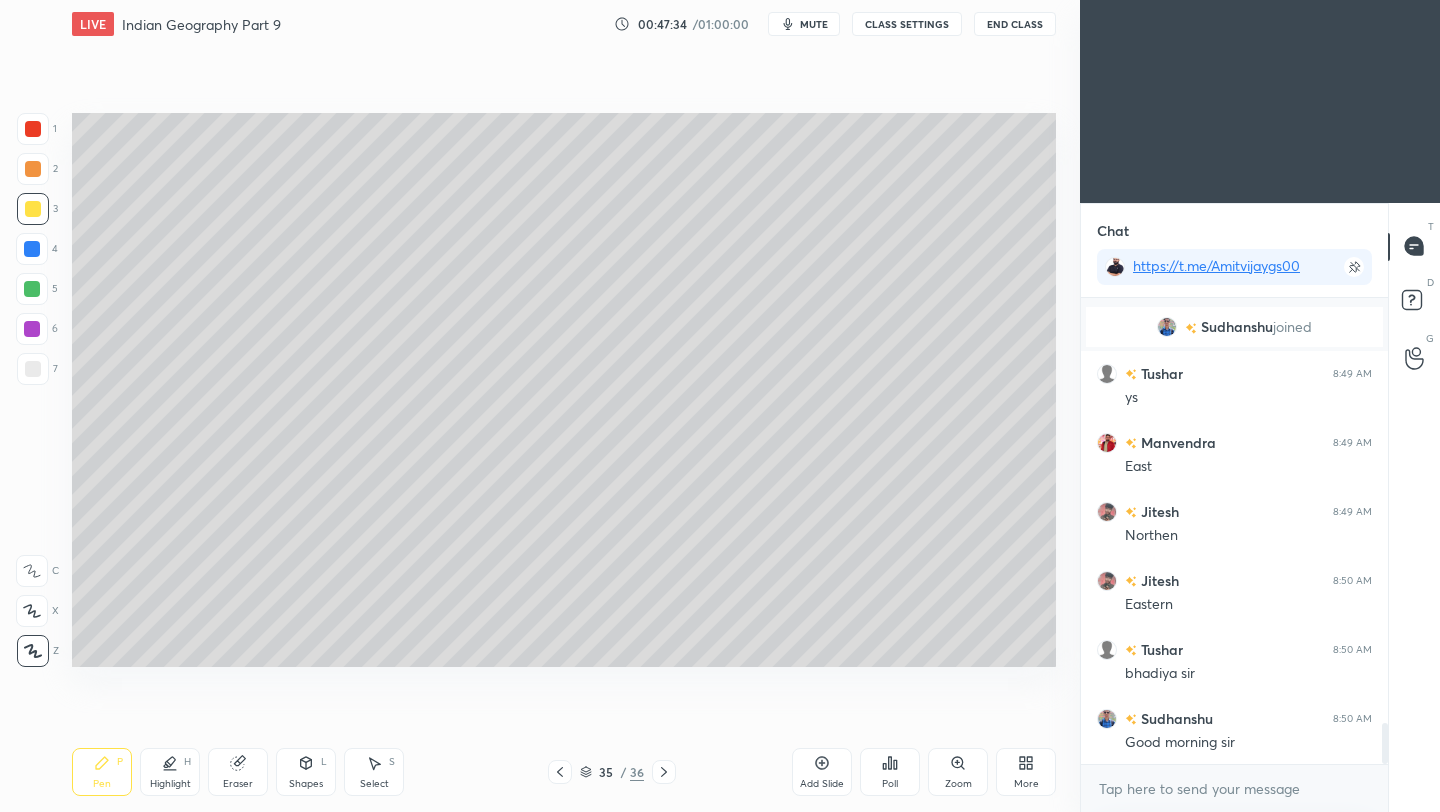 scroll, scrollTop: 4885, scrollLeft: 0, axis: vertical 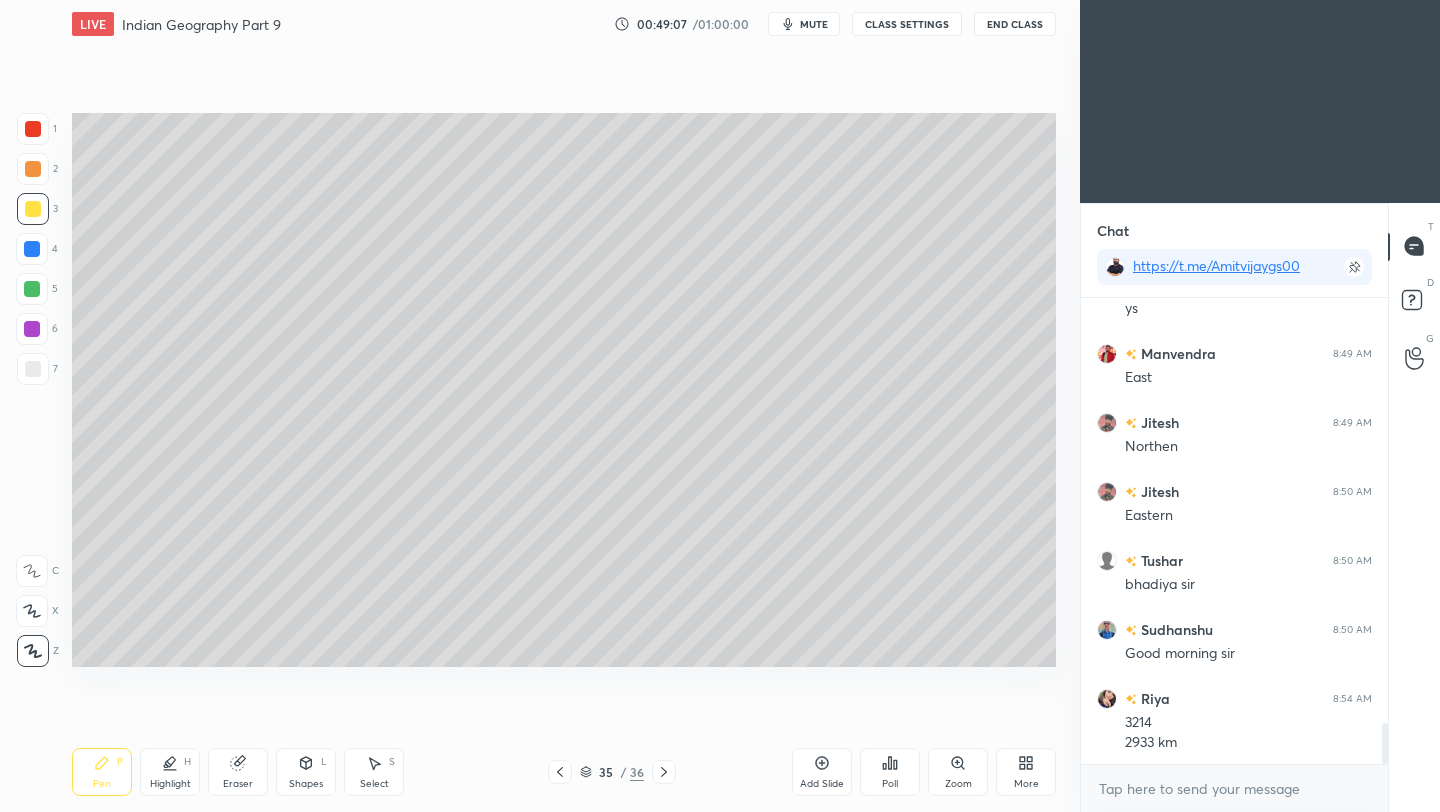 click at bounding box center [33, 369] 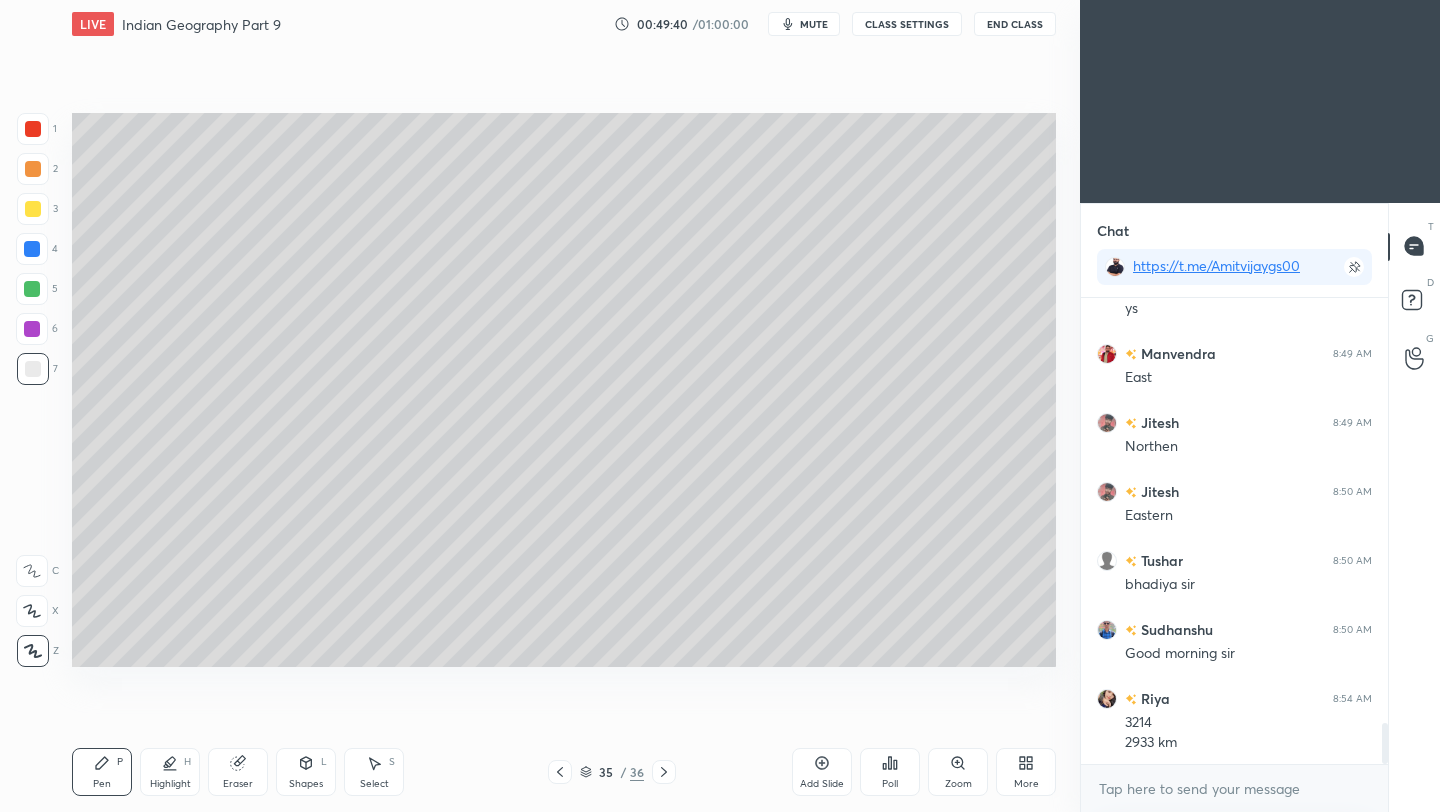 click on "End Class" at bounding box center (1015, 24) 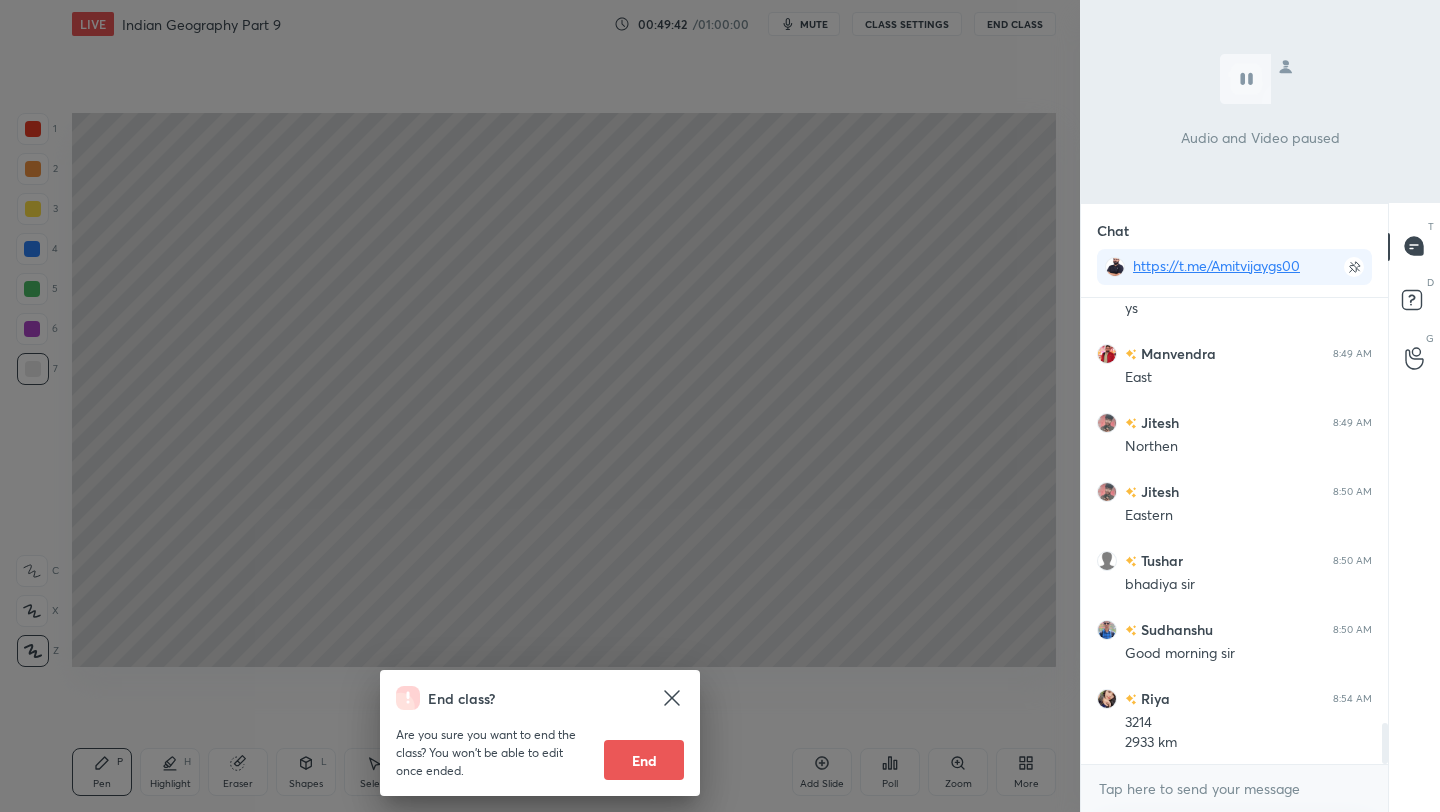 click on "End class? Are you sure you want to end the class? You won’t be able to edit once ended. End" at bounding box center (540, 406) 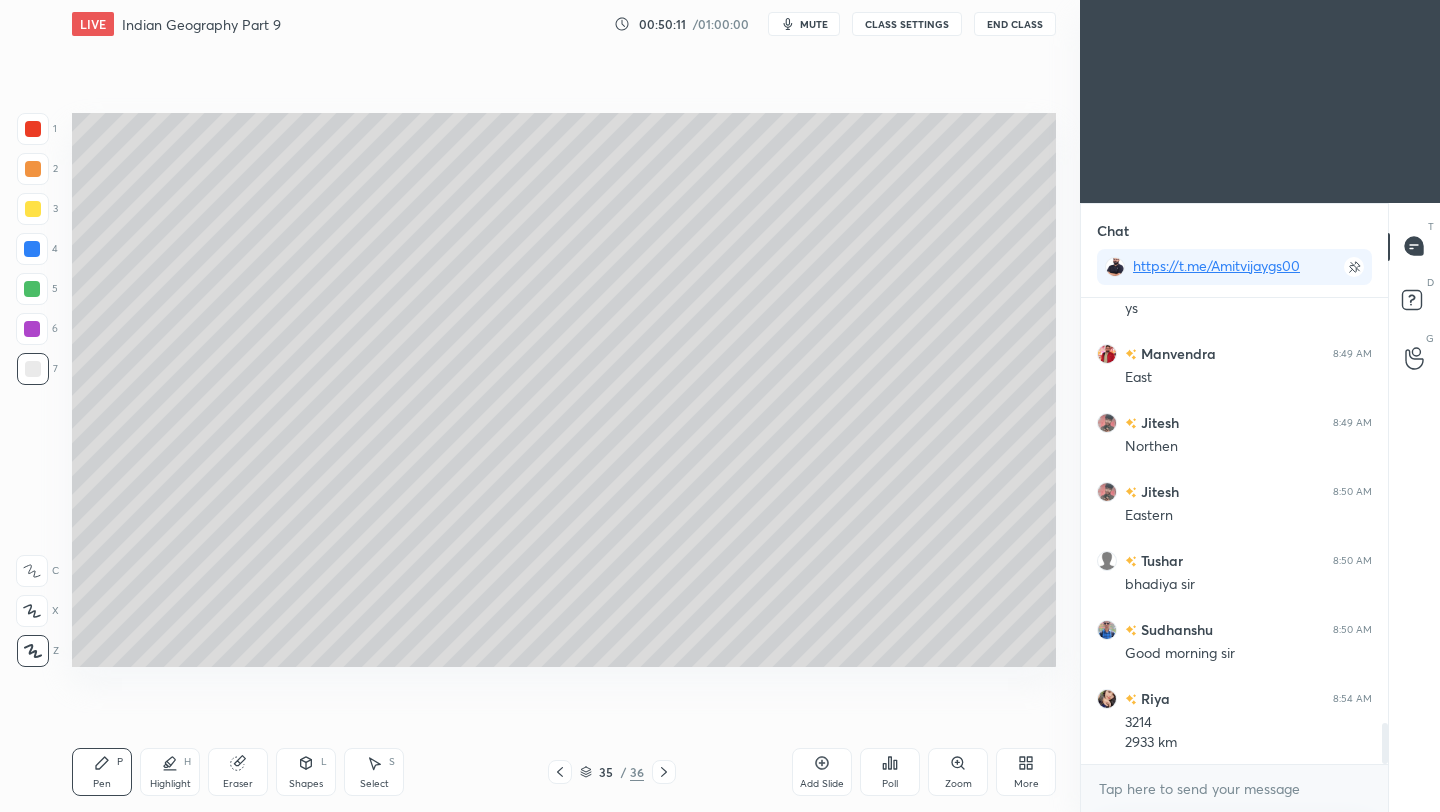 click 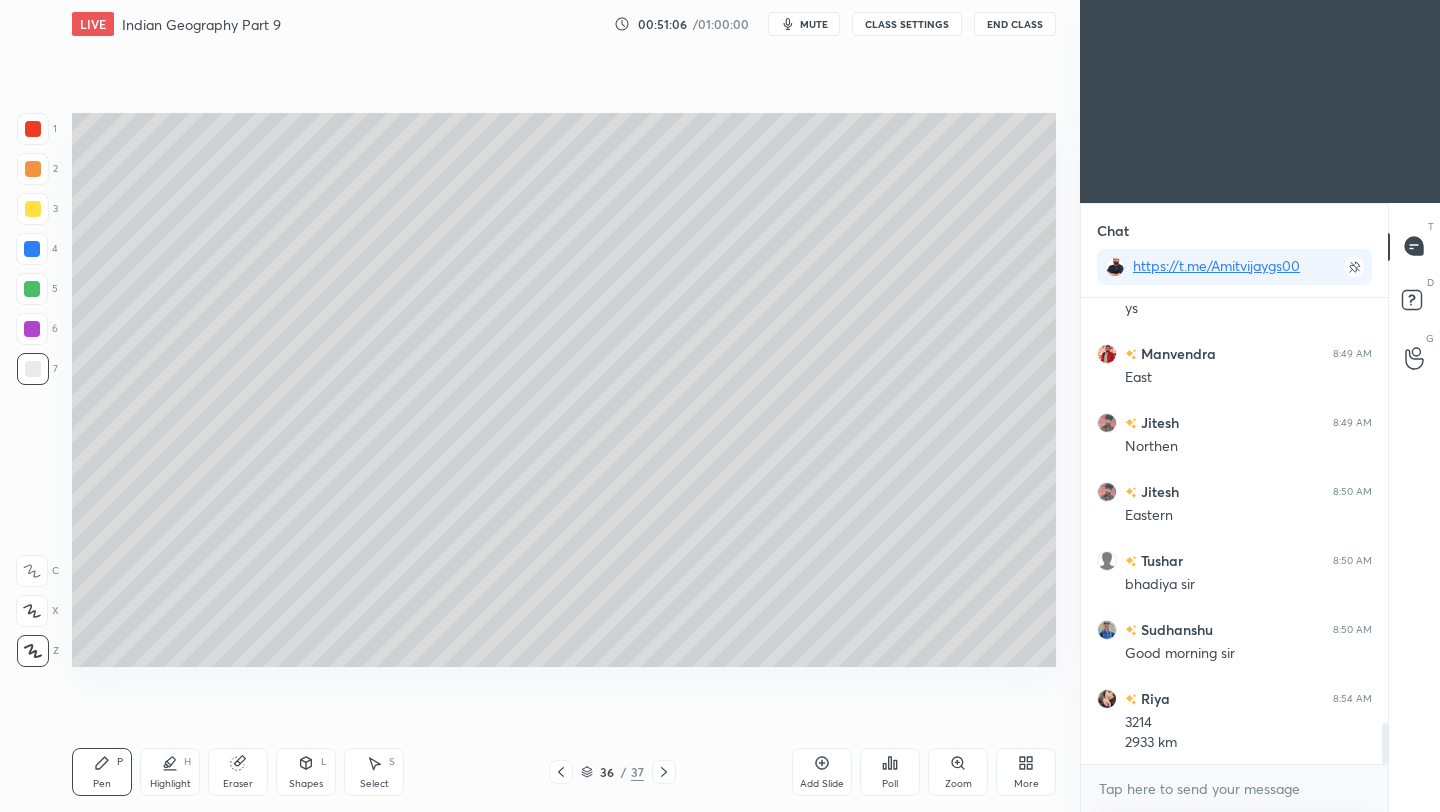 scroll, scrollTop: 4974, scrollLeft: 0, axis: vertical 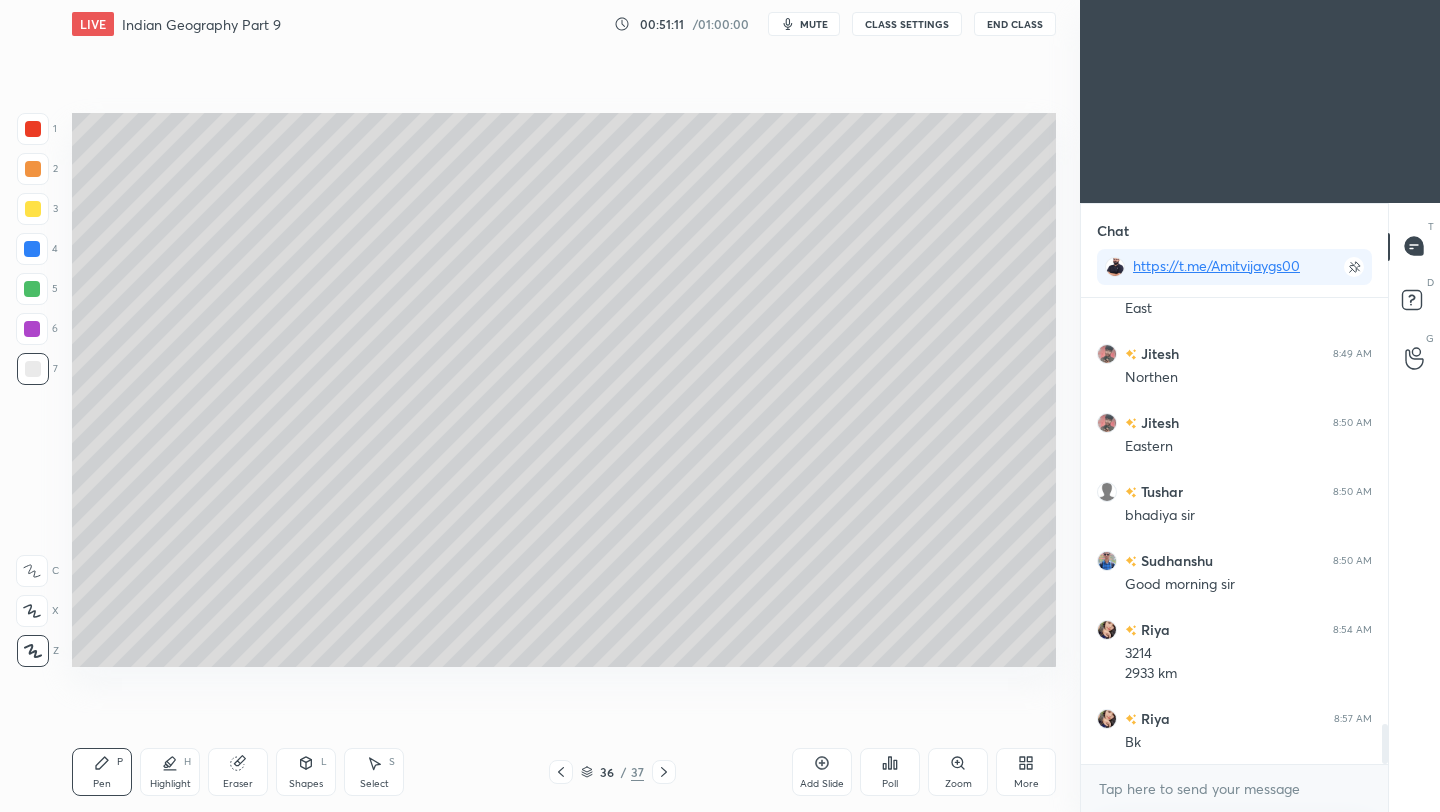click 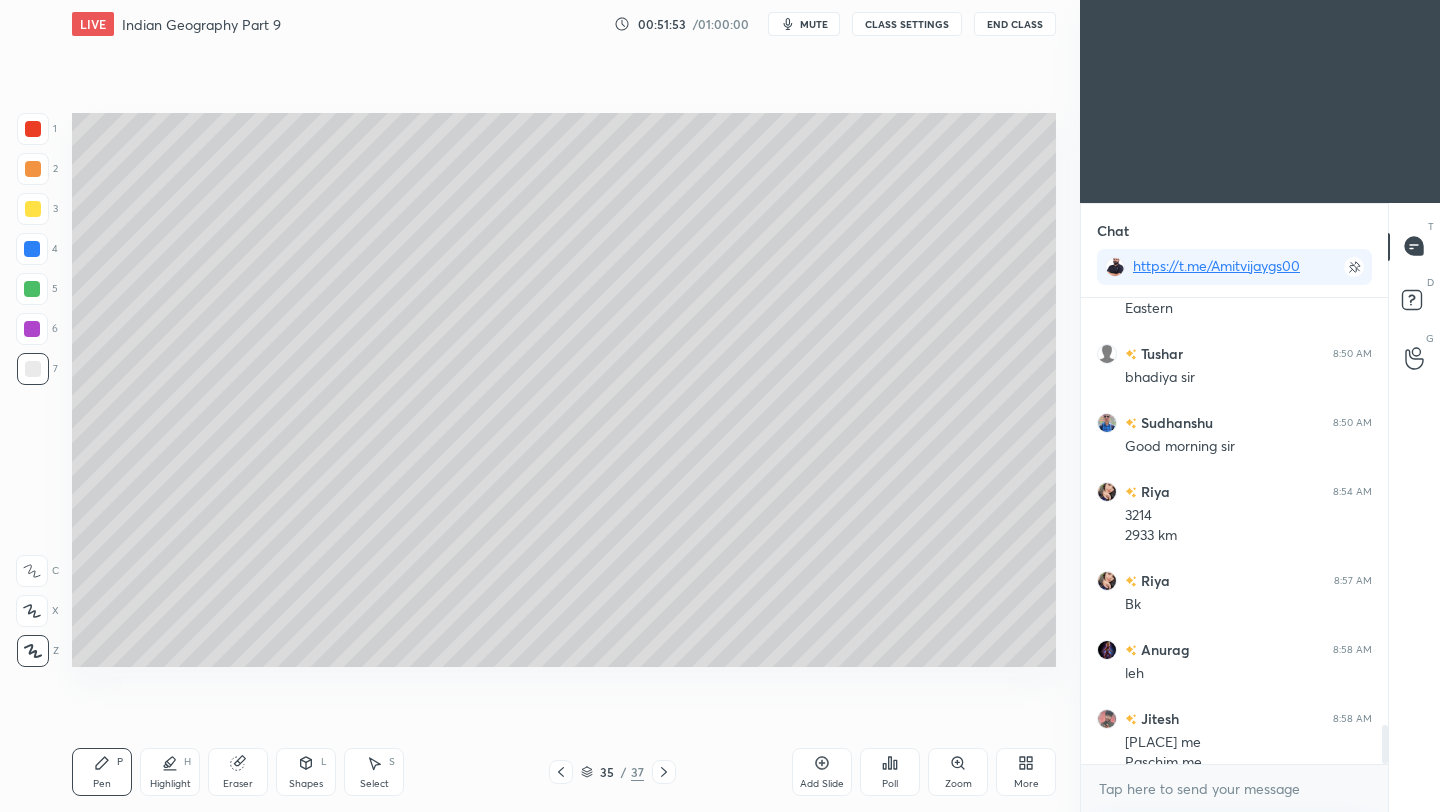 scroll, scrollTop: 5132, scrollLeft: 0, axis: vertical 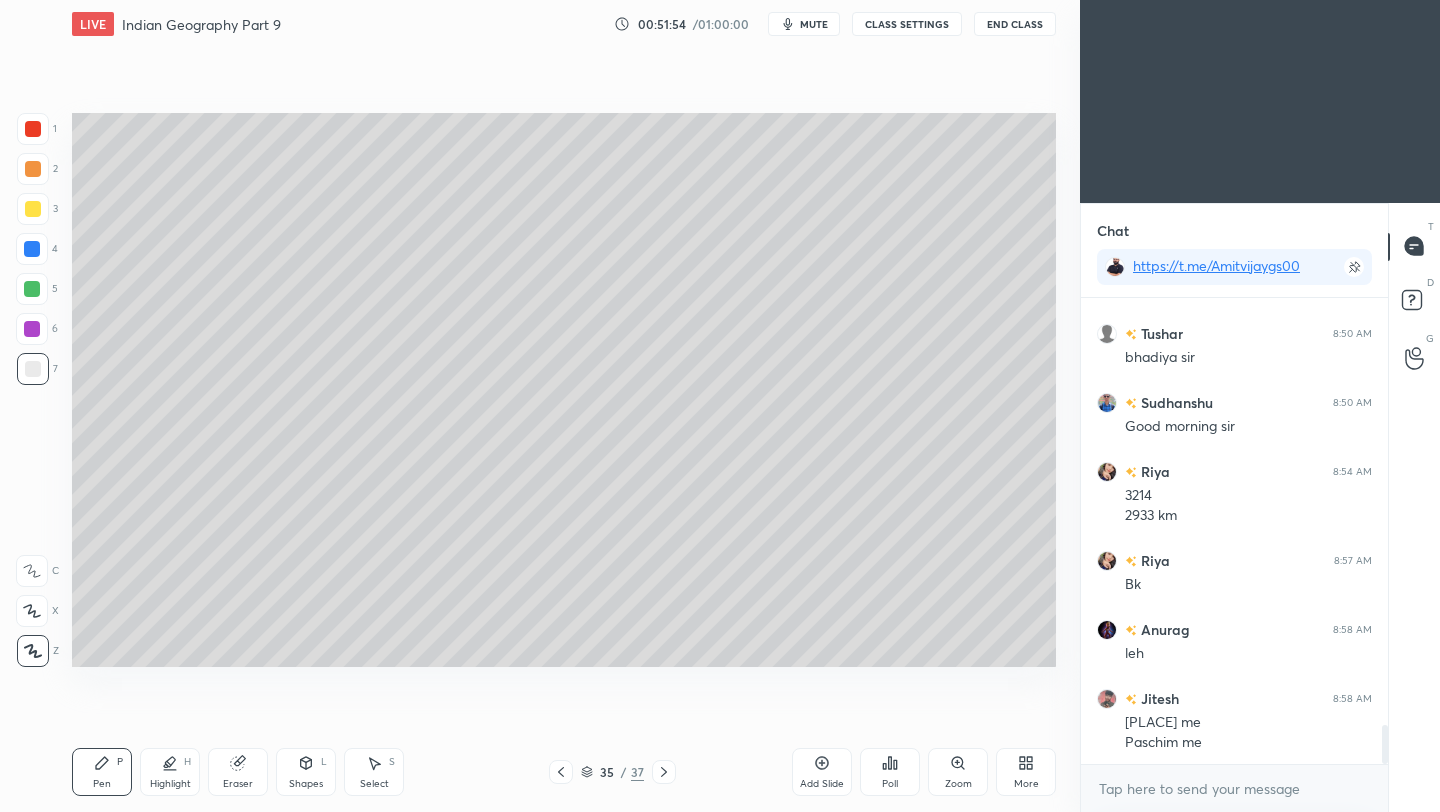 click 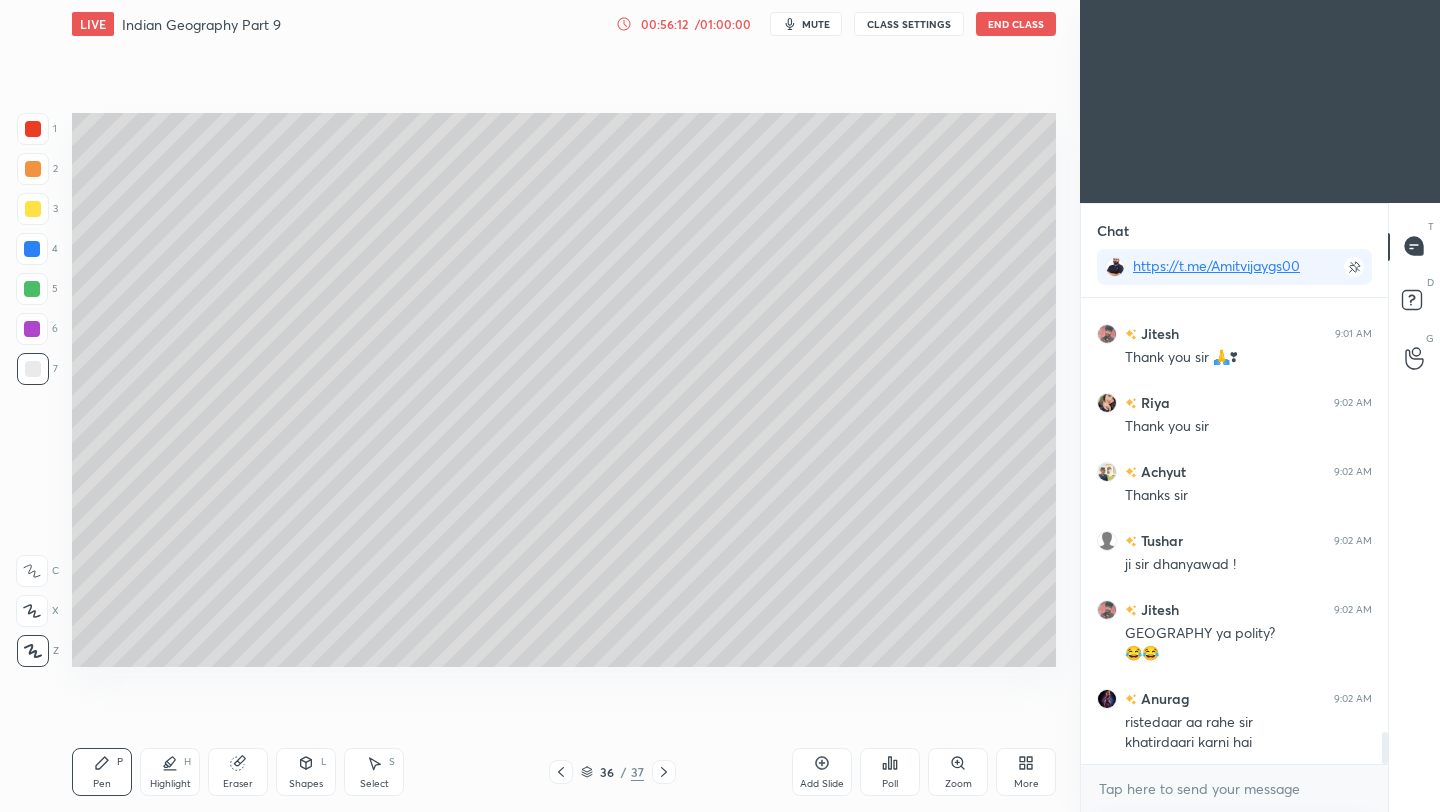 scroll, scrollTop: 6316, scrollLeft: 0, axis: vertical 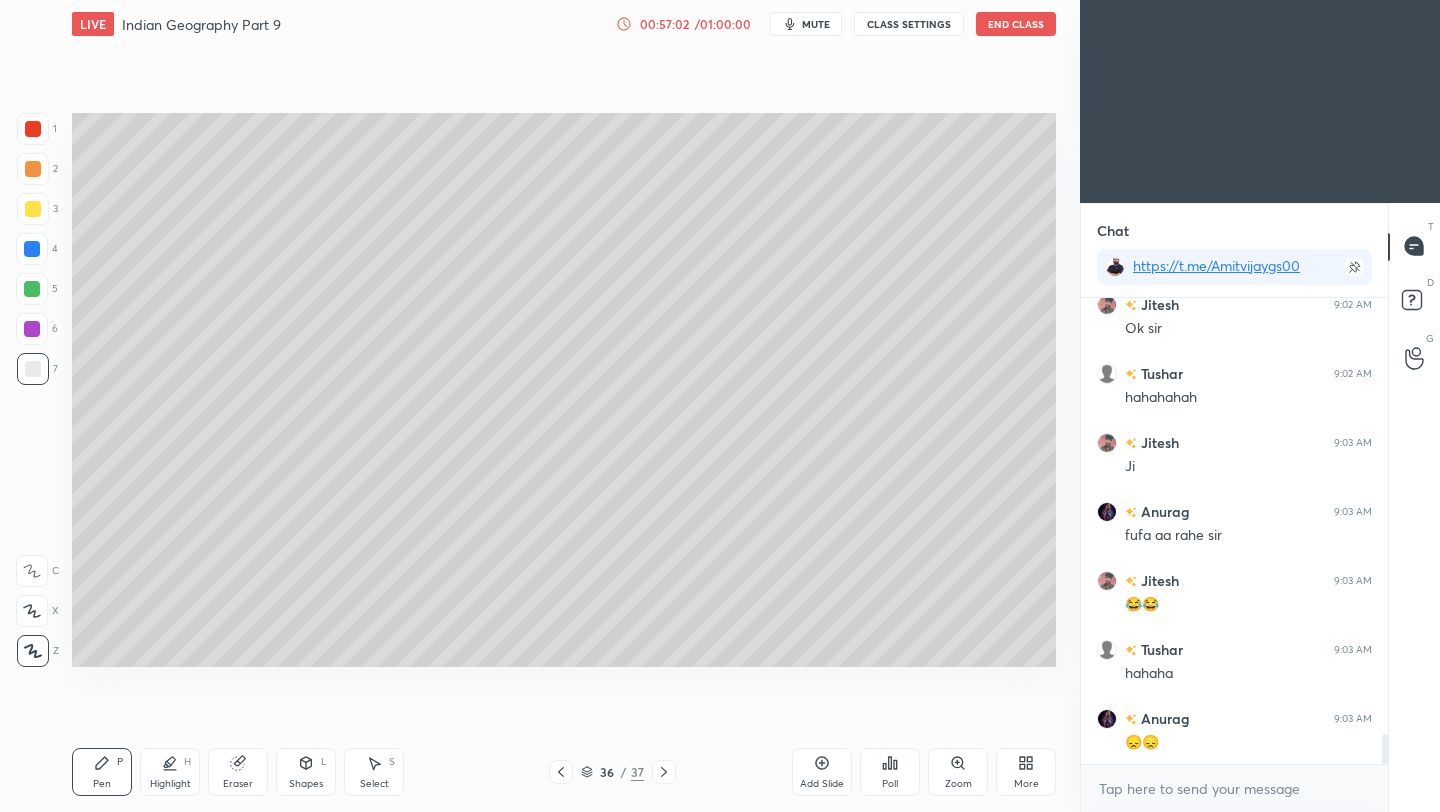 click on "End Class" at bounding box center (1016, 24) 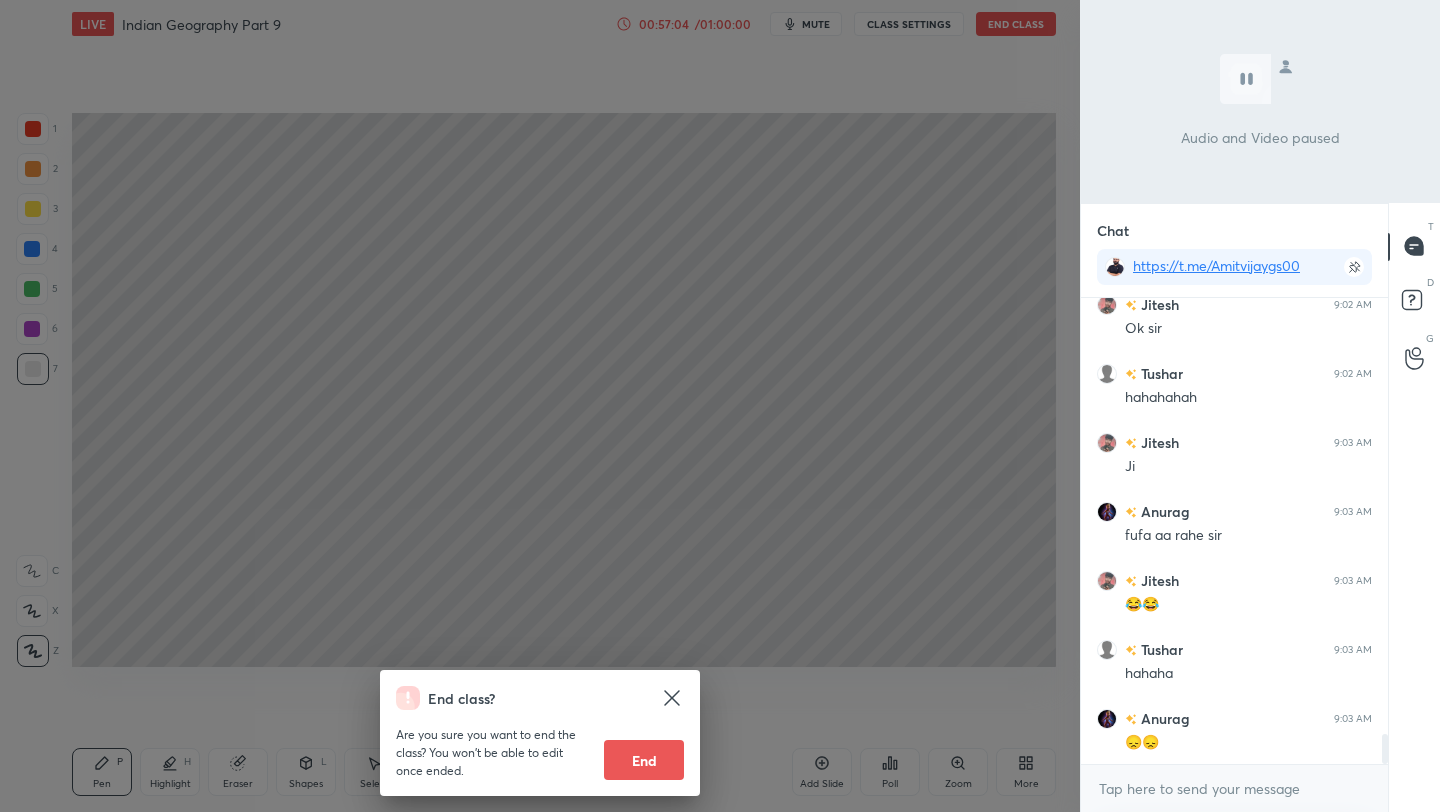 click on "End" at bounding box center (644, 760) 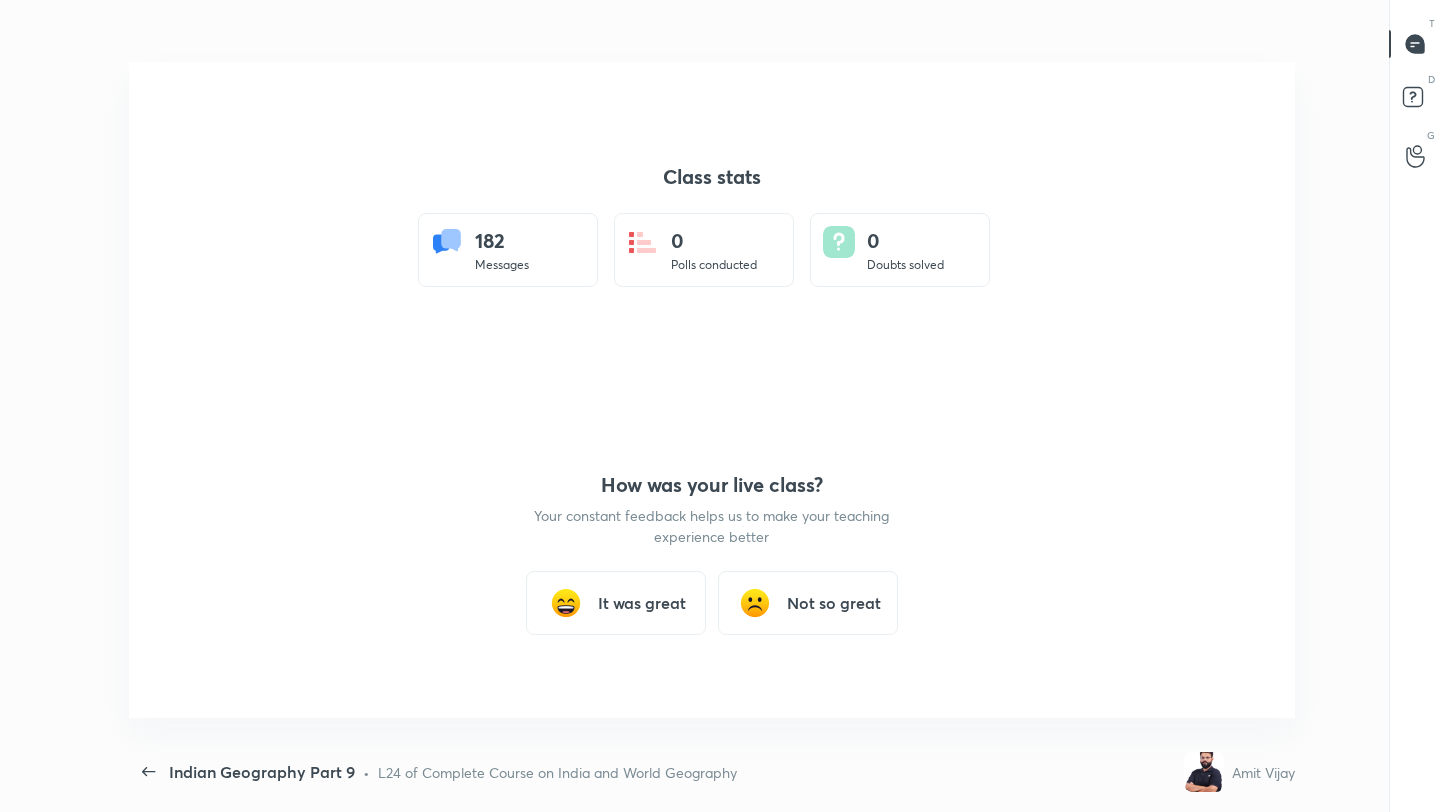scroll, scrollTop: 99316, scrollLeft: 98616, axis: both 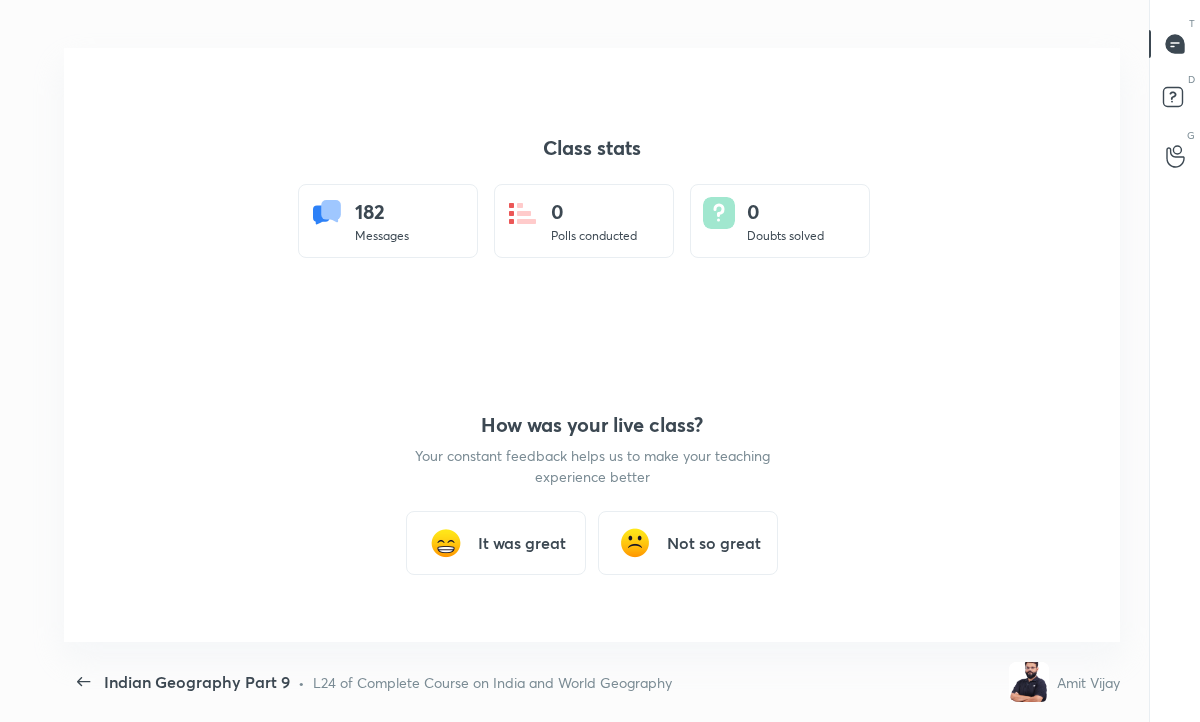 type on "x" 